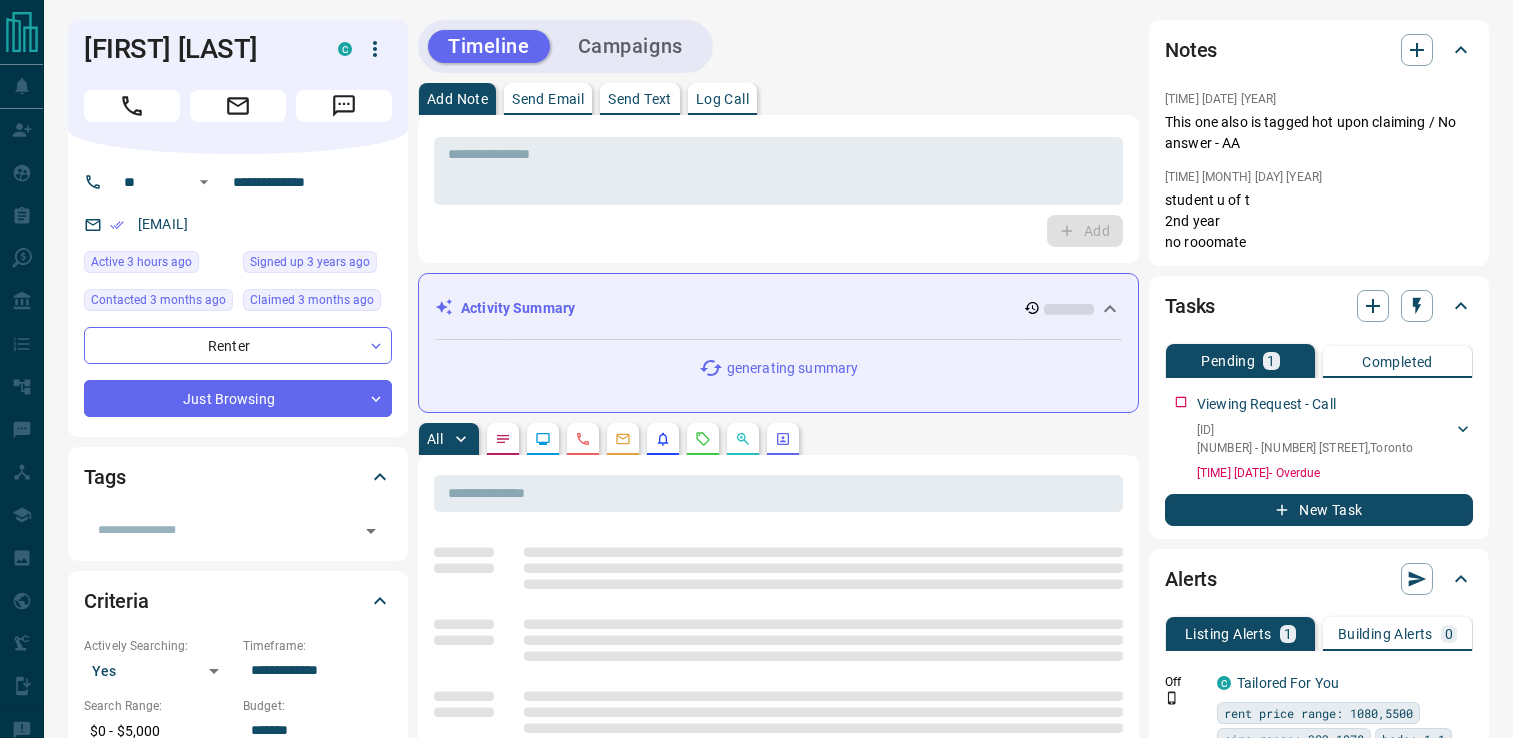 scroll, scrollTop: 0, scrollLeft: 0, axis: both 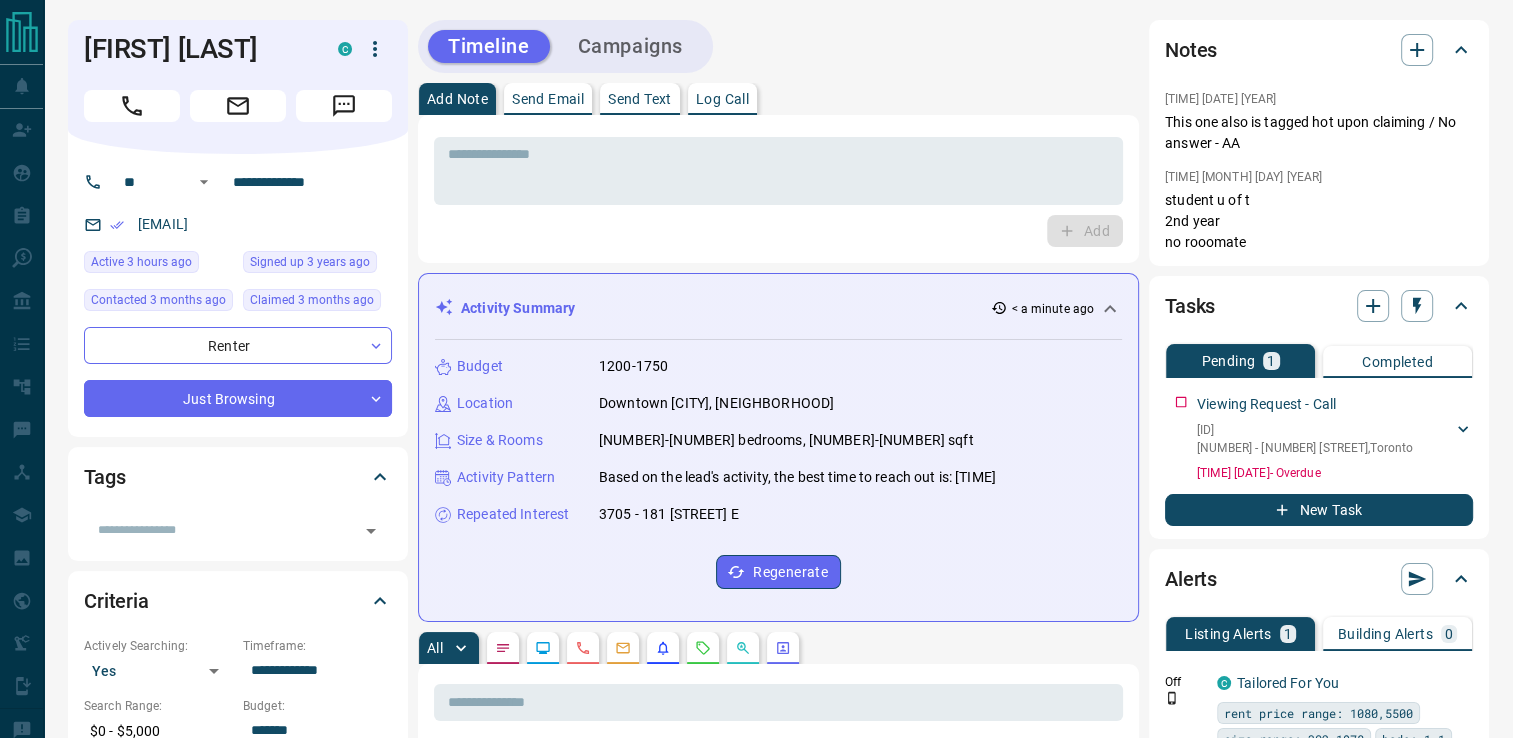 click on "Send Text" at bounding box center [640, 99] 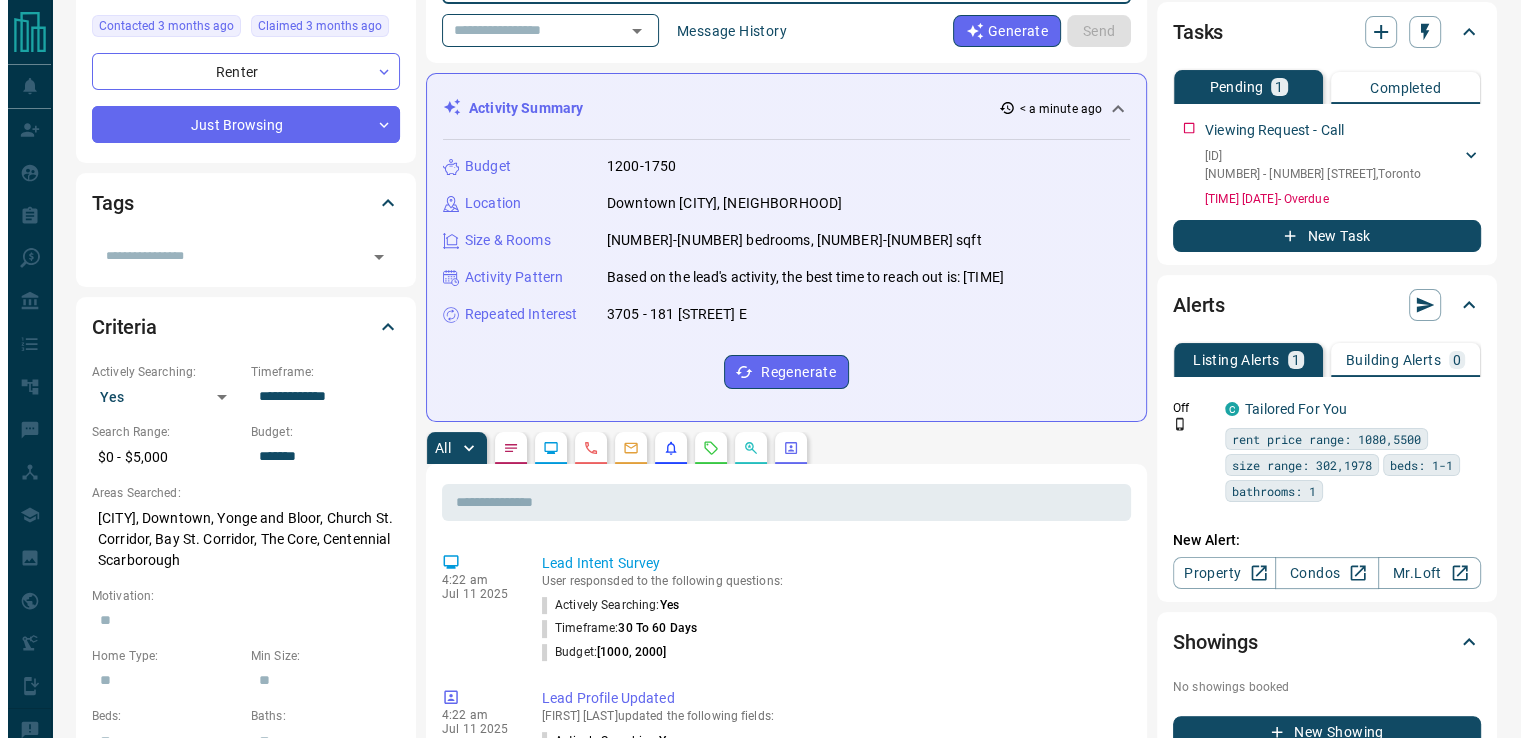 scroll, scrollTop: 0, scrollLeft: 0, axis: both 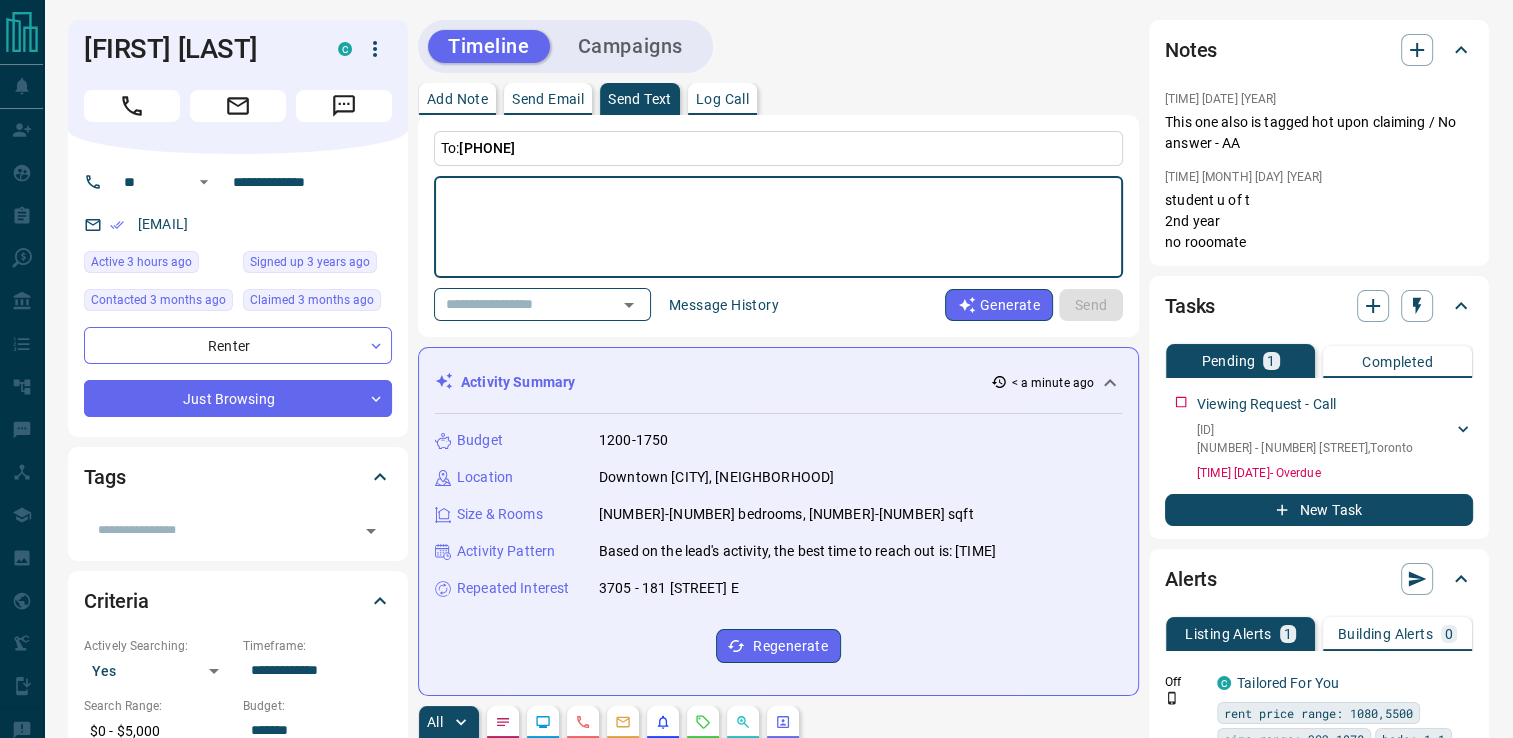 click at bounding box center [778, 227] 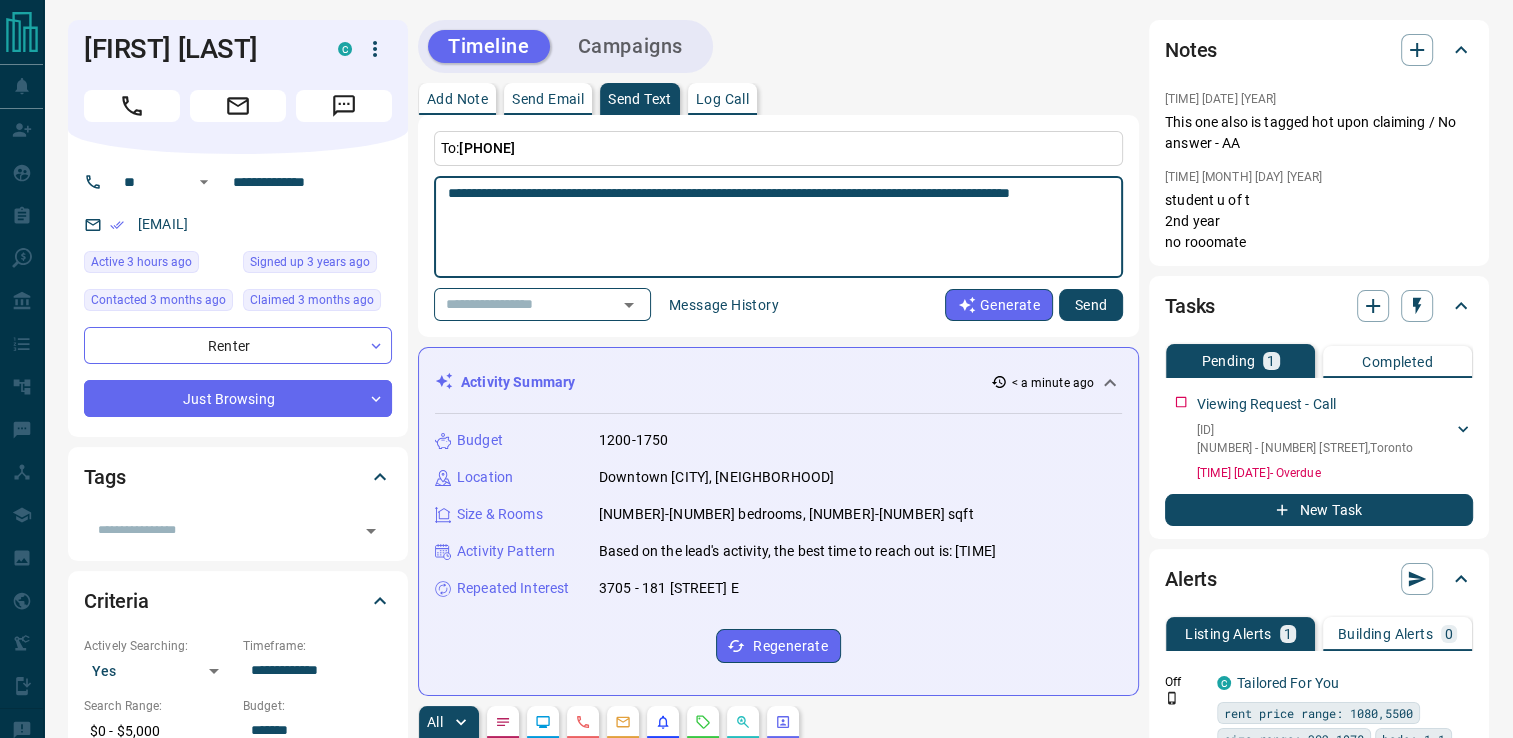 type on "**********" 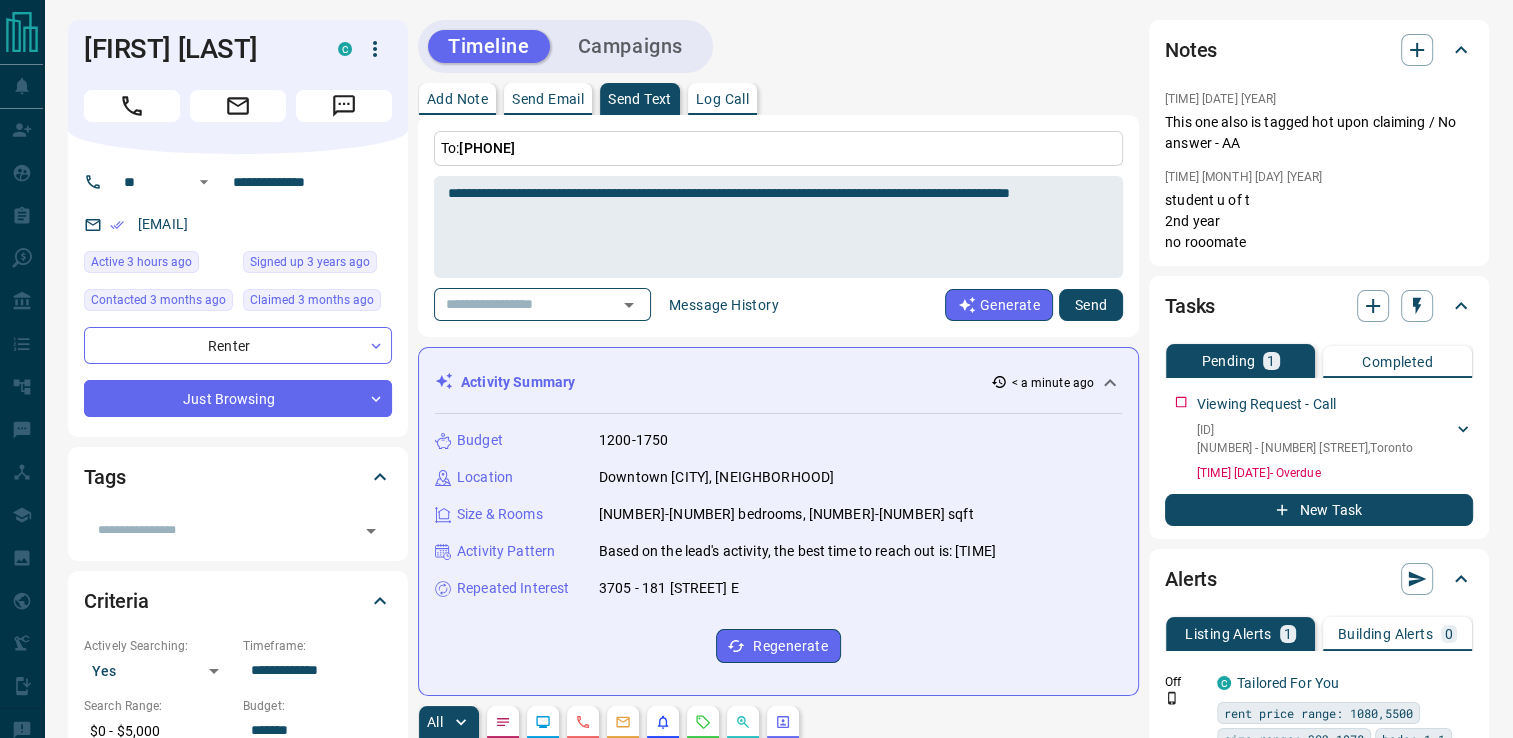 click on "Send" at bounding box center [1091, 305] 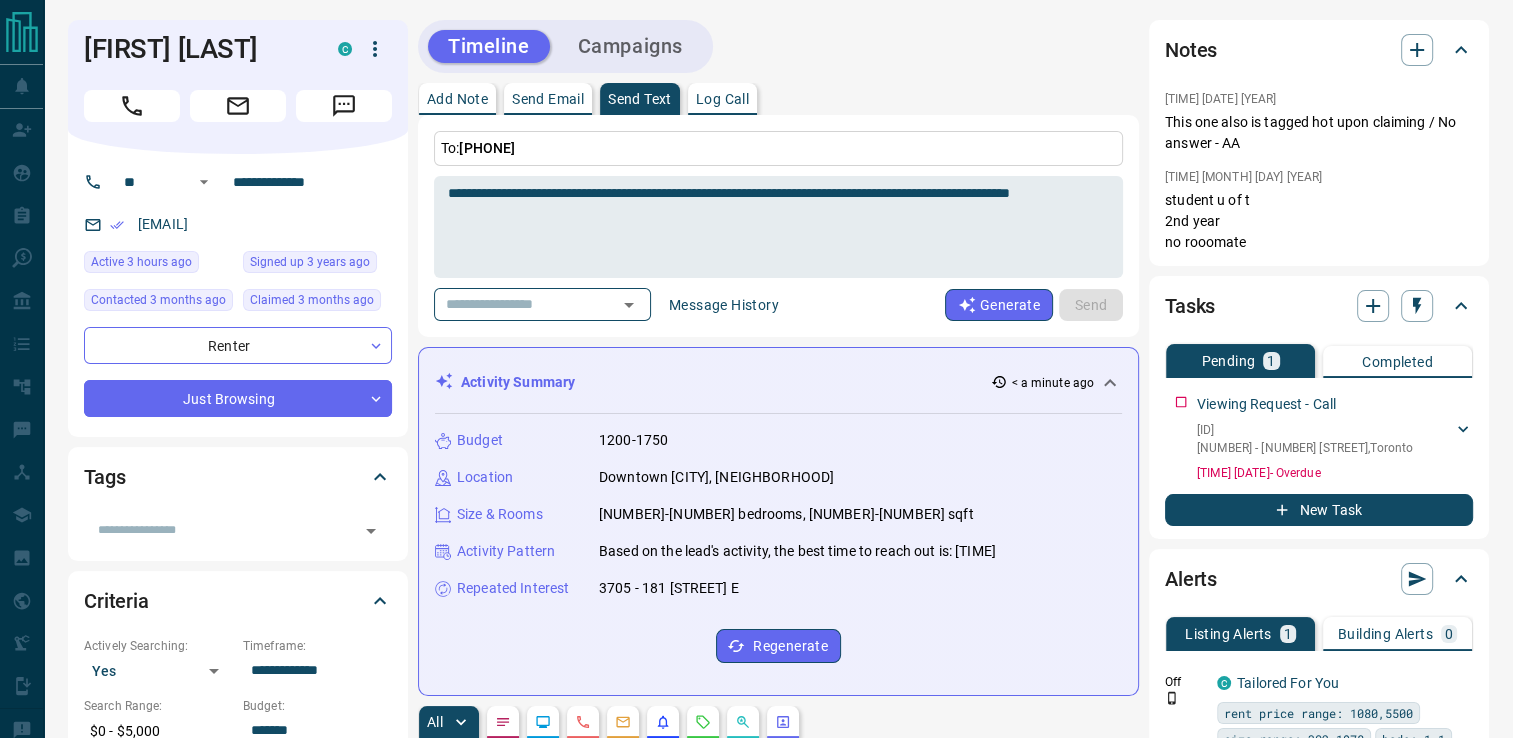 type 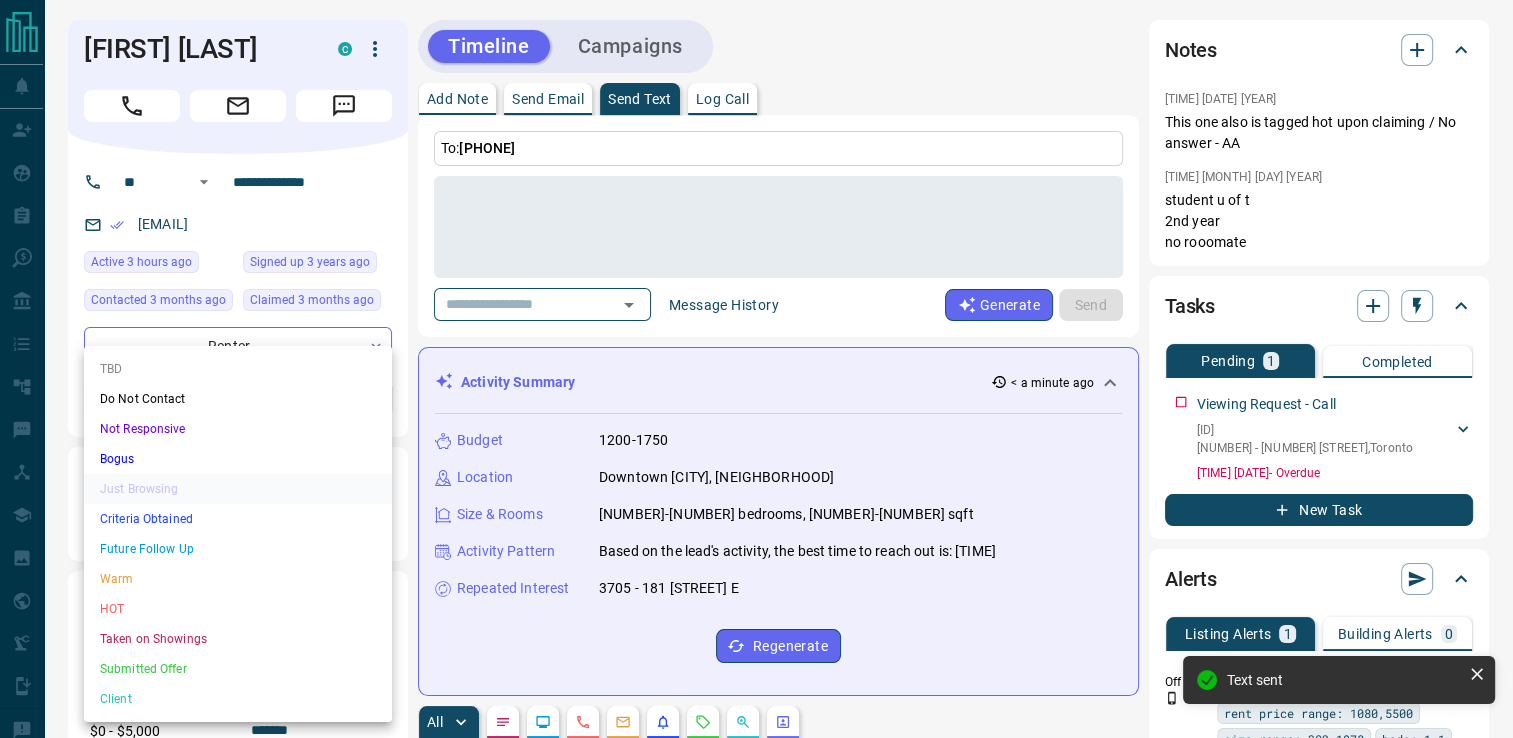 click on "**********" at bounding box center (756, 1230) 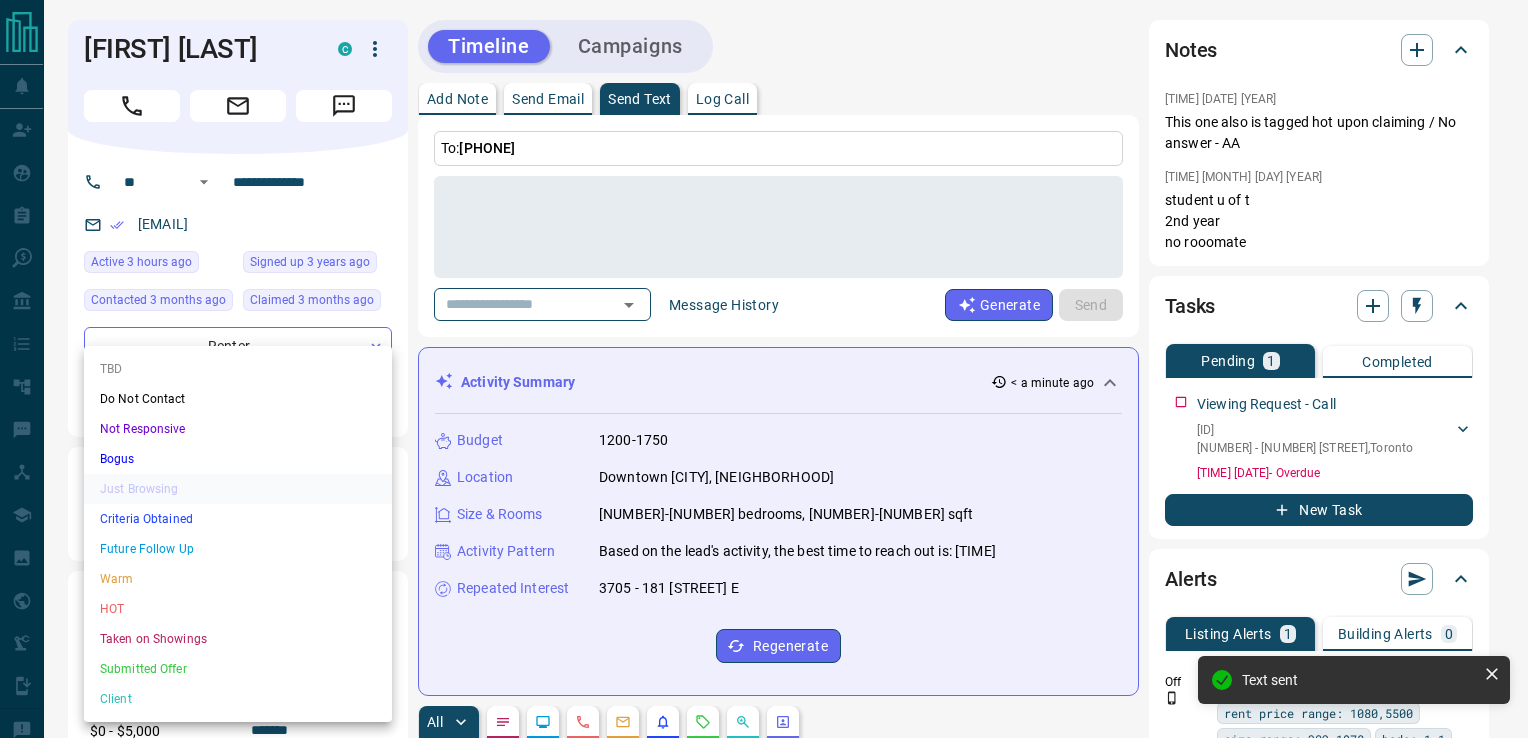 click on "Warm" at bounding box center (238, 579) 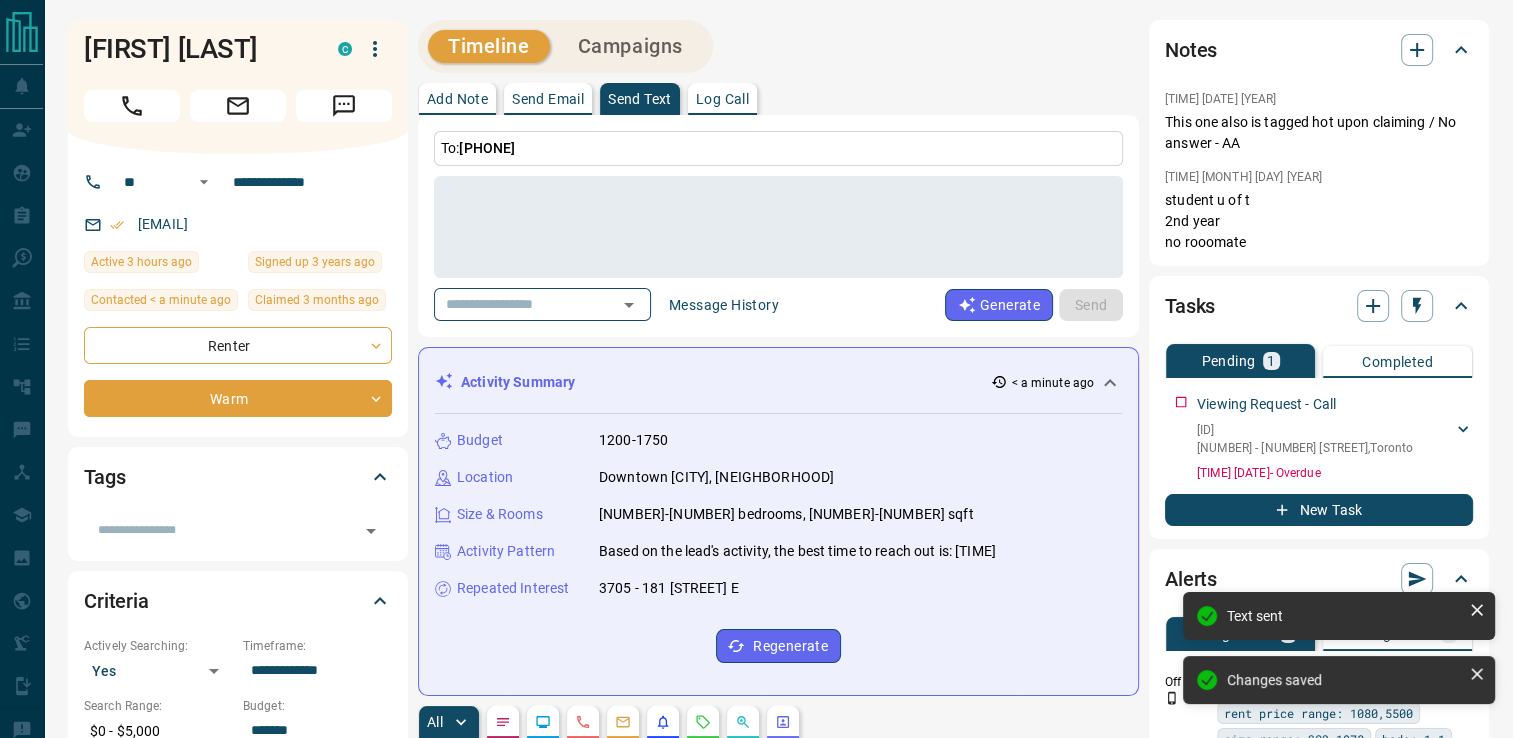 type on "*" 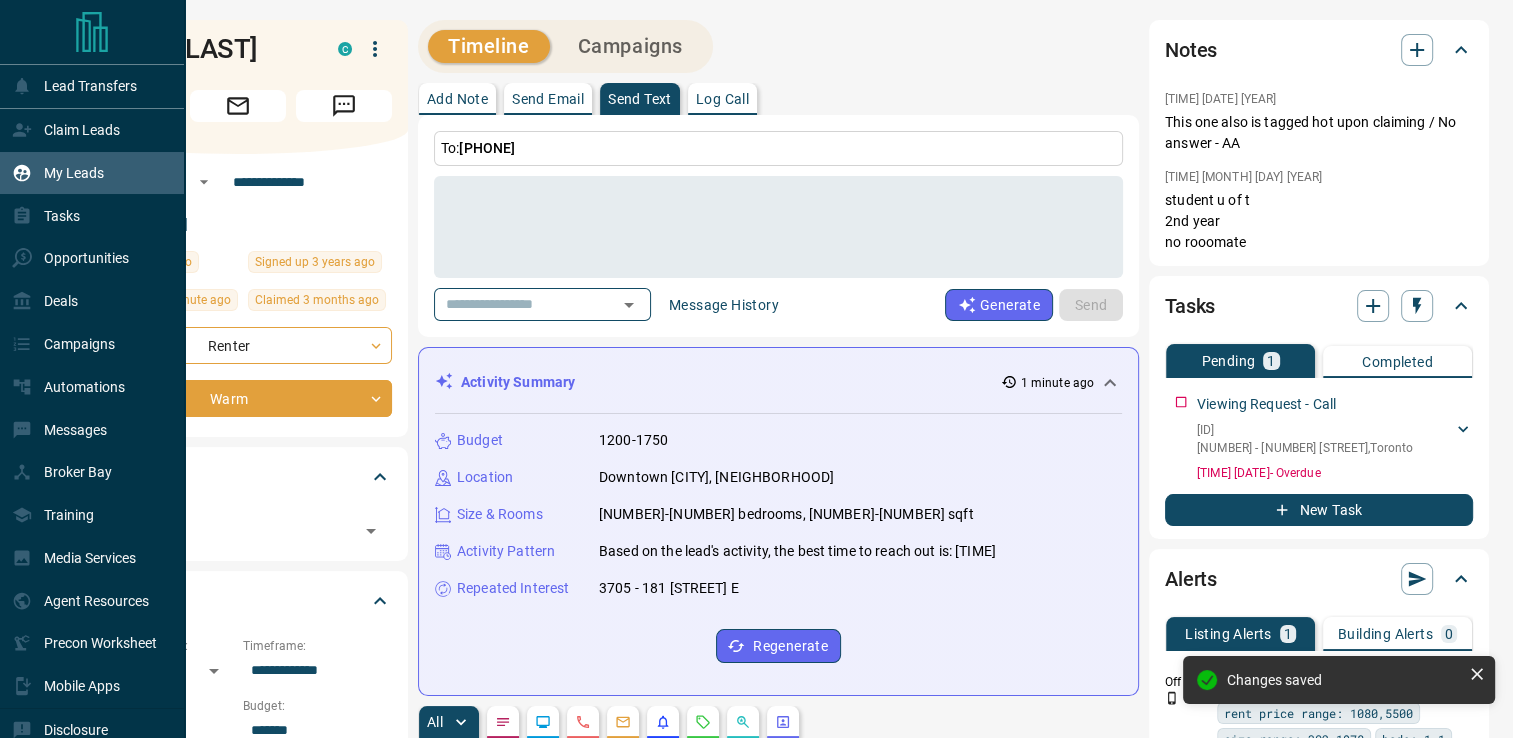 click on "My Leads" at bounding box center [74, 173] 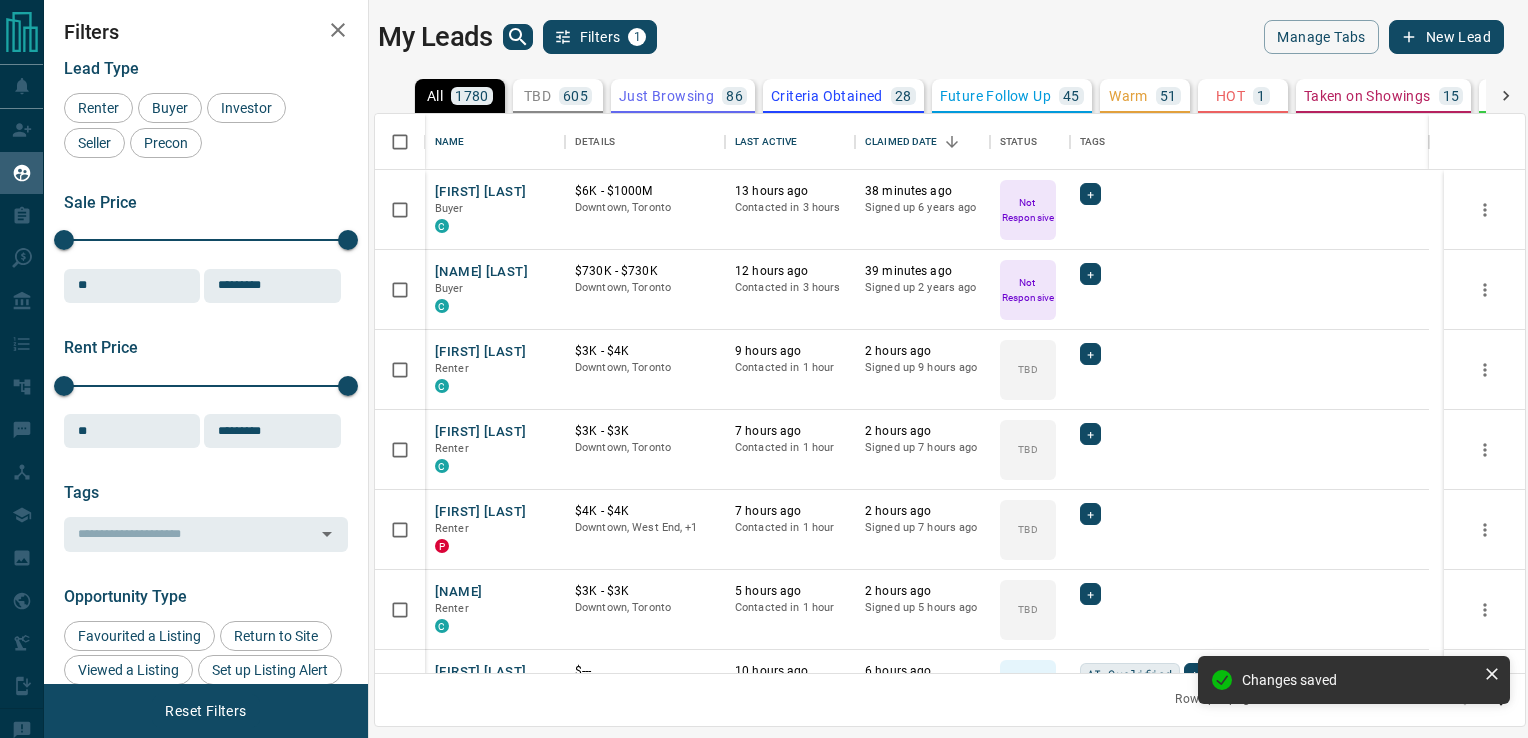 scroll, scrollTop: 16, scrollLeft: 16, axis: both 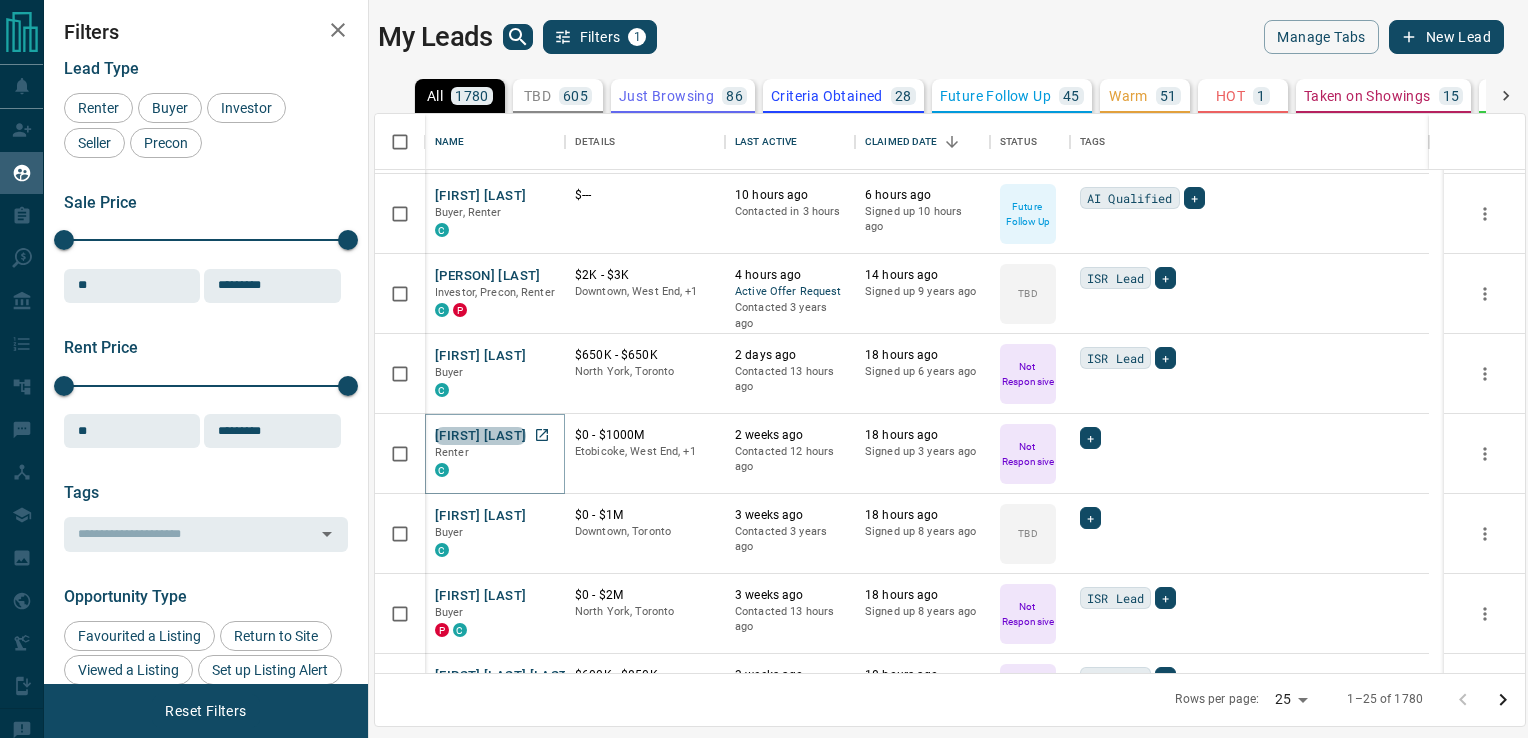 click on "[FIRST] [LAST]" at bounding box center [480, 436] 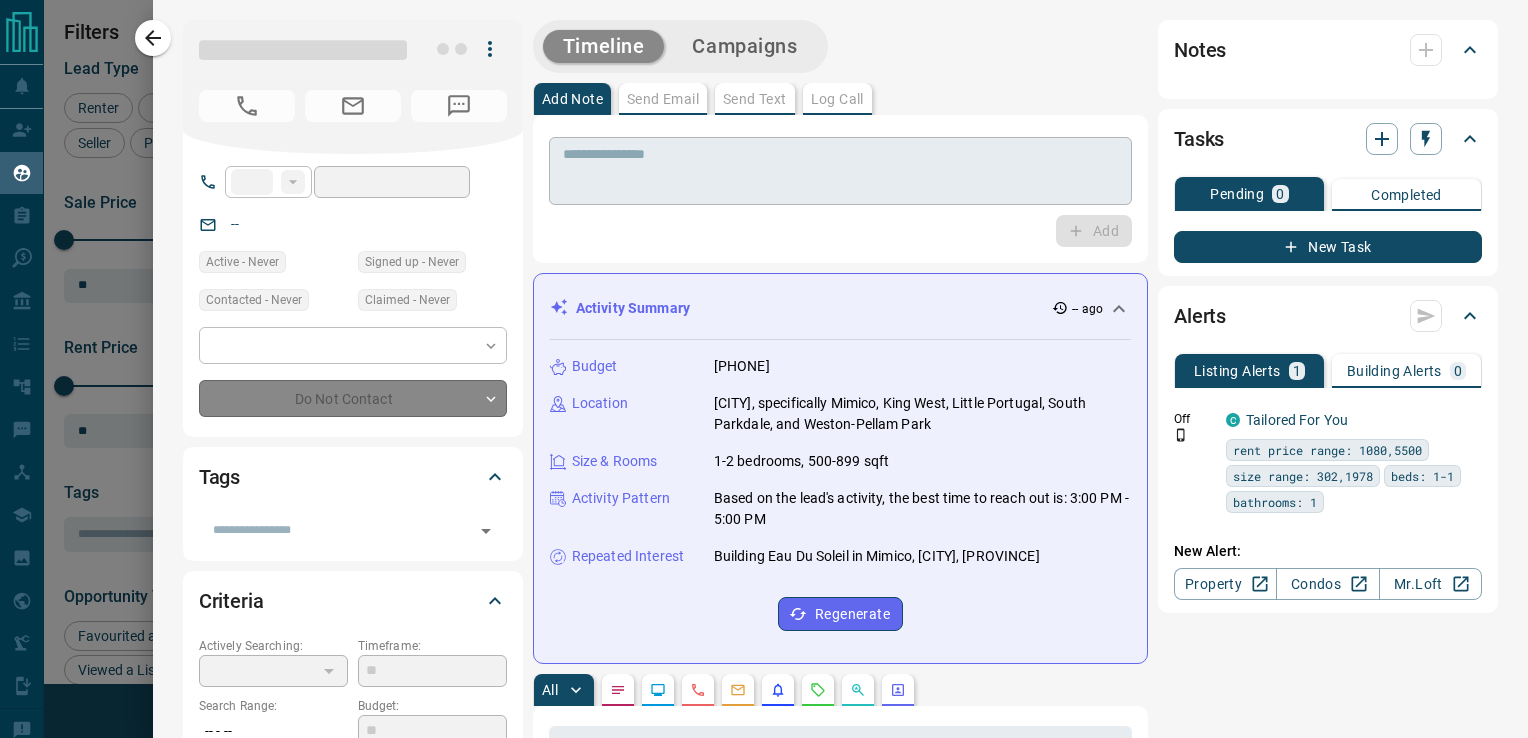 type on "****" 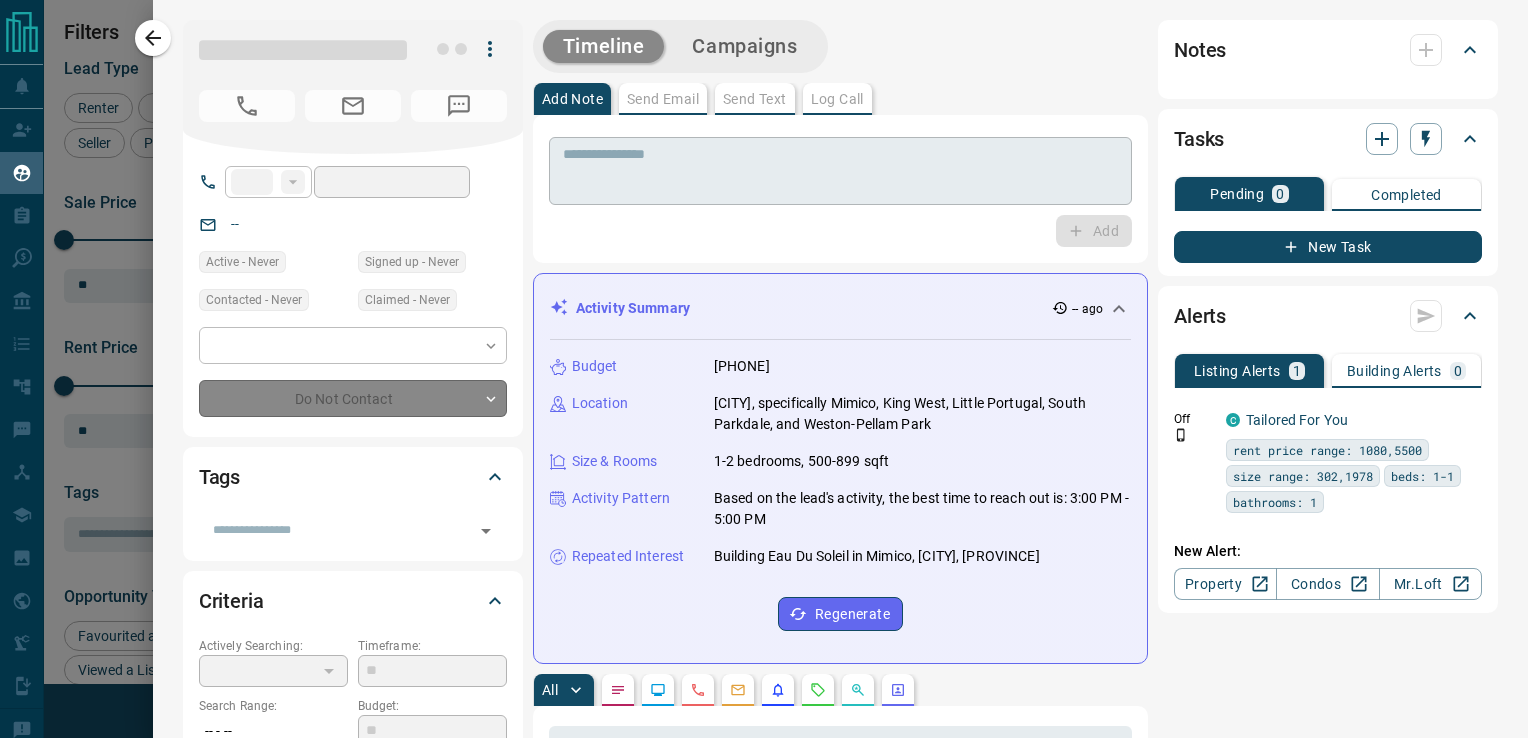 type on "**********" 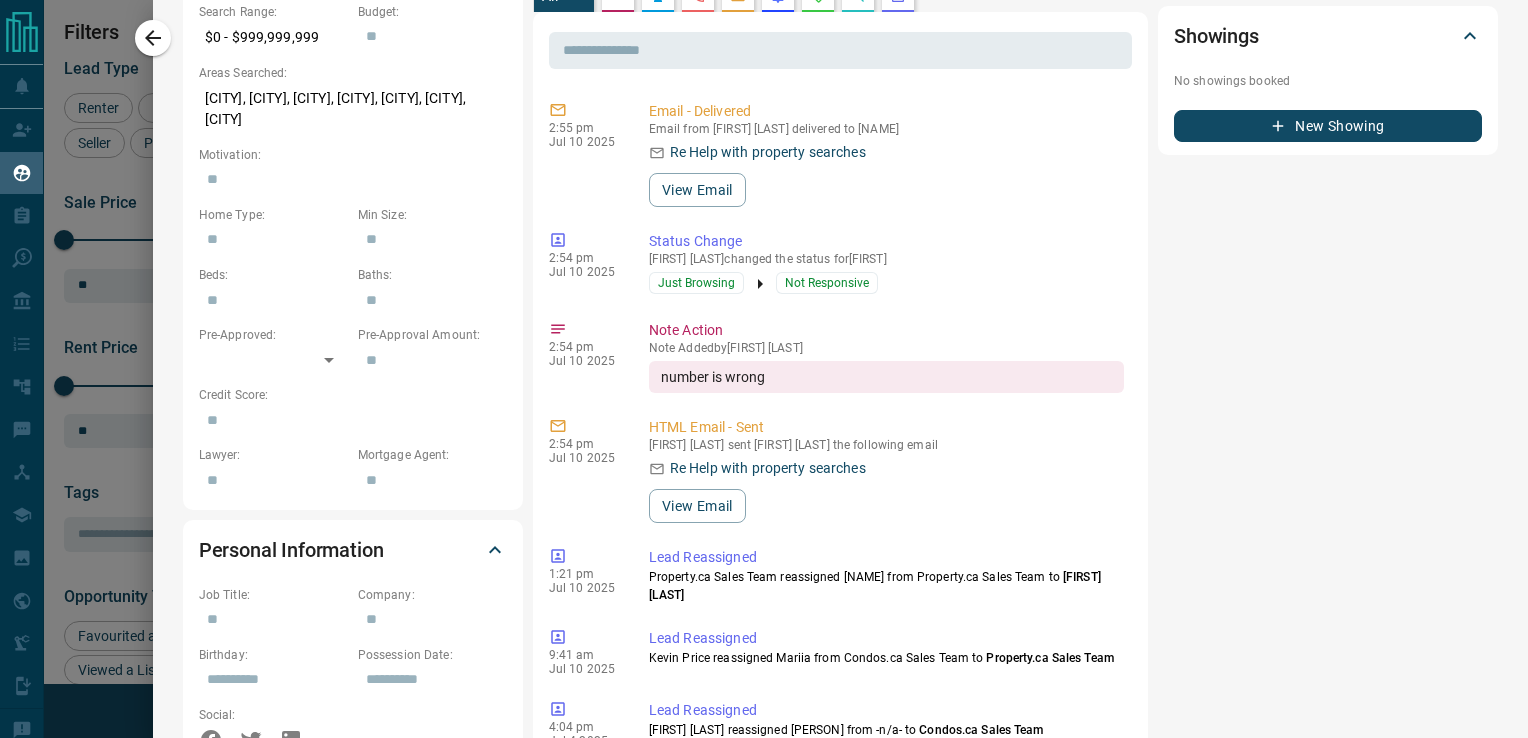 scroll, scrollTop: 94, scrollLeft: 0, axis: vertical 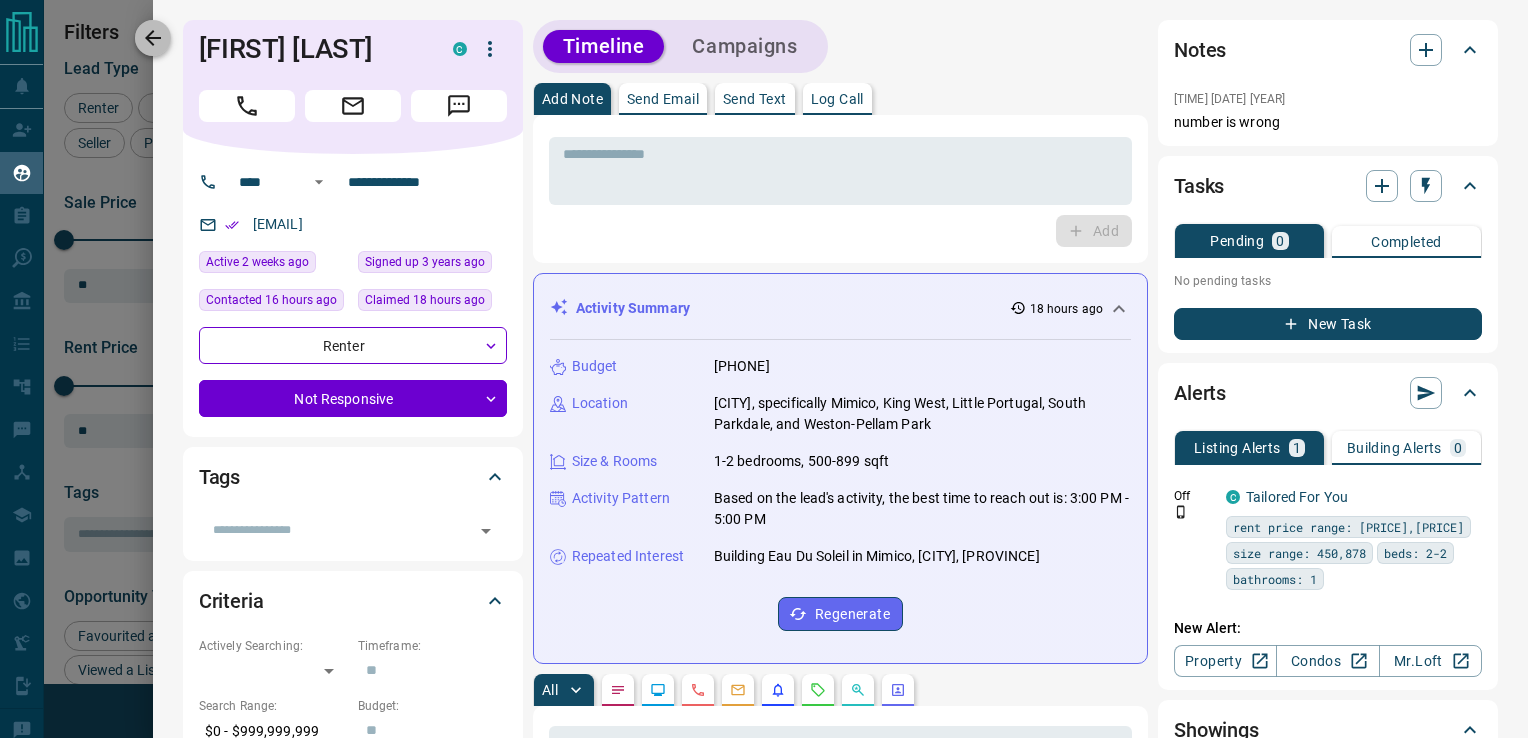 click 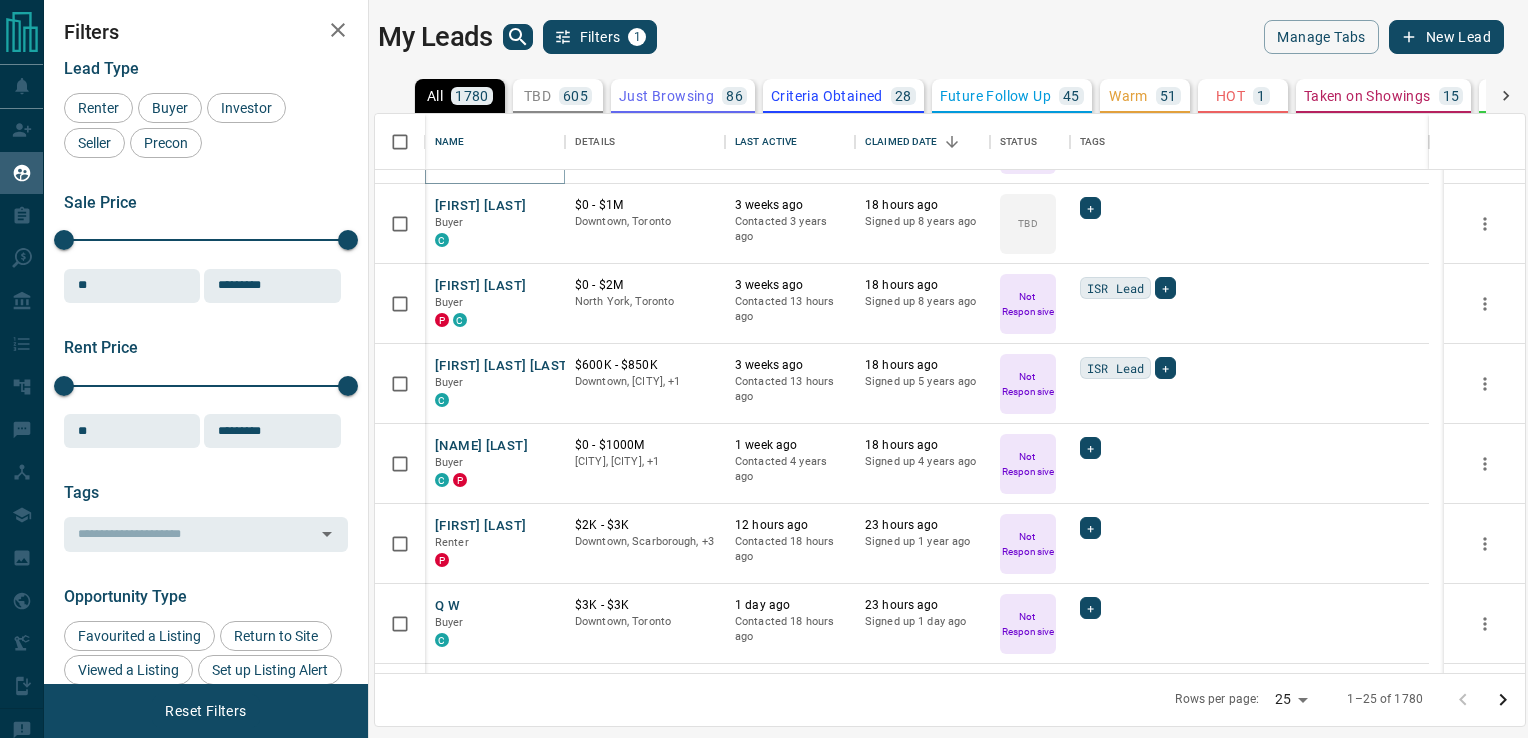 scroll, scrollTop: 964, scrollLeft: 0, axis: vertical 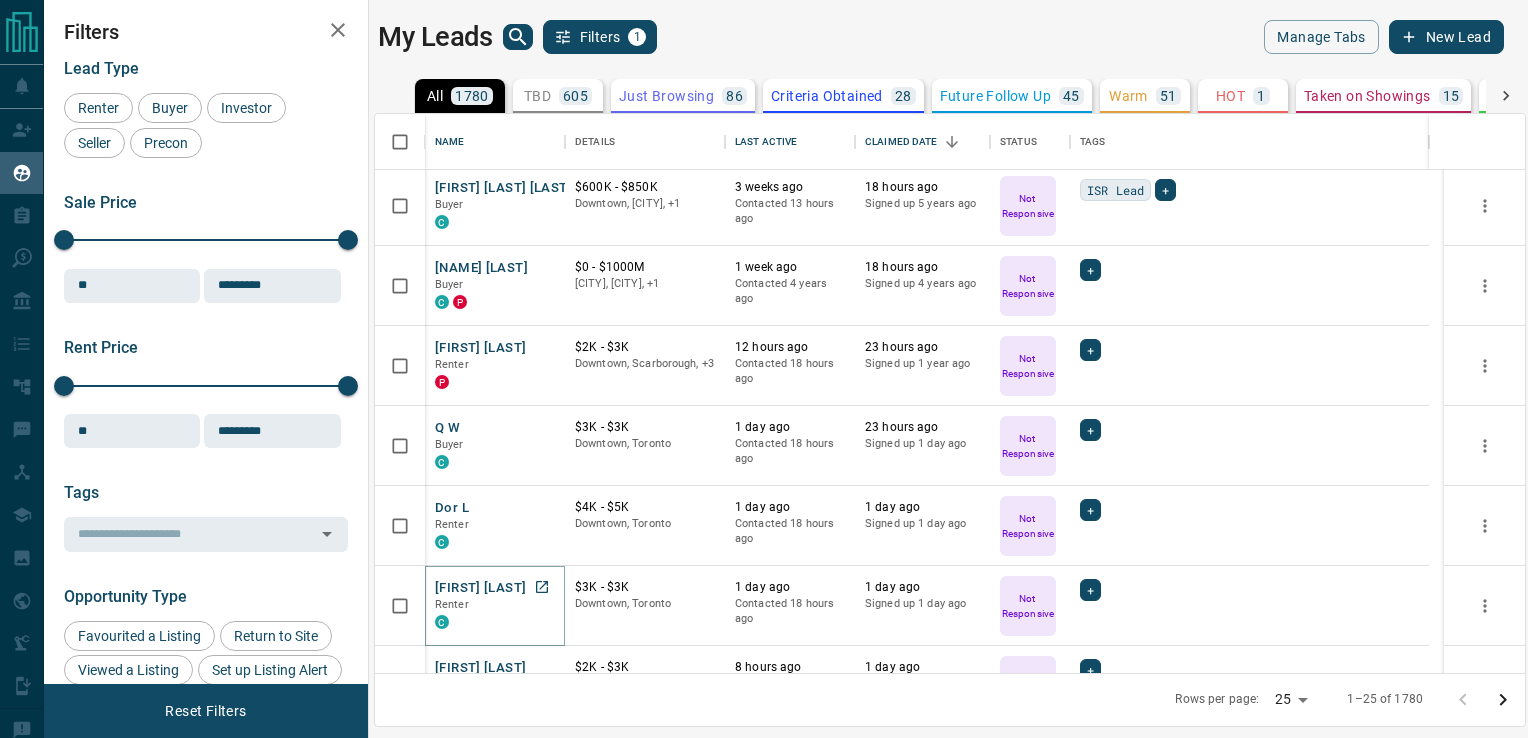 click on "[FIRST] [LAST]" at bounding box center [480, 588] 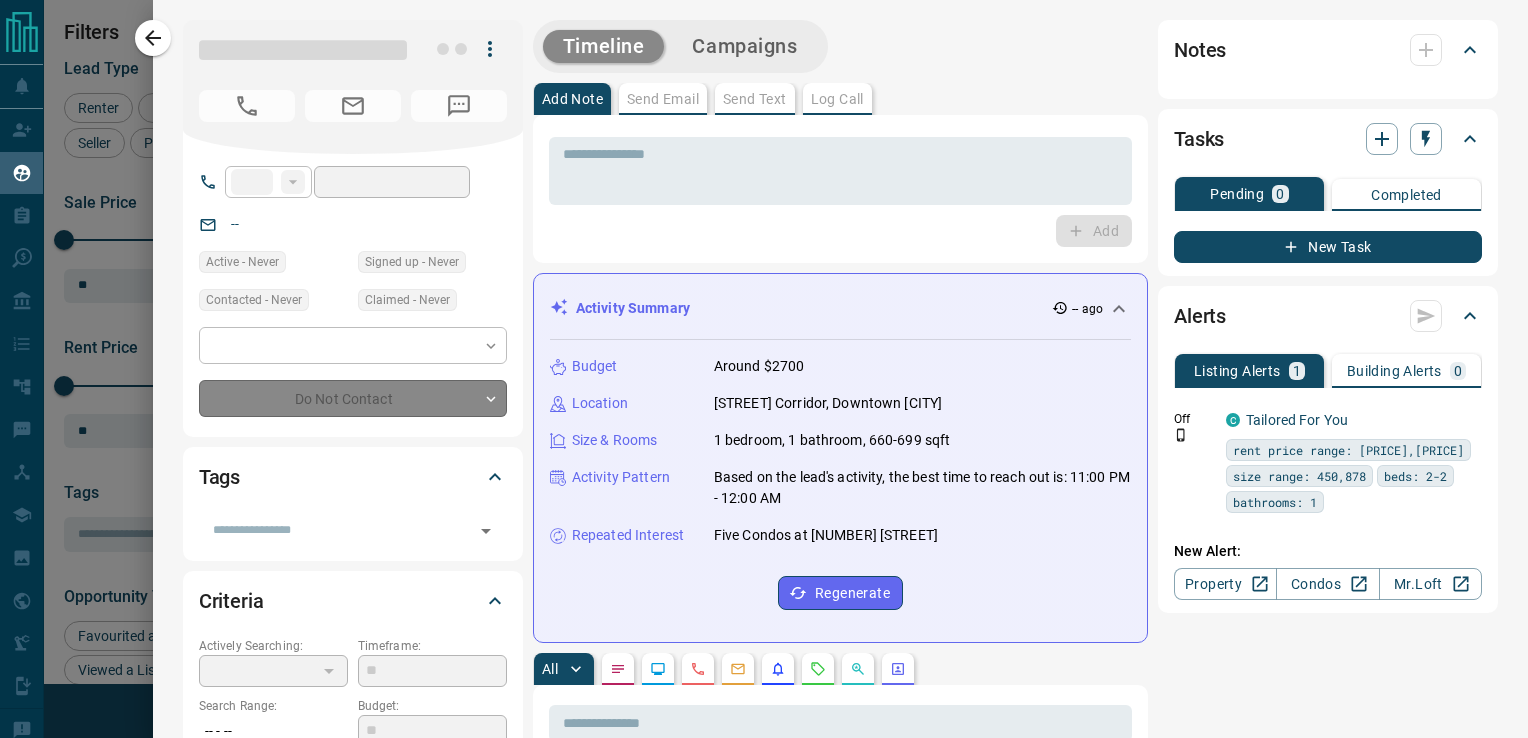 type on "**" 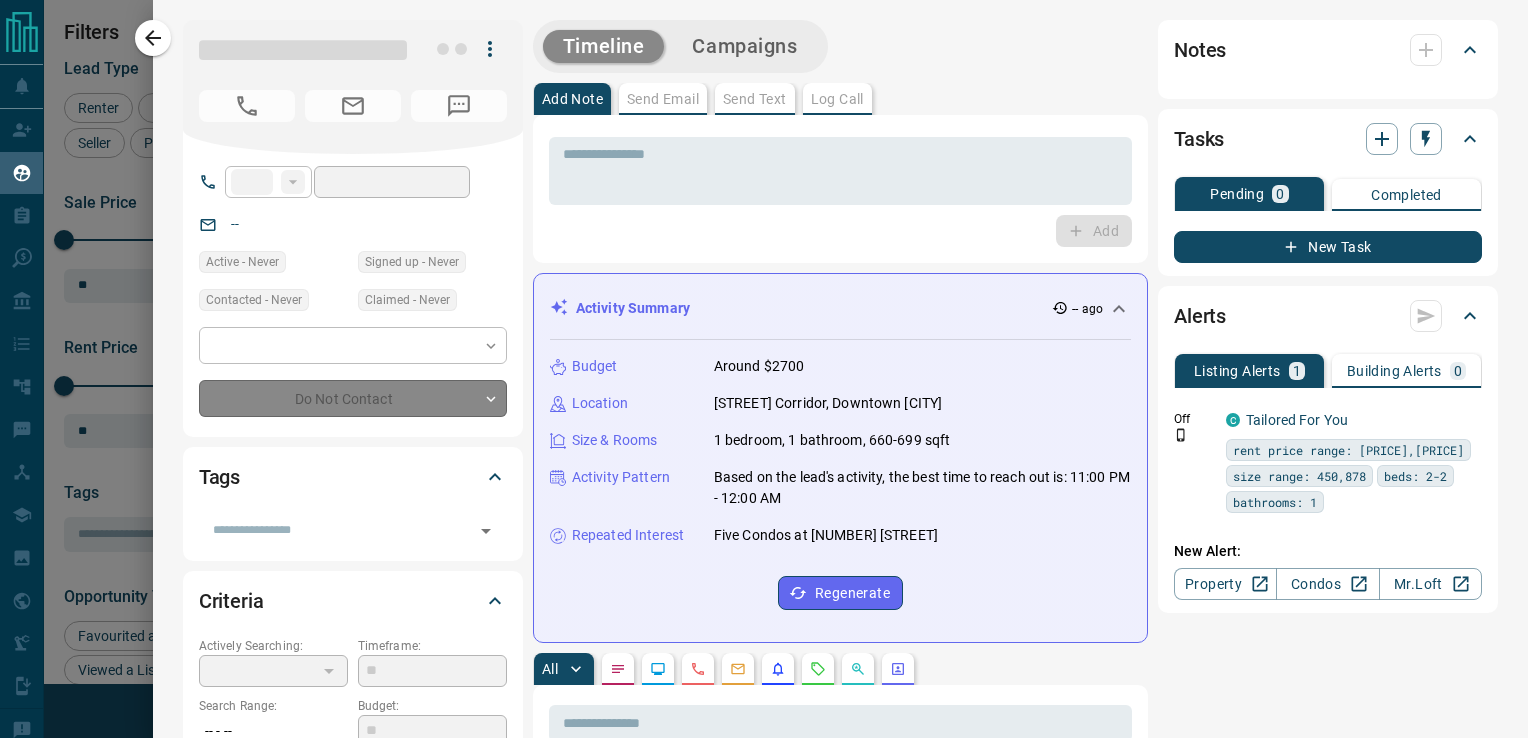 type on "**********" 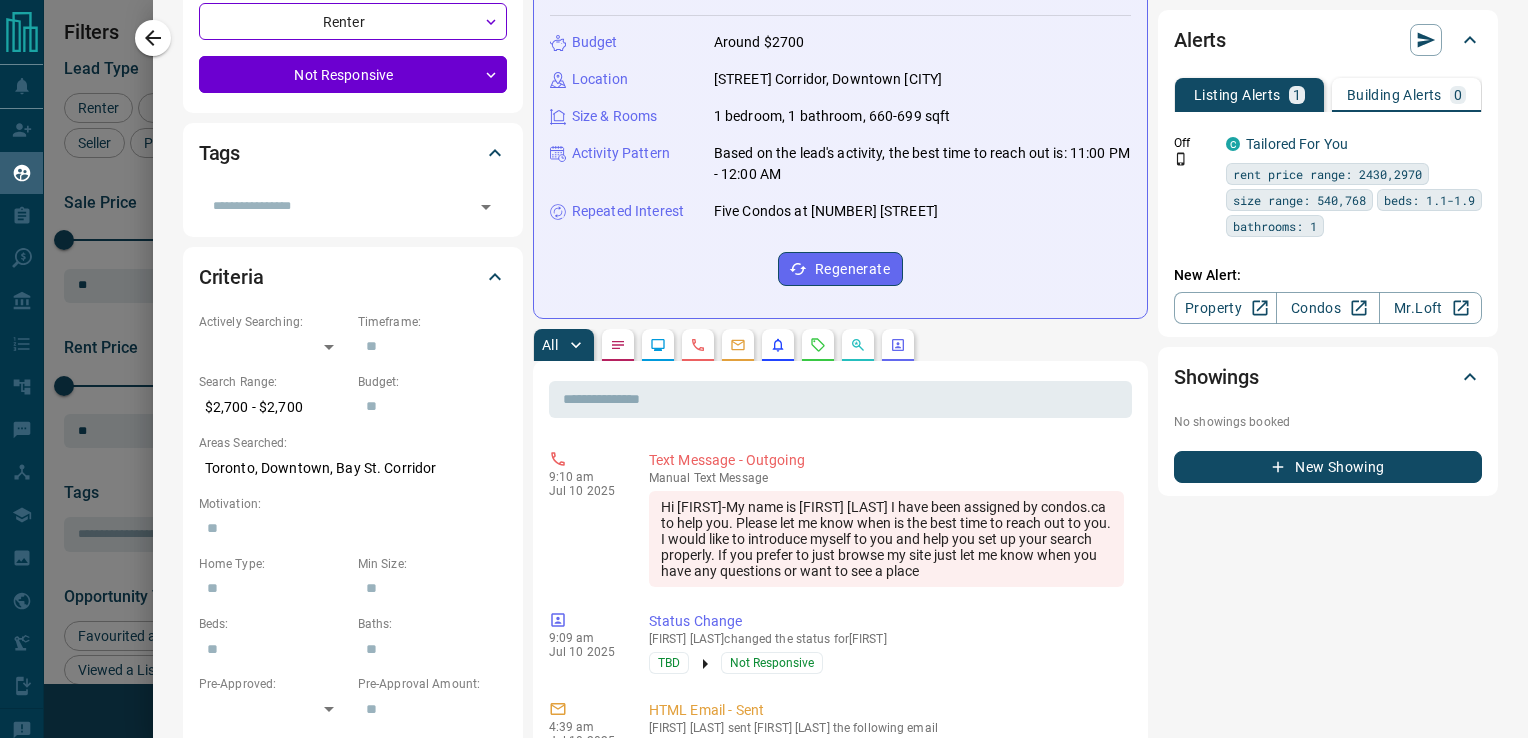 scroll, scrollTop: 335, scrollLeft: 0, axis: vertical 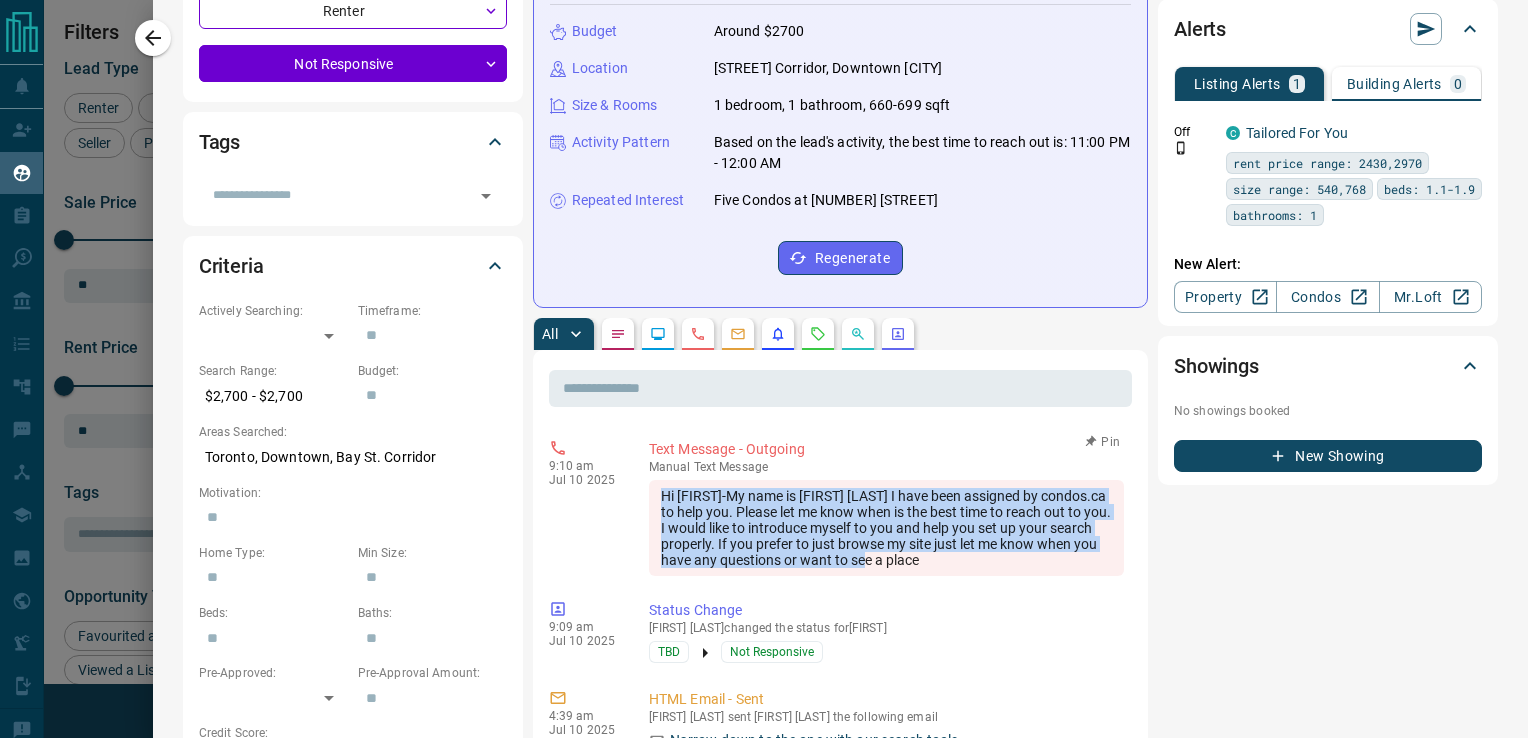 drag, startPoint x: 994, startPoint y: 562, endPoint x: 656, endPoint y: 501, distance: 343.46033 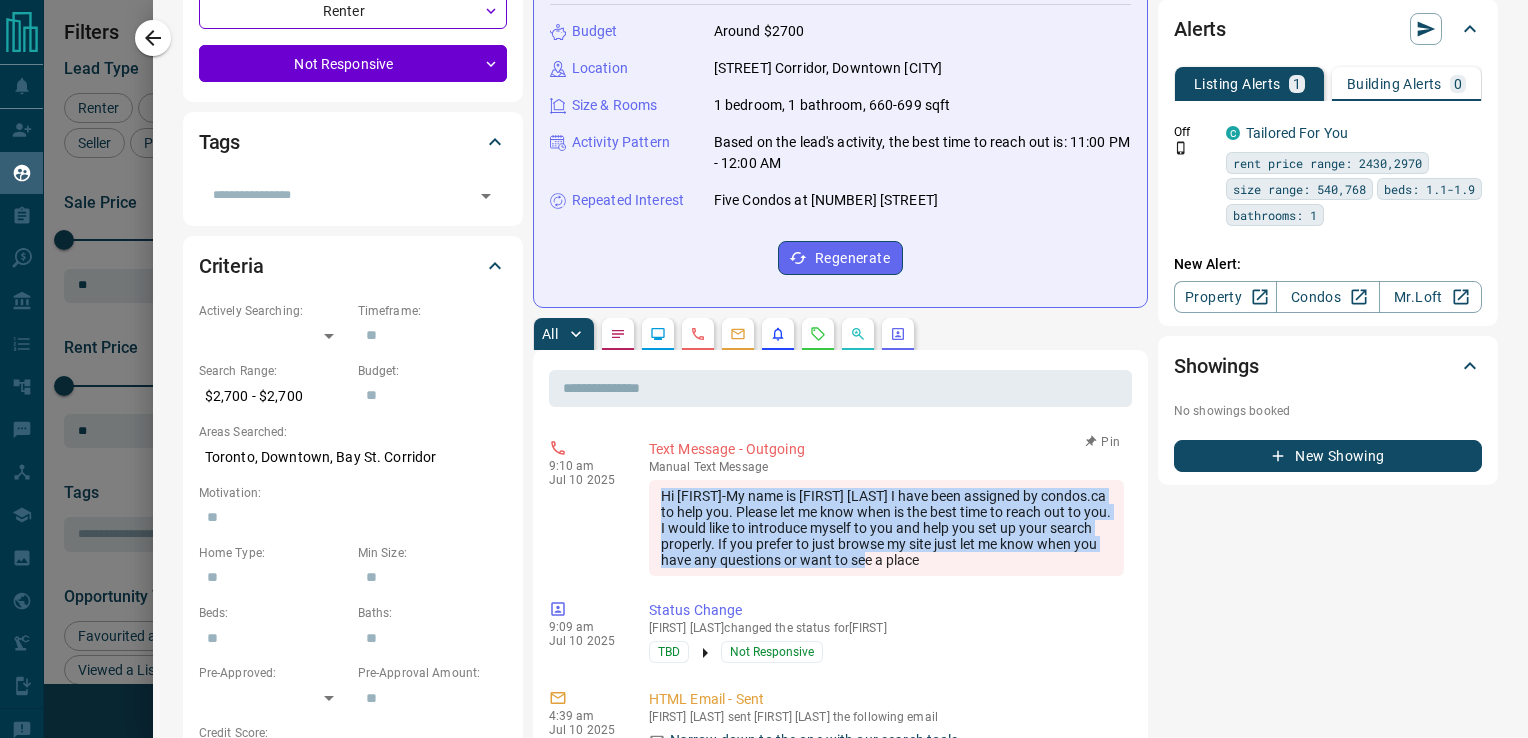 click on "Hi [FIRST]-My name is [FIRST] [LAST] I have been assigned by condos.ca to help you. Please let me know when is the best time to reach out to you. I would like to introduce myself to you and help you set up your search properly. If you prefer to just browse my site just let me know when you have any questions or want to see a place" at bounding box center (886, 528) 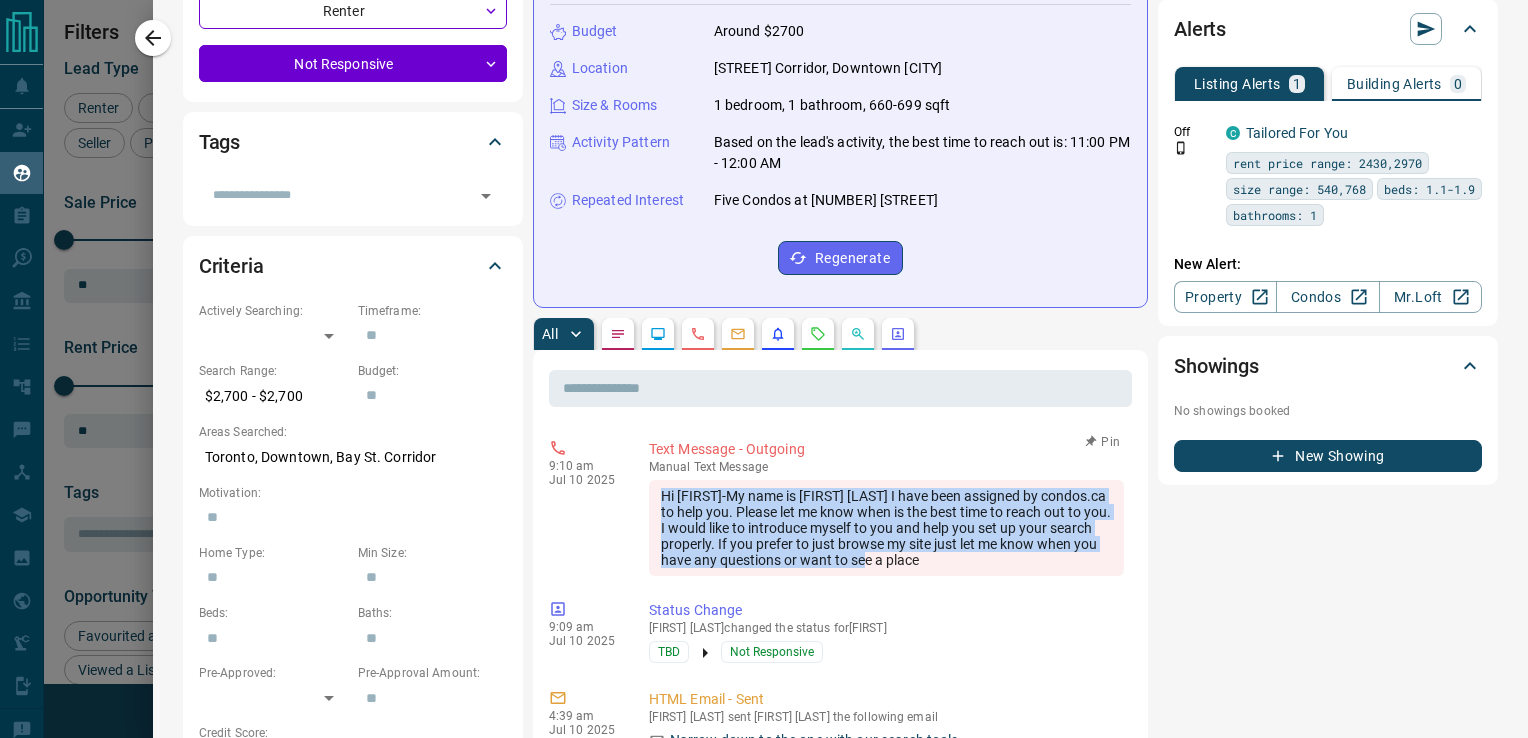 copy on "Hi [NAME]-My name is [FIRST] [LAST] I have been assigned by condos.ca to help you. Please let me know when is the best time to reach out to you. I would like to introduce myself to you and help you set up your search properly. If you prefer to just browse my site just let me know when you have any questions or want to see a plac" 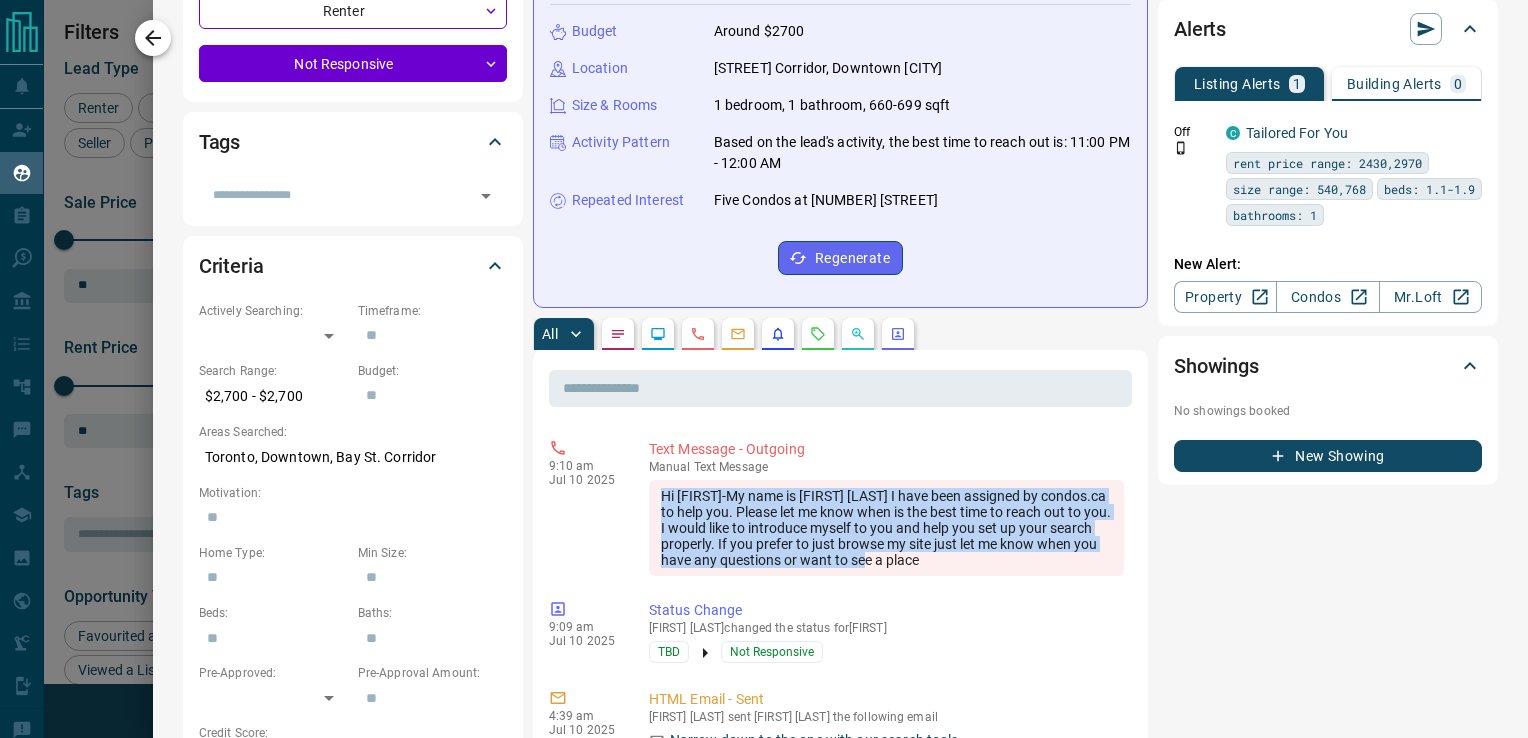 click at bounding box center [153, 38] 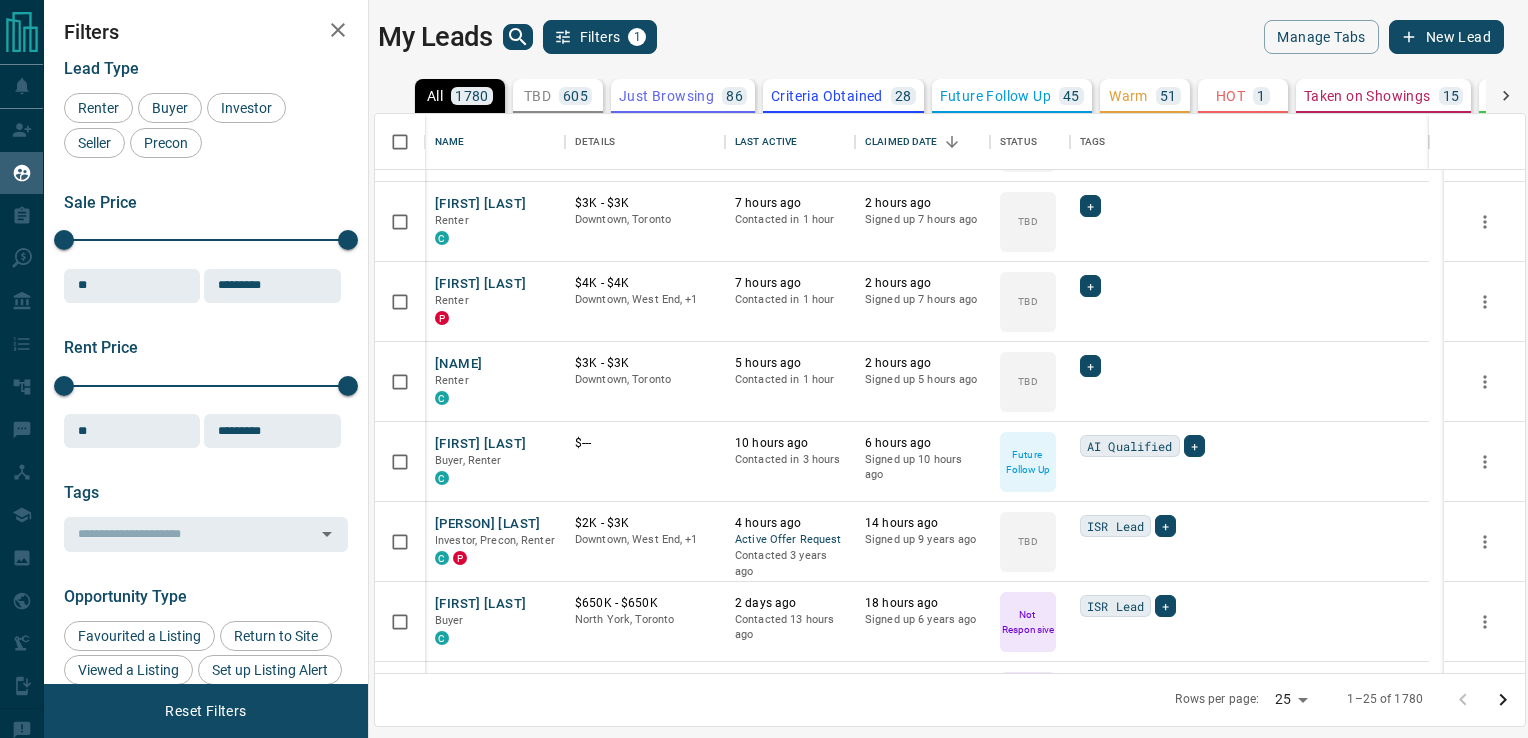 scroll, scrollTop: 0, scrollLeft: 0, axis: both 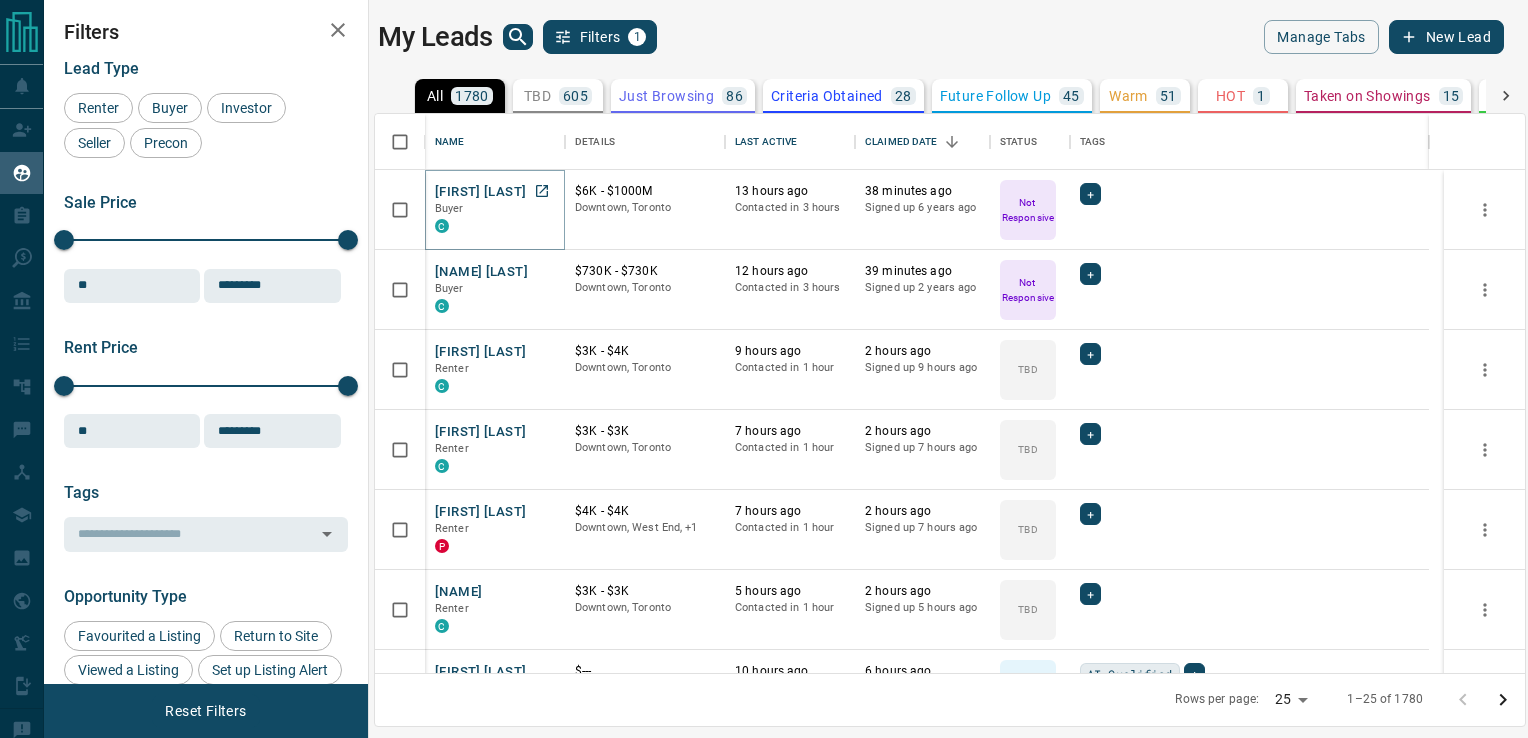 click on "[FIRST] [LAST]" at bounding box center (480, 192) 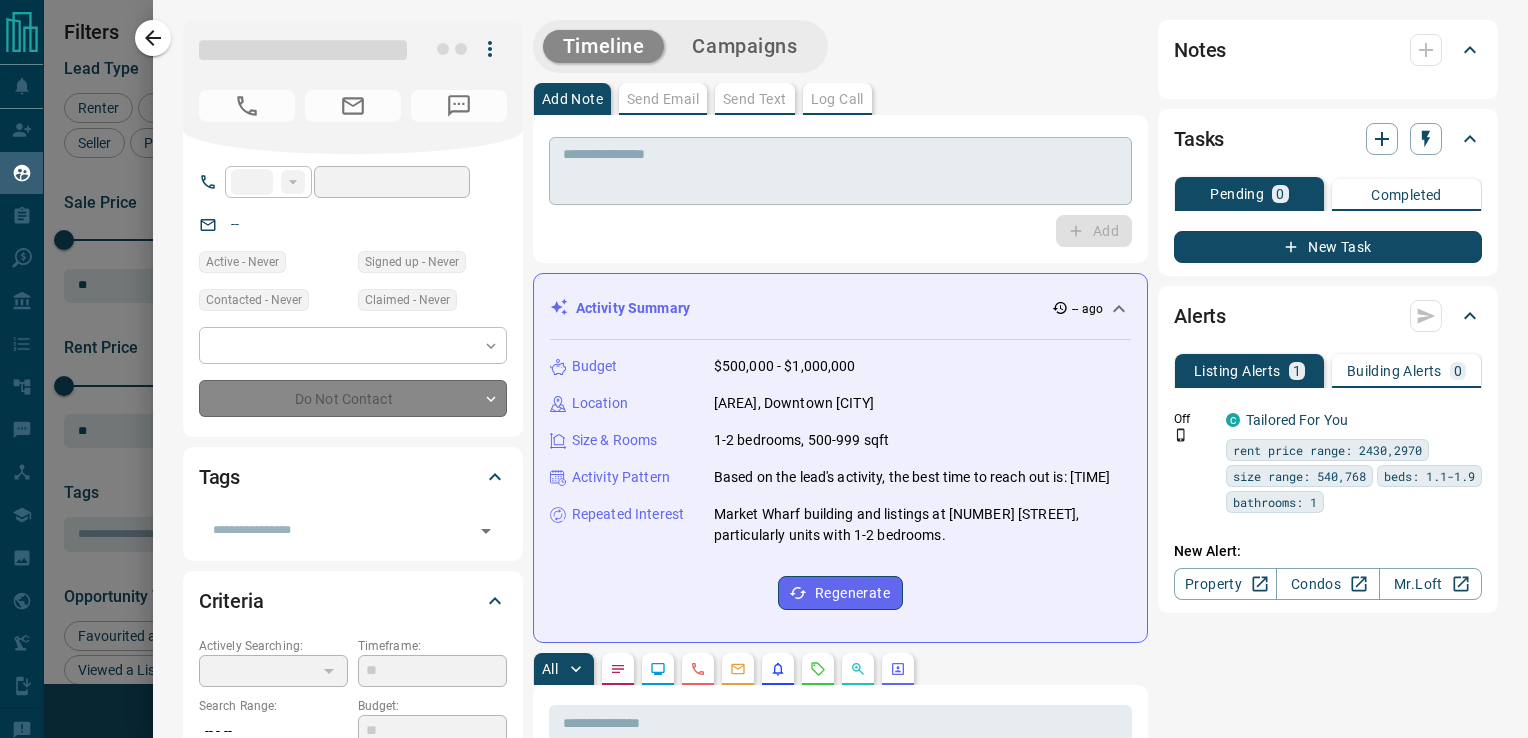 type on "**" 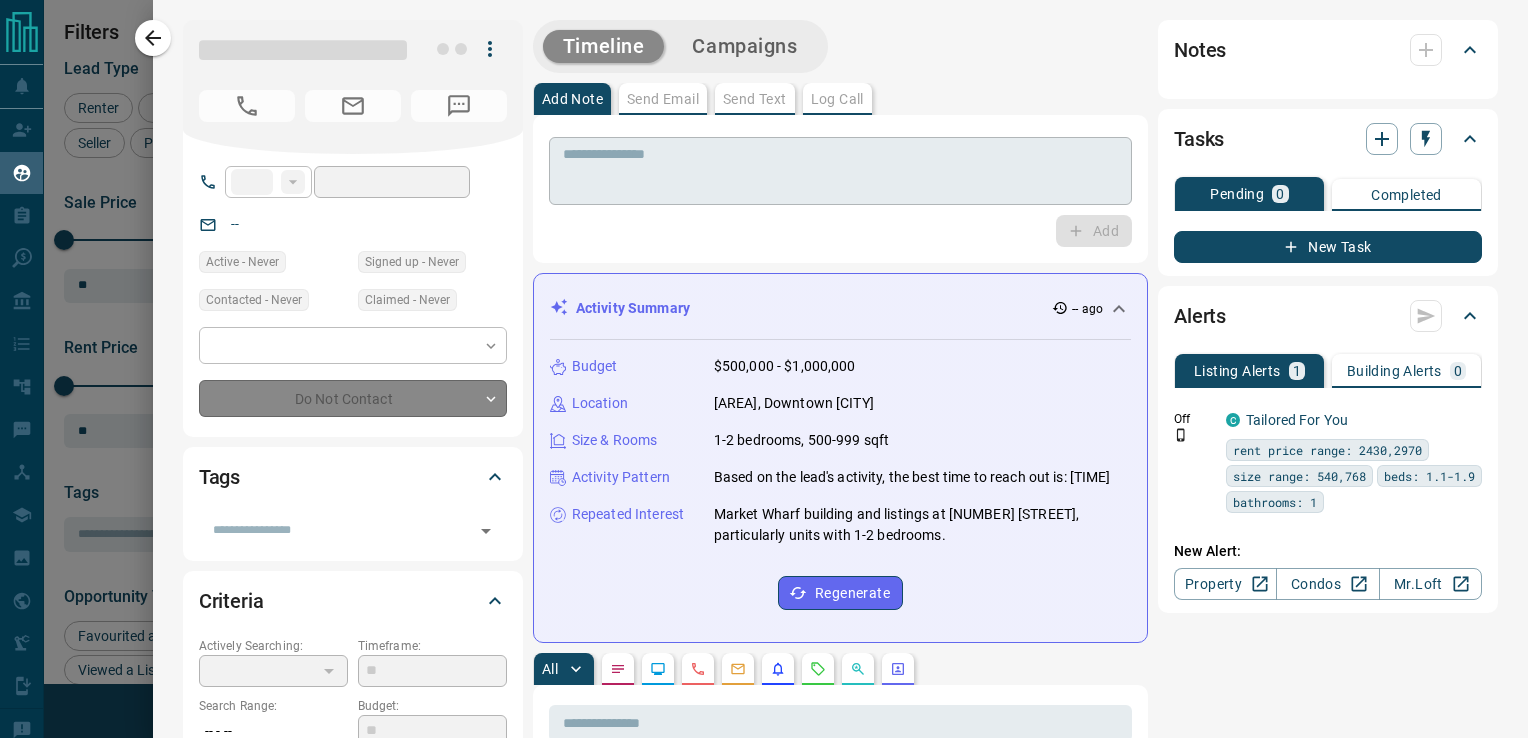 type on "**********" 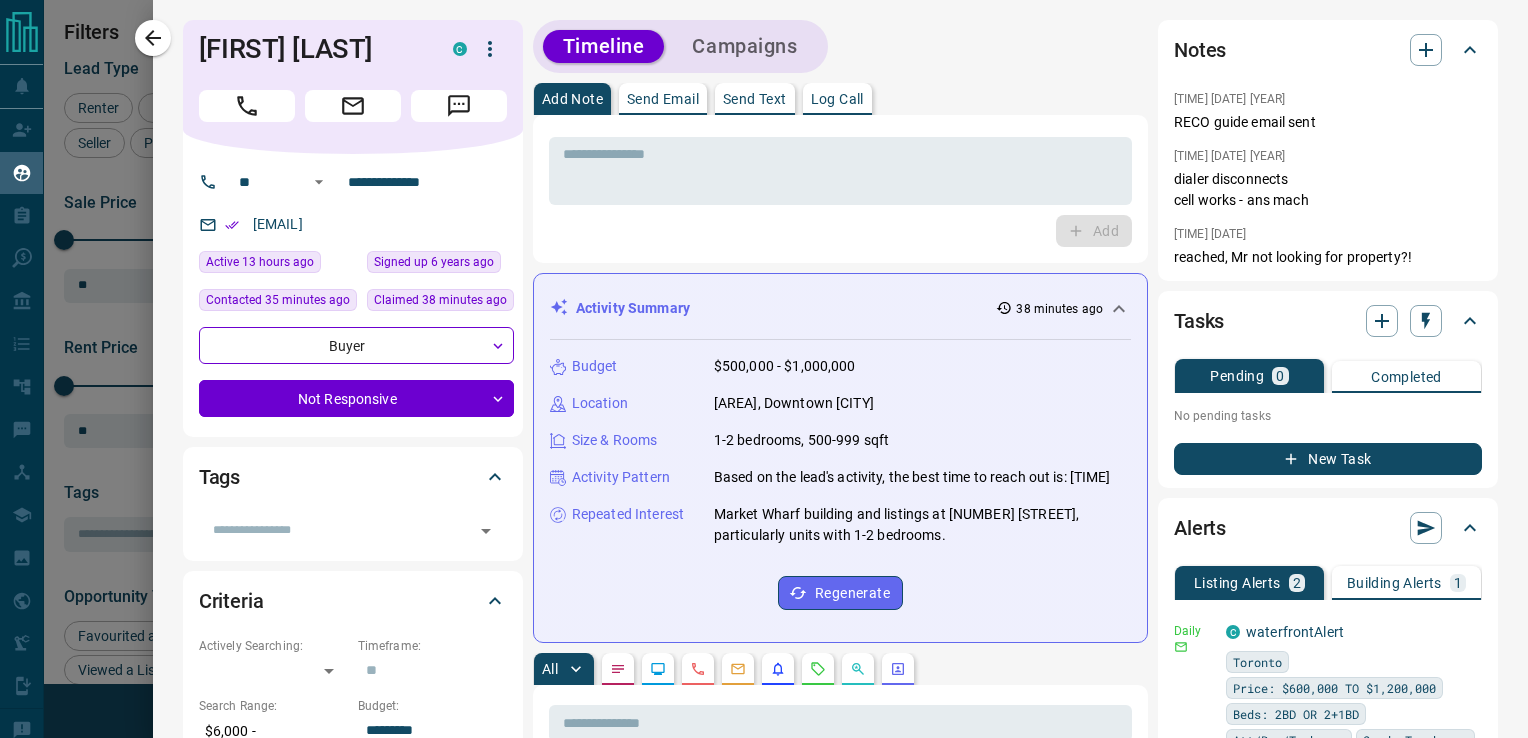 click on "Send Text" at bounding box center (755, 99) 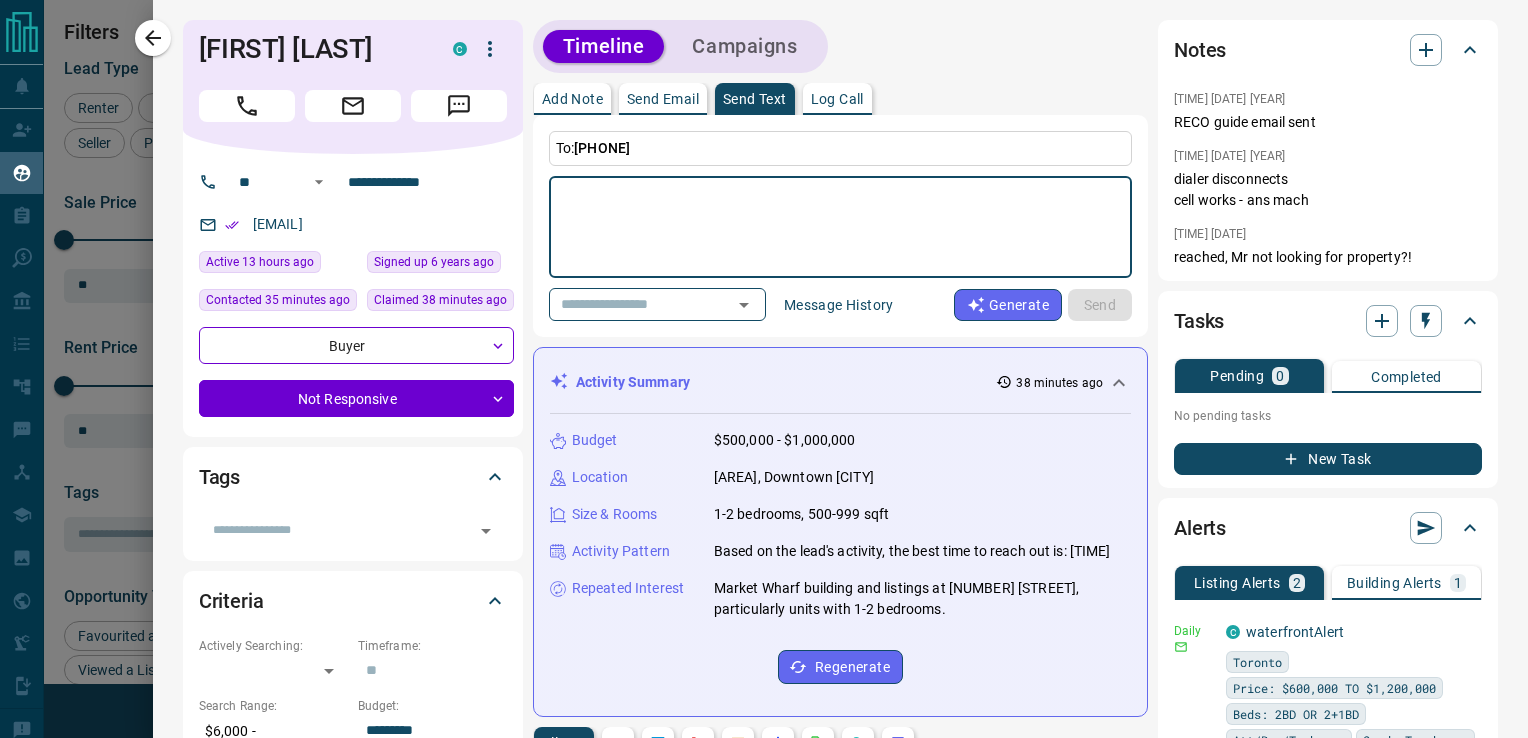 click at bounding box center (840, 227) 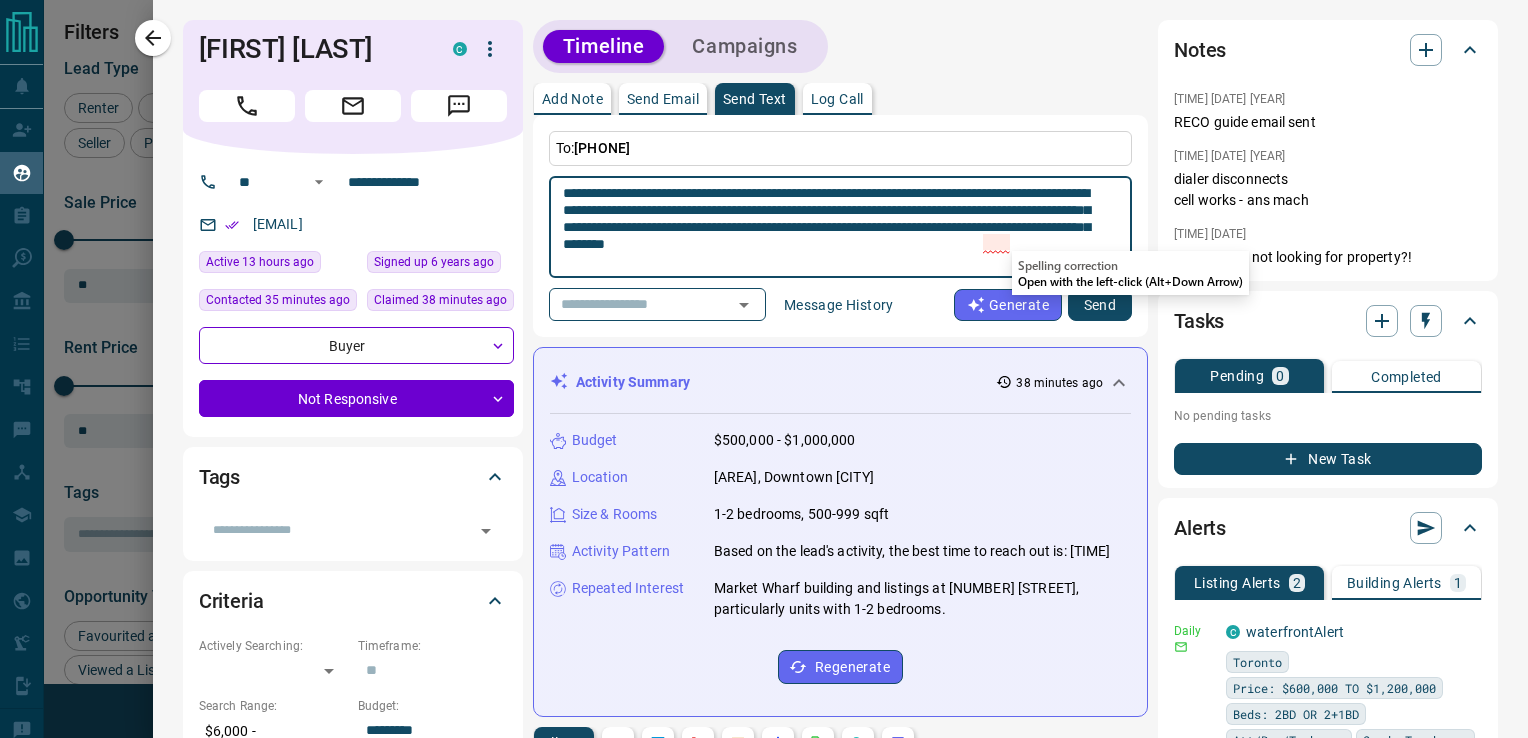 click on "**********" at bounding box center [833, 227] 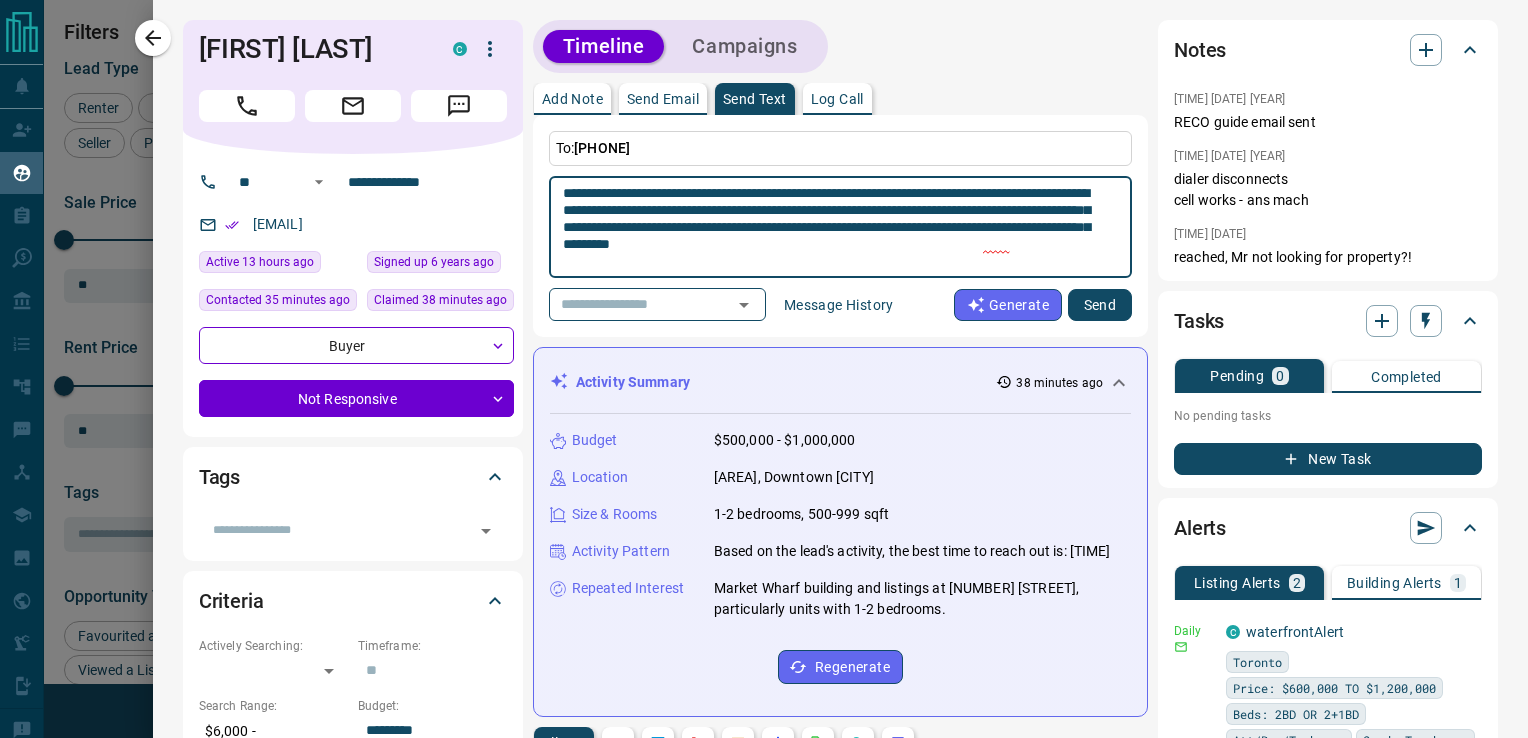 type on "**********" 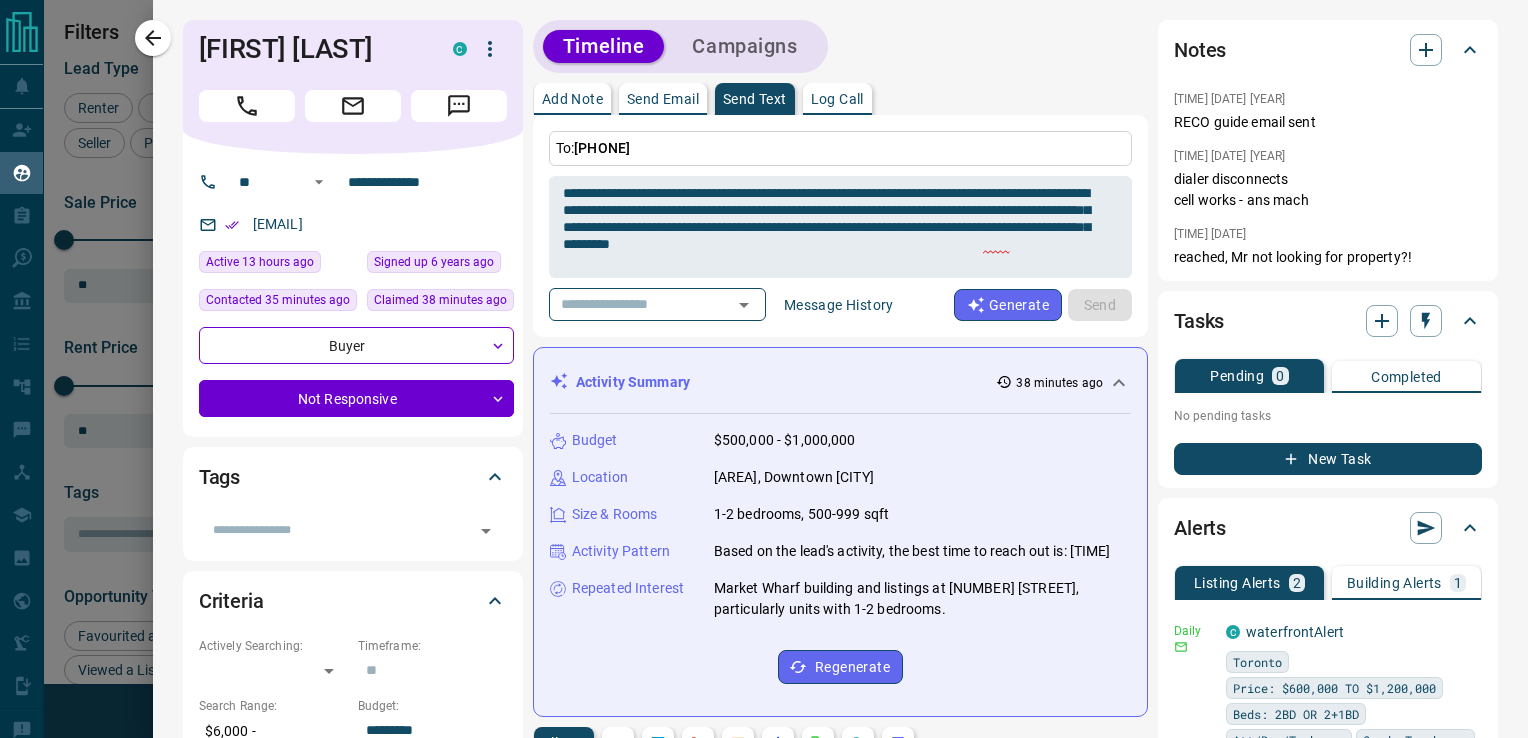 type 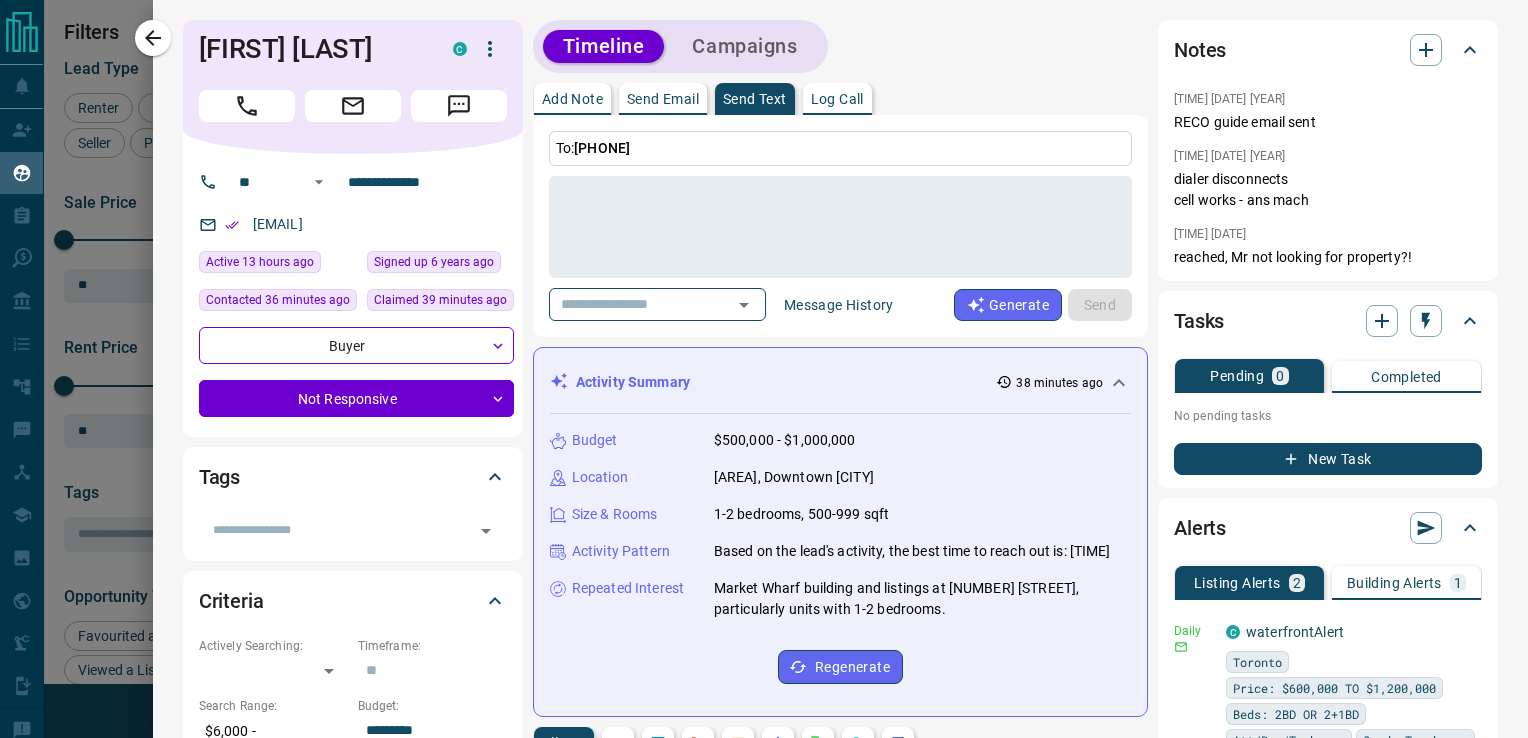 click at bounding box center [764, 369] 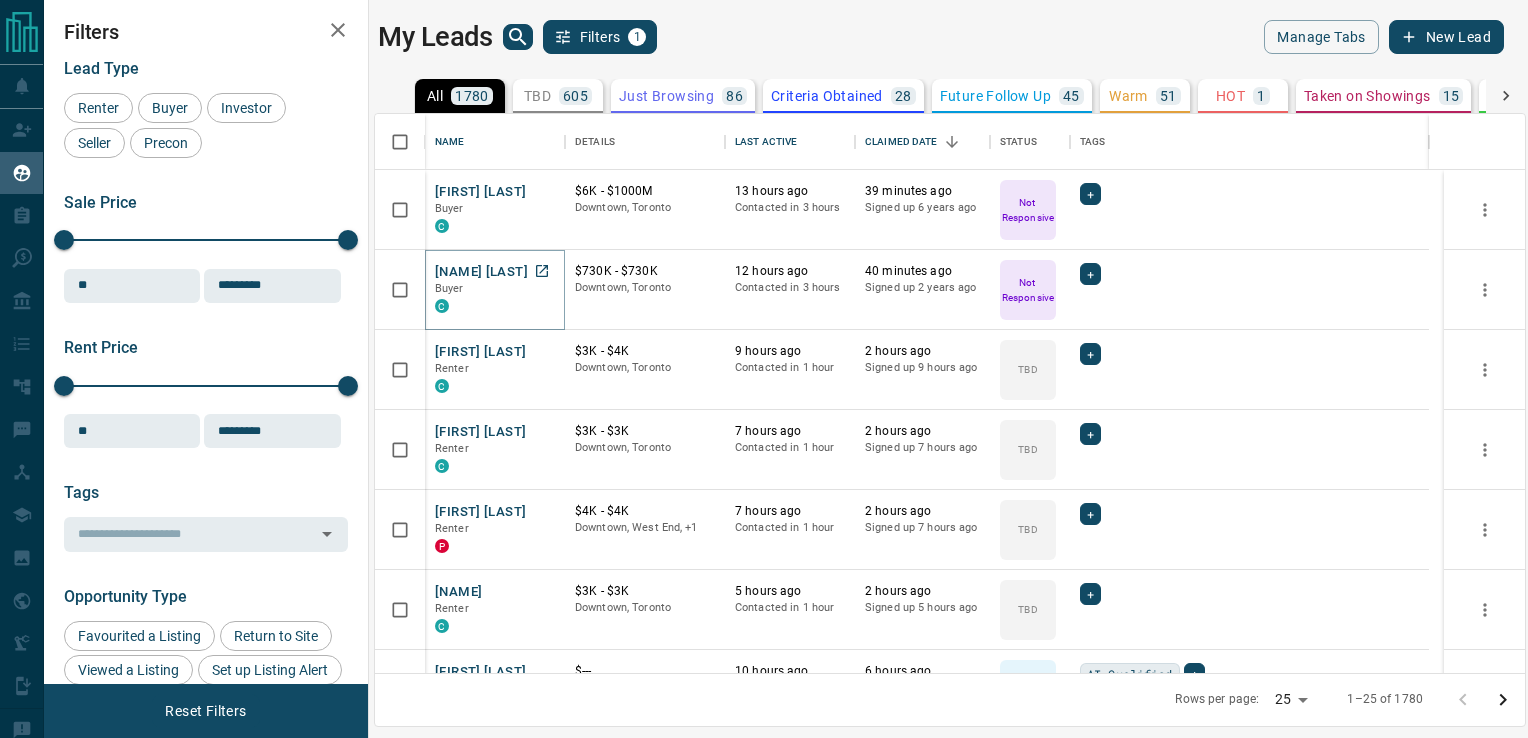 click on "[NAME] [LAST]" at bounding box center [481, 272] 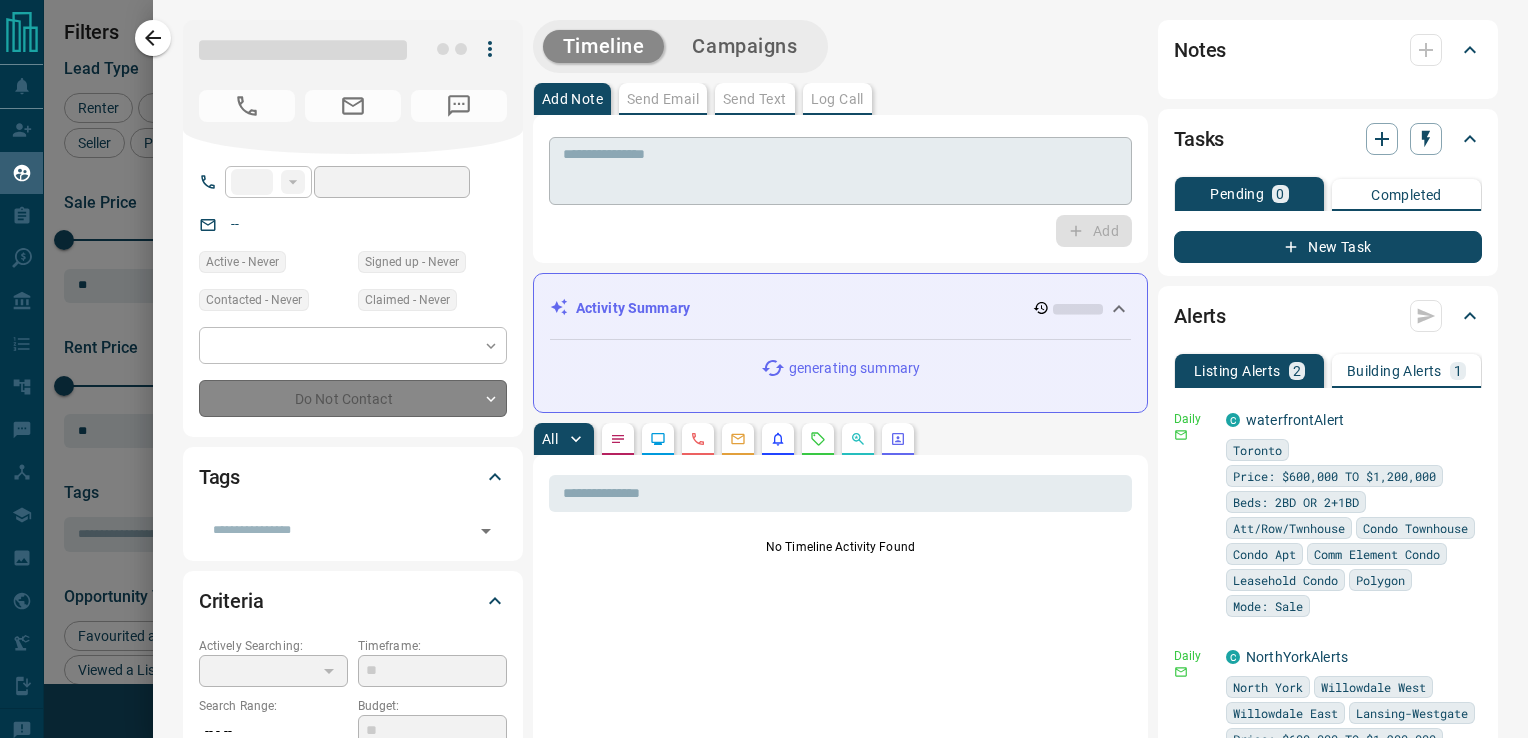 type on "**" 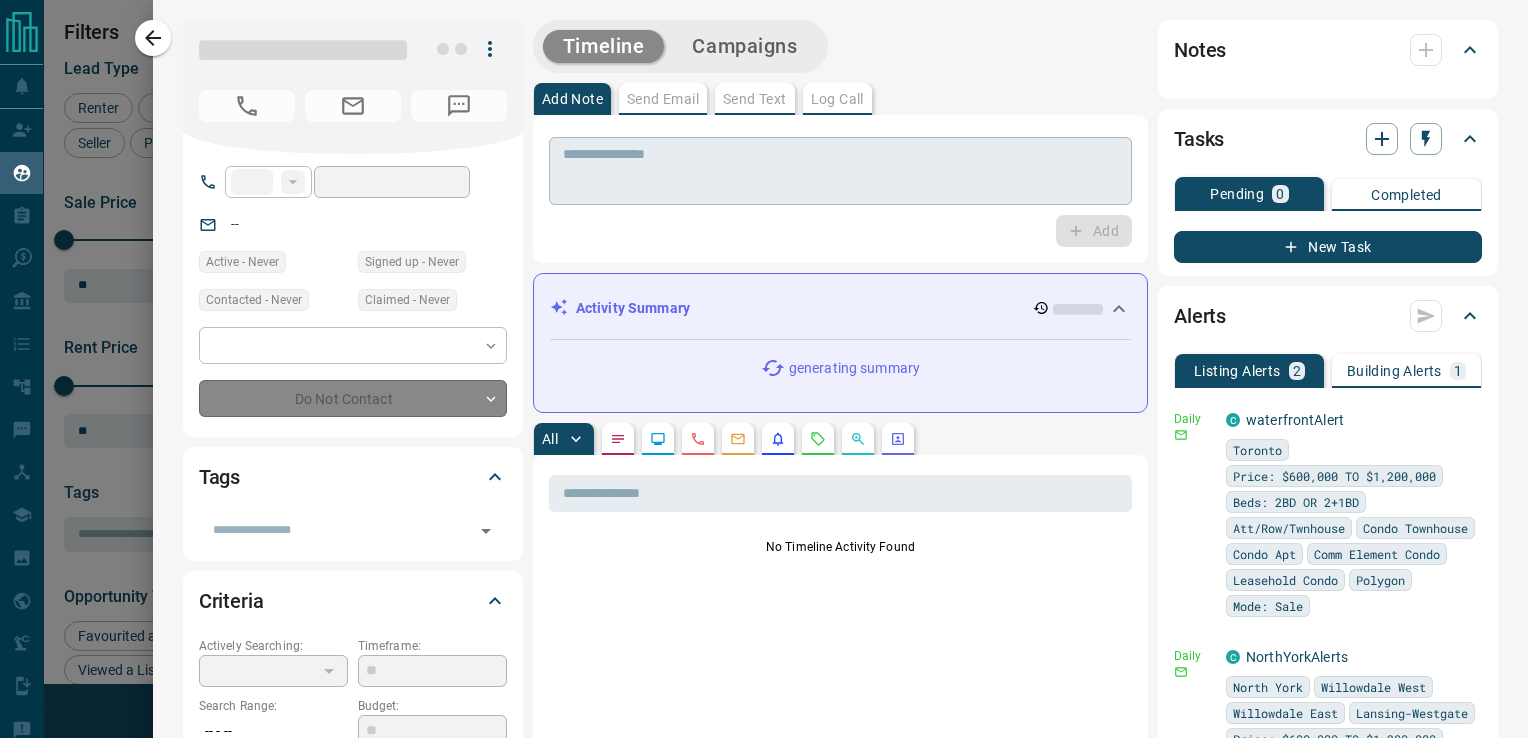 type on "**********" 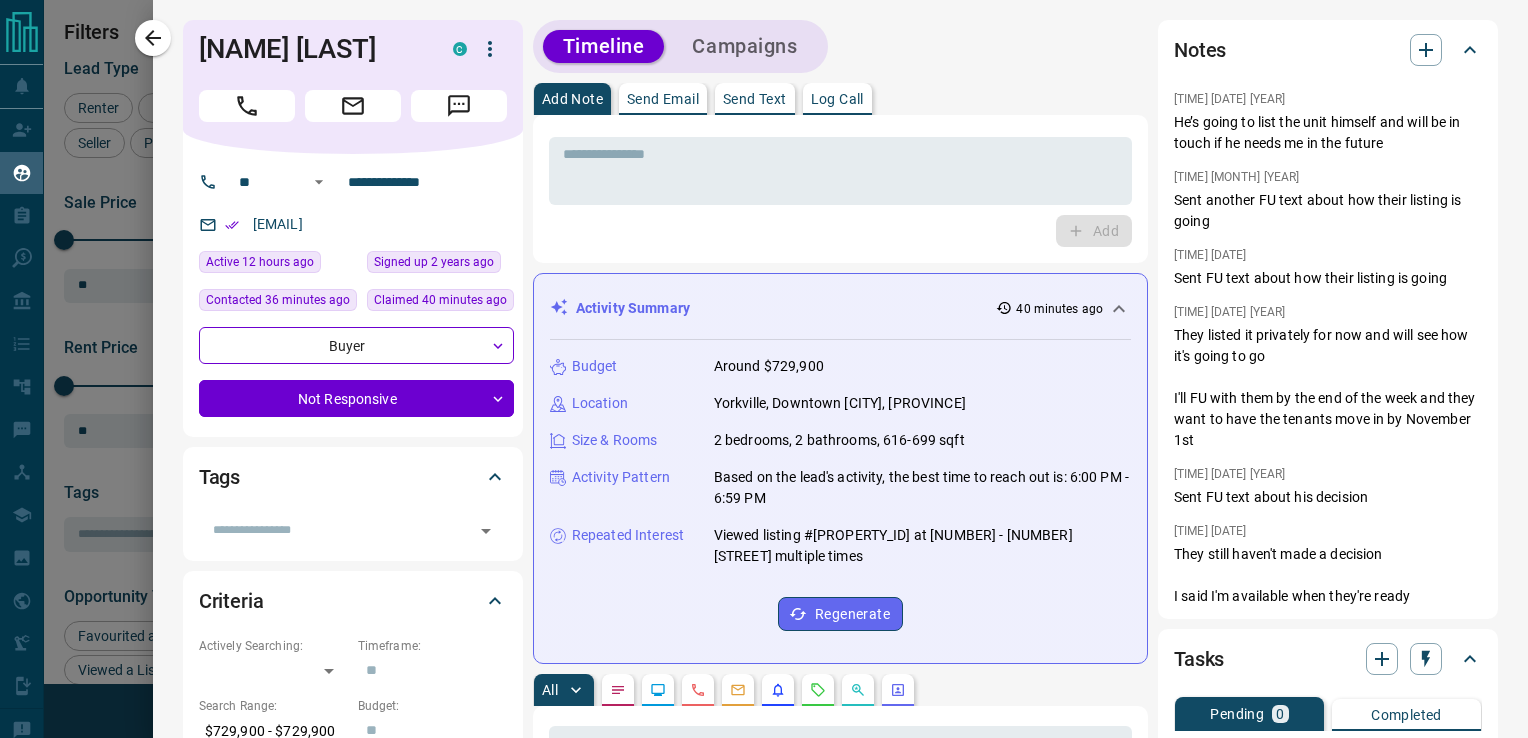 click on "Send Text" at bounding box center (755, 99) 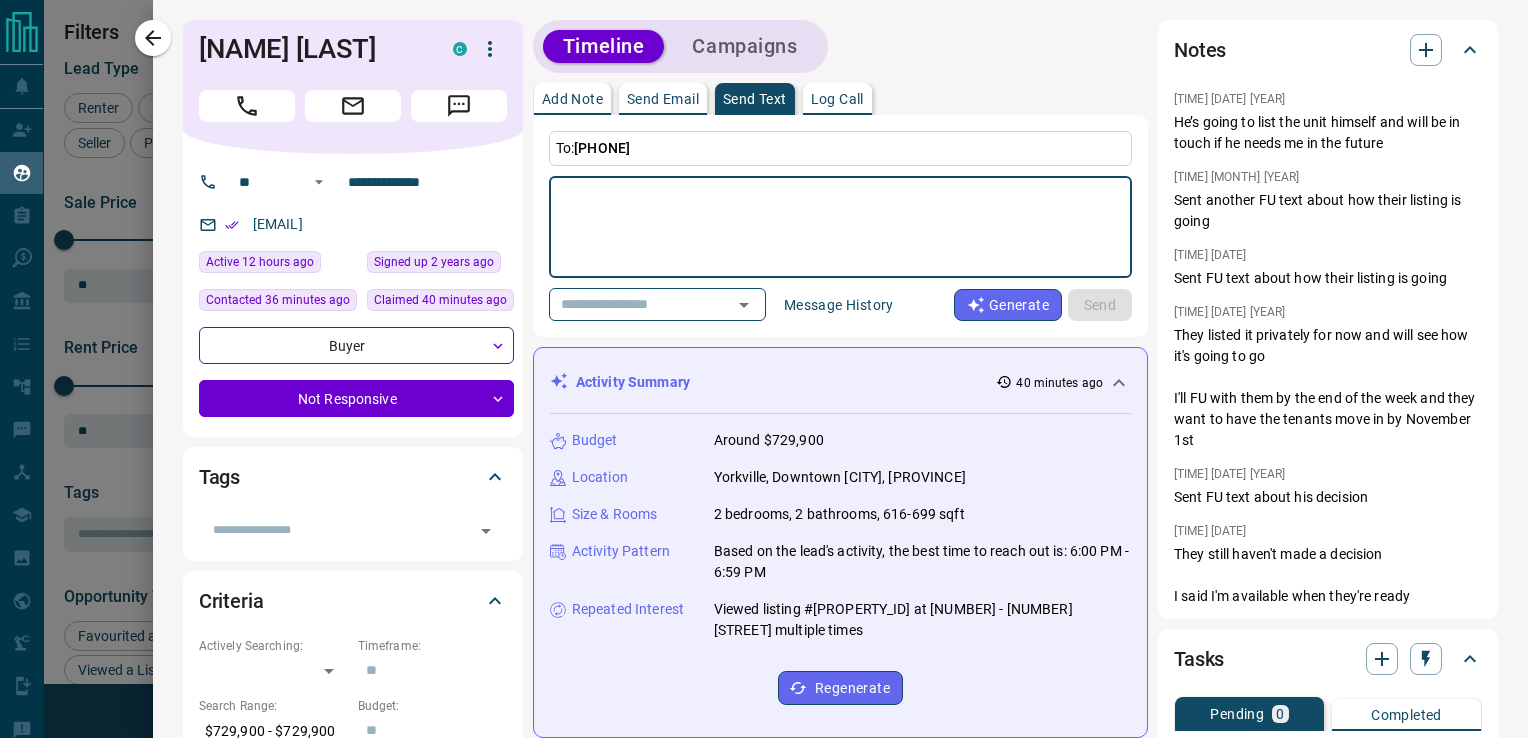 click at bounding box center [840, 227] 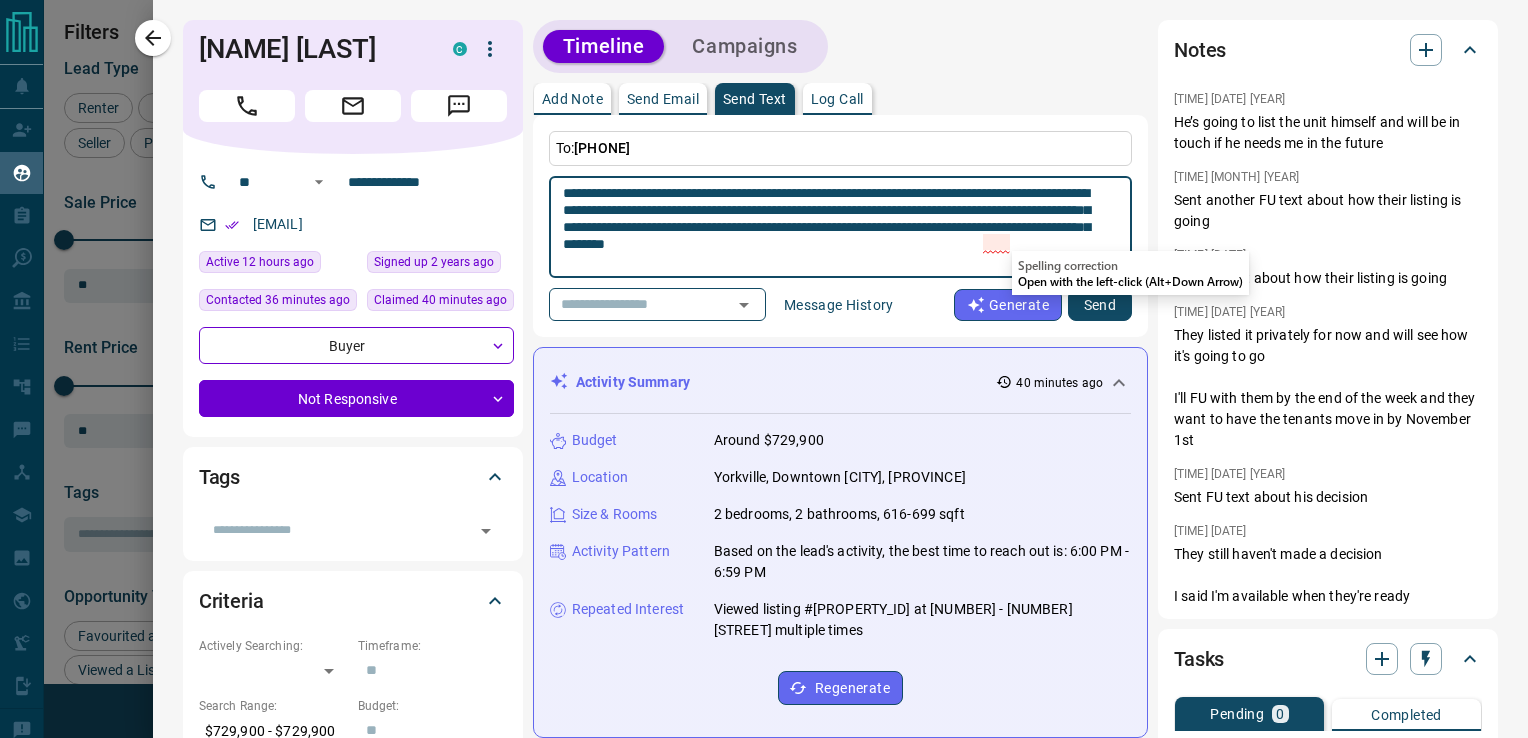 click on "**********" at bounding box center (833, 227) 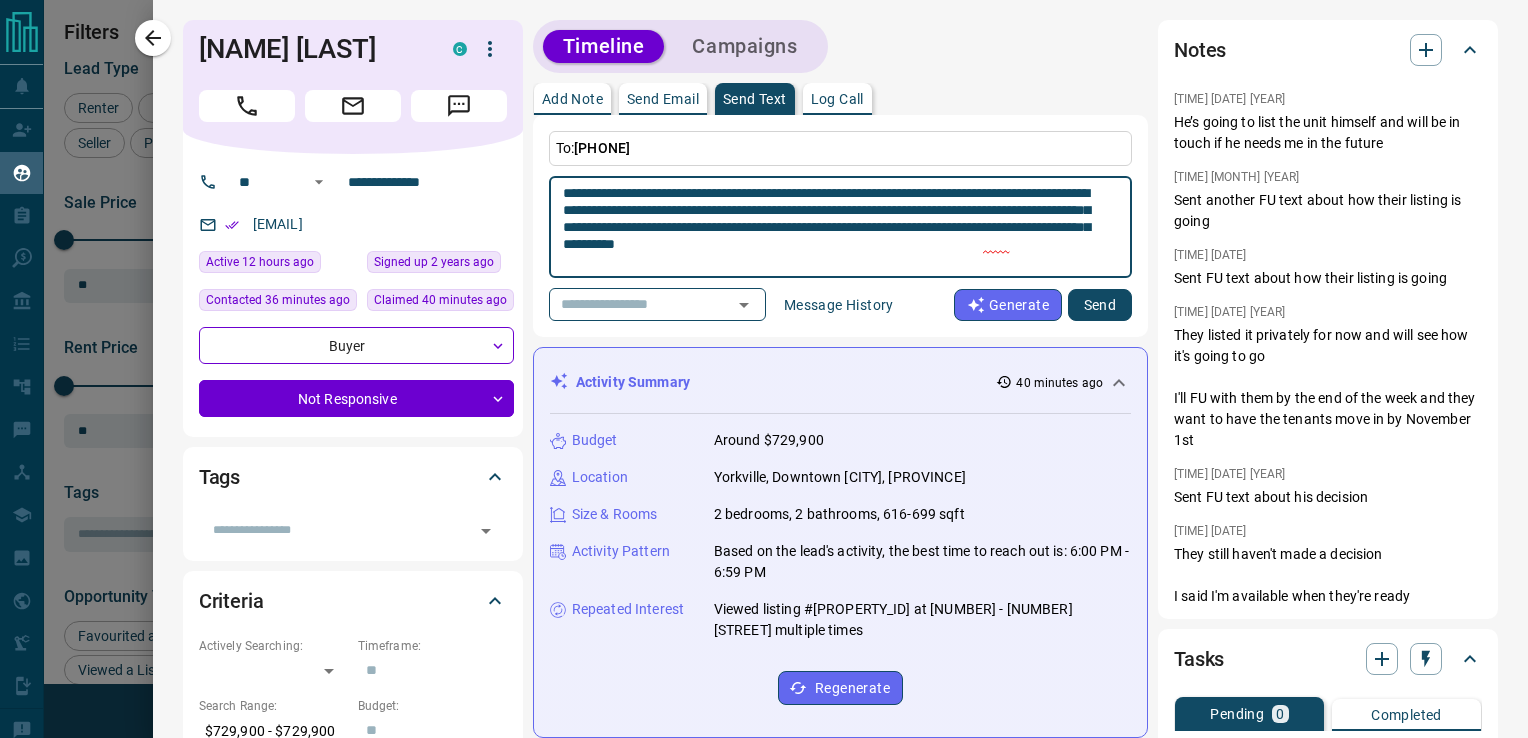 type on "**********" 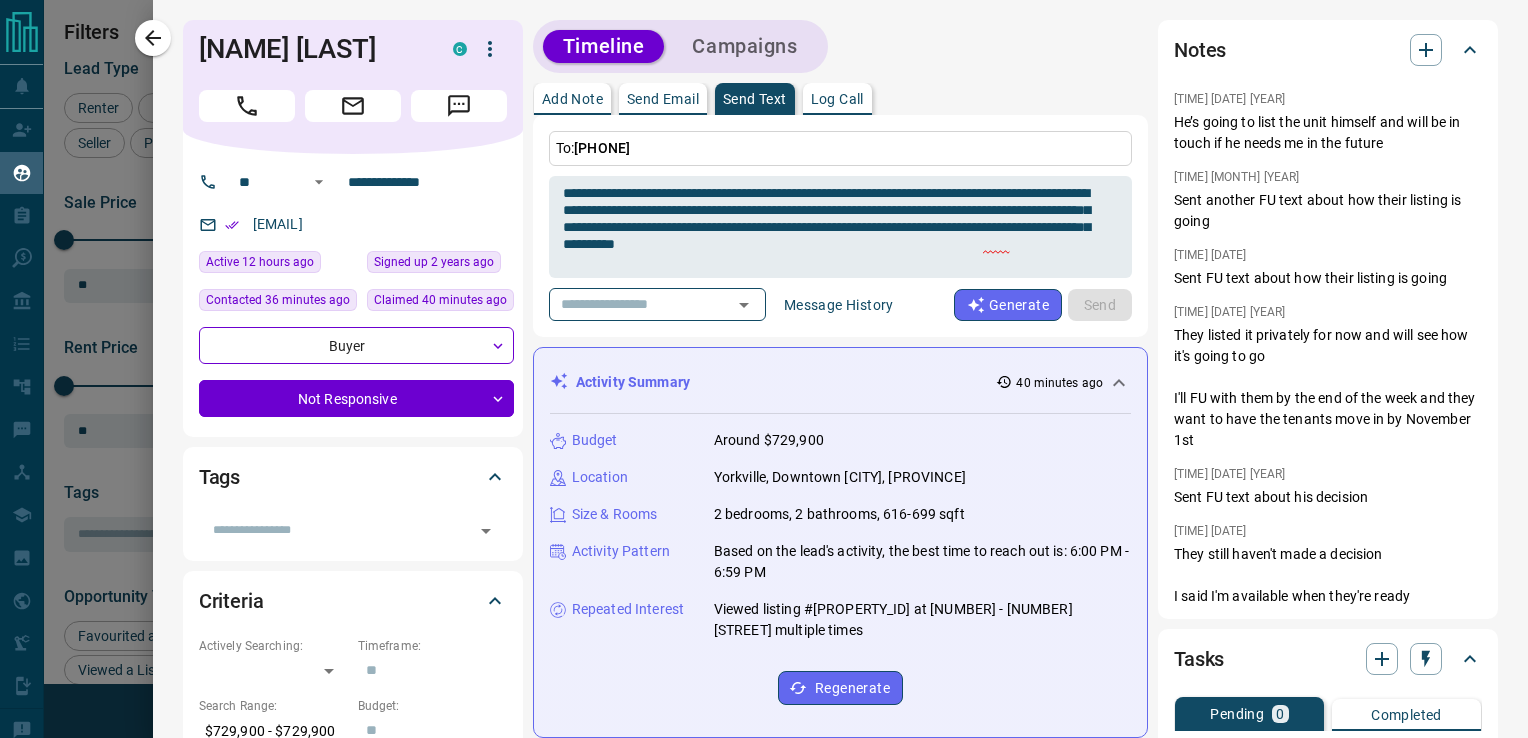 type 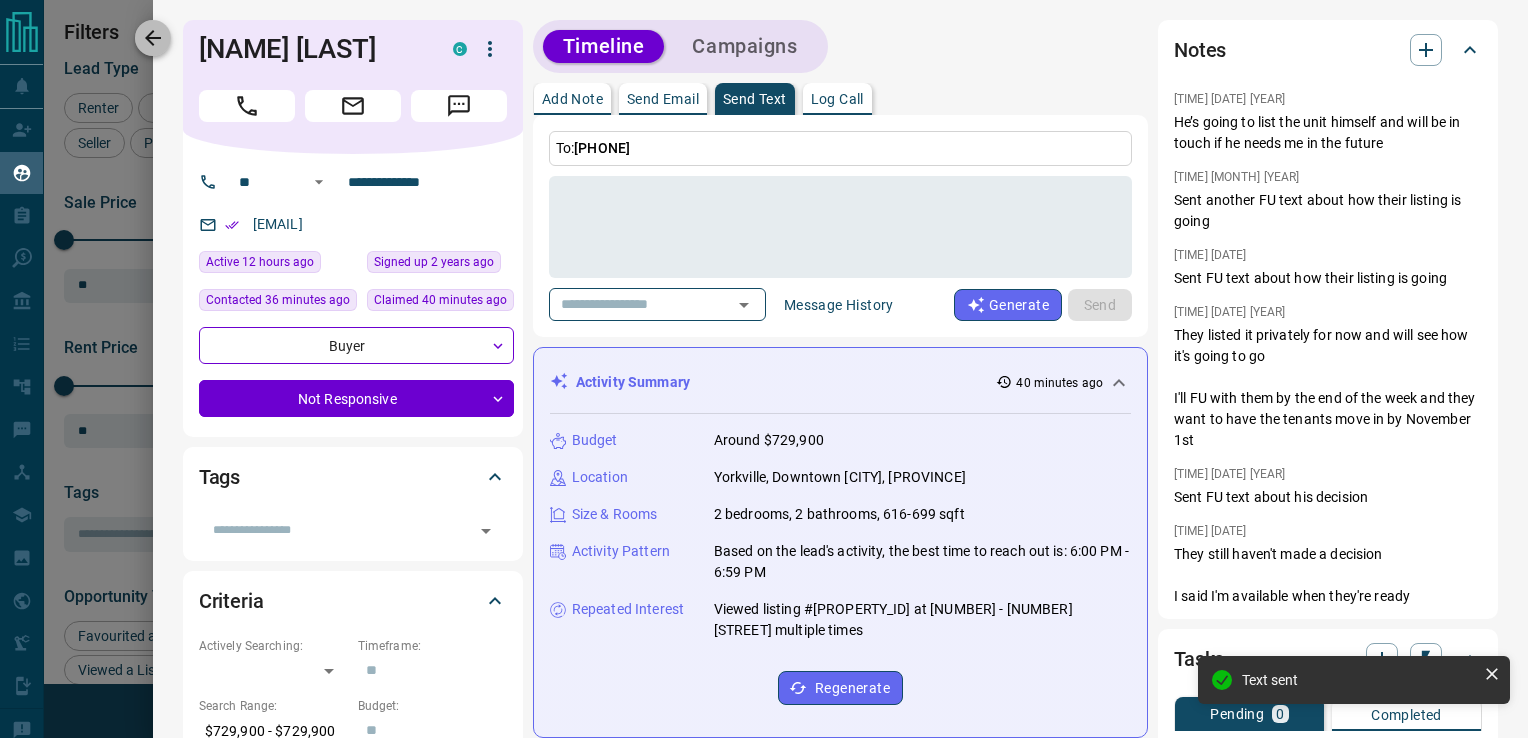 click 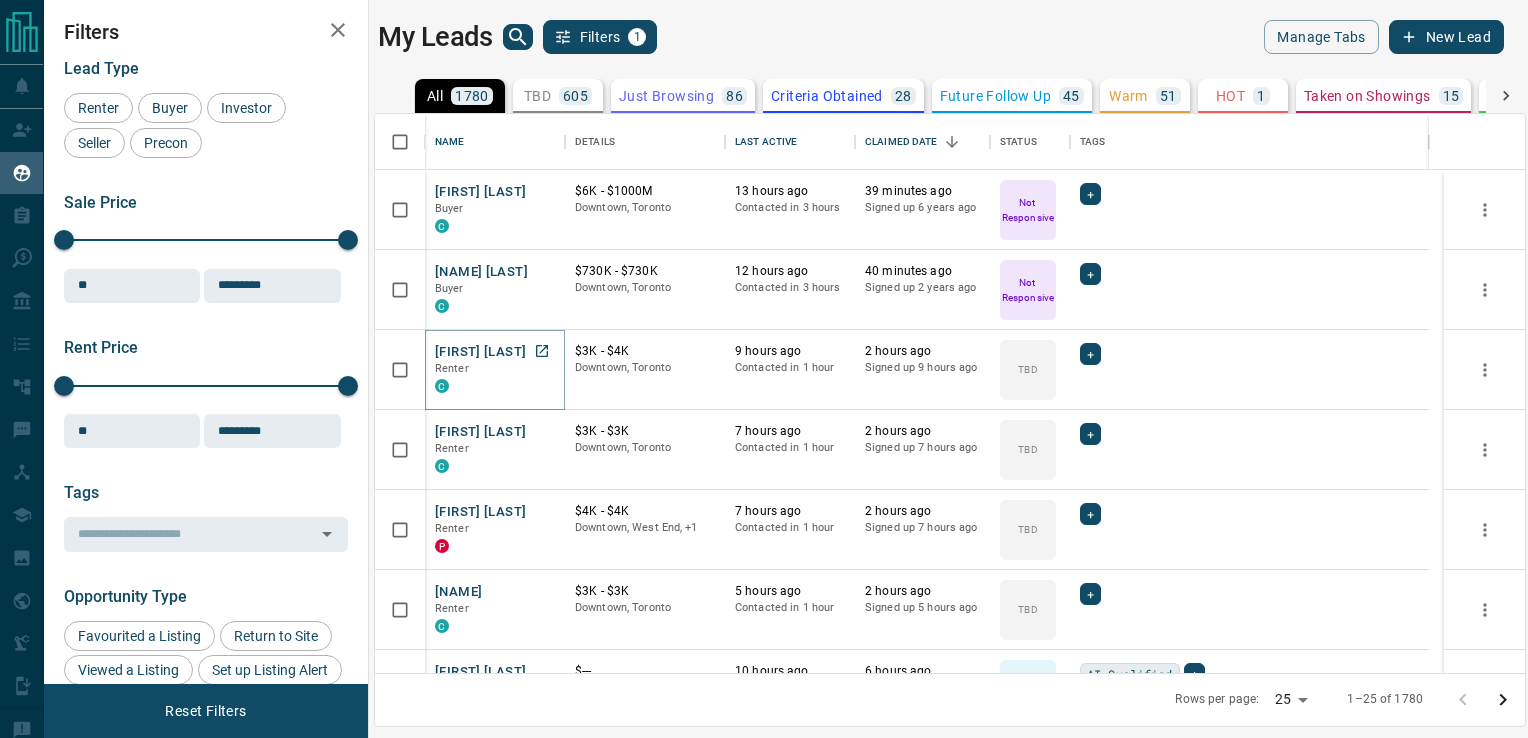click on "[FIRST] [LAST]" at bounding box center (480, 352) 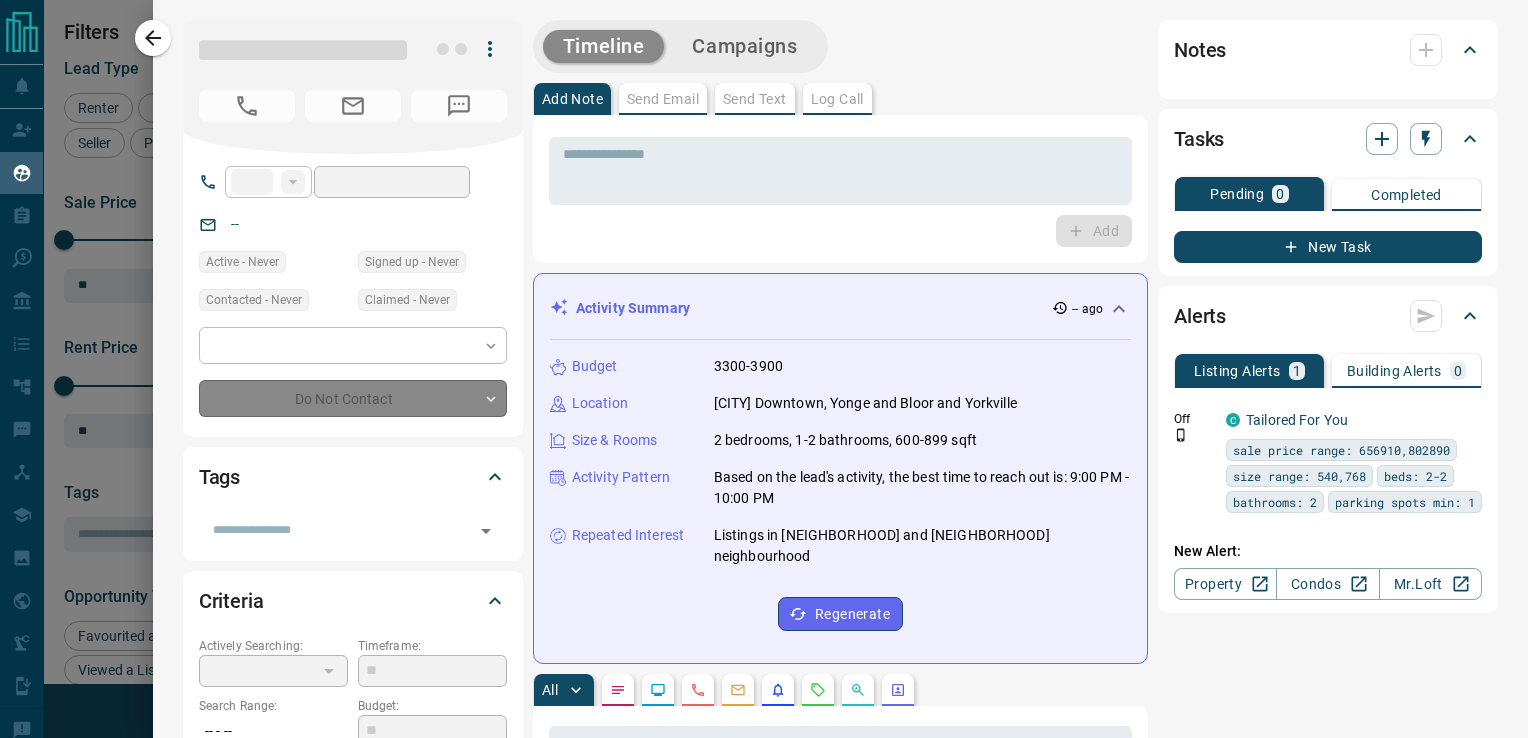 type on "**" 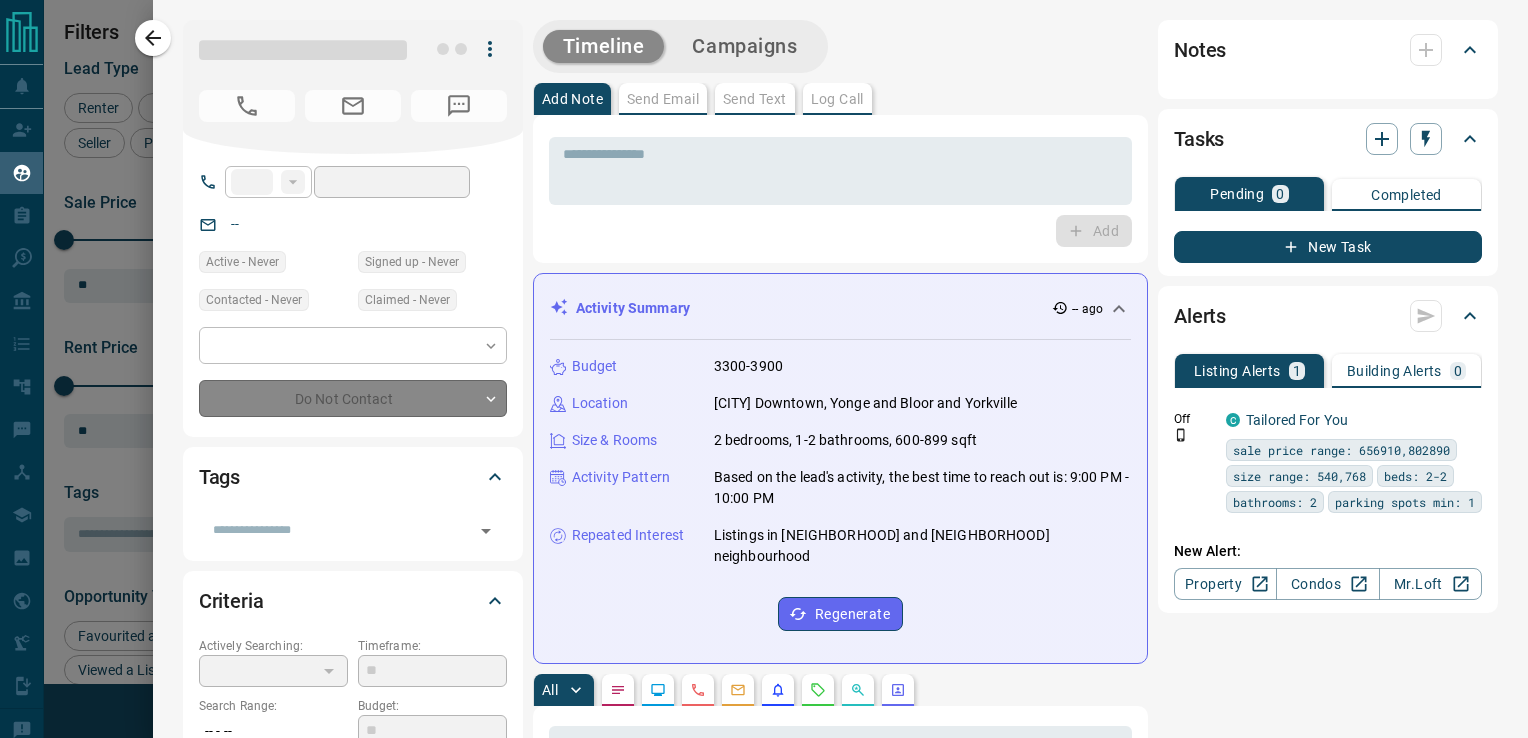 type on "**********" 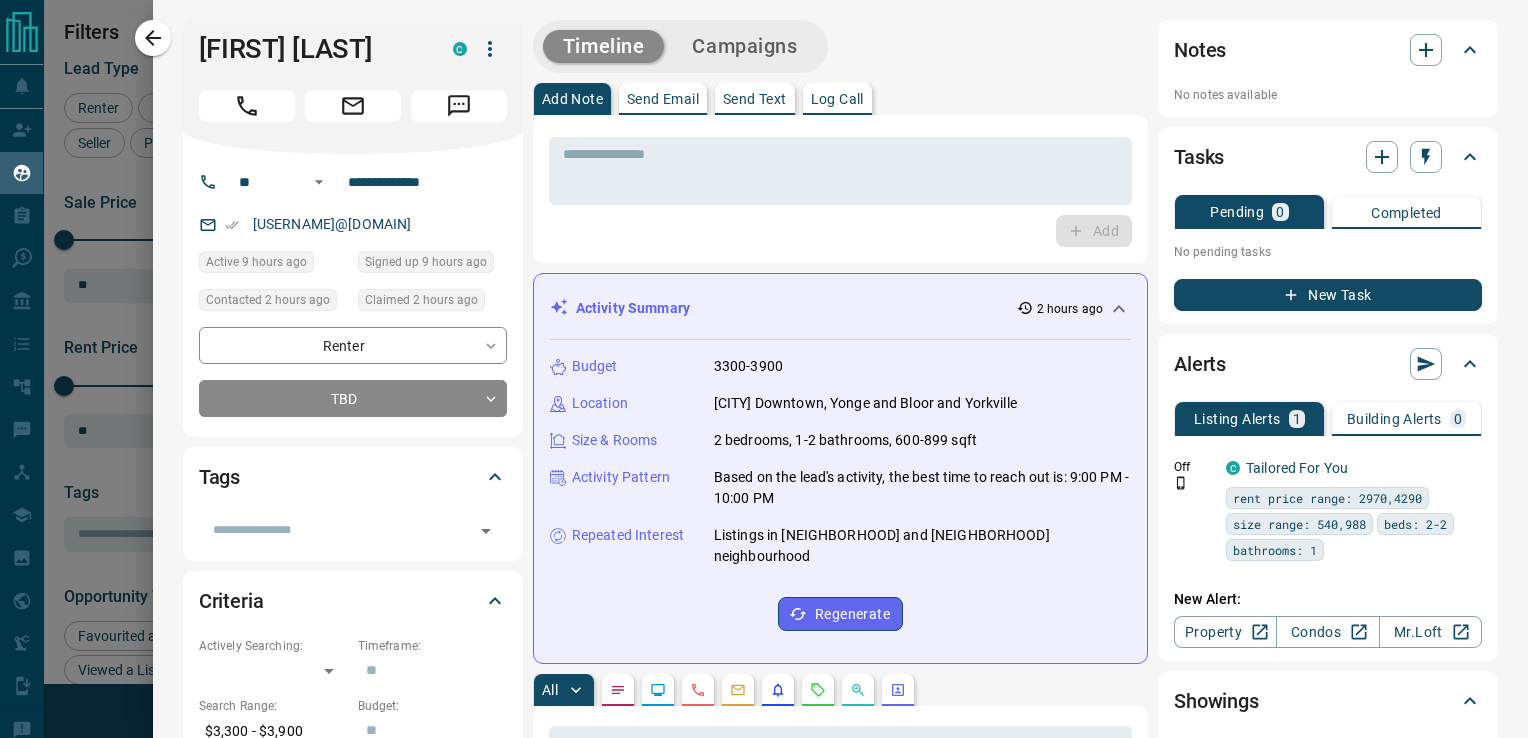 click on "Send Text" at bounding box center [755, 99] 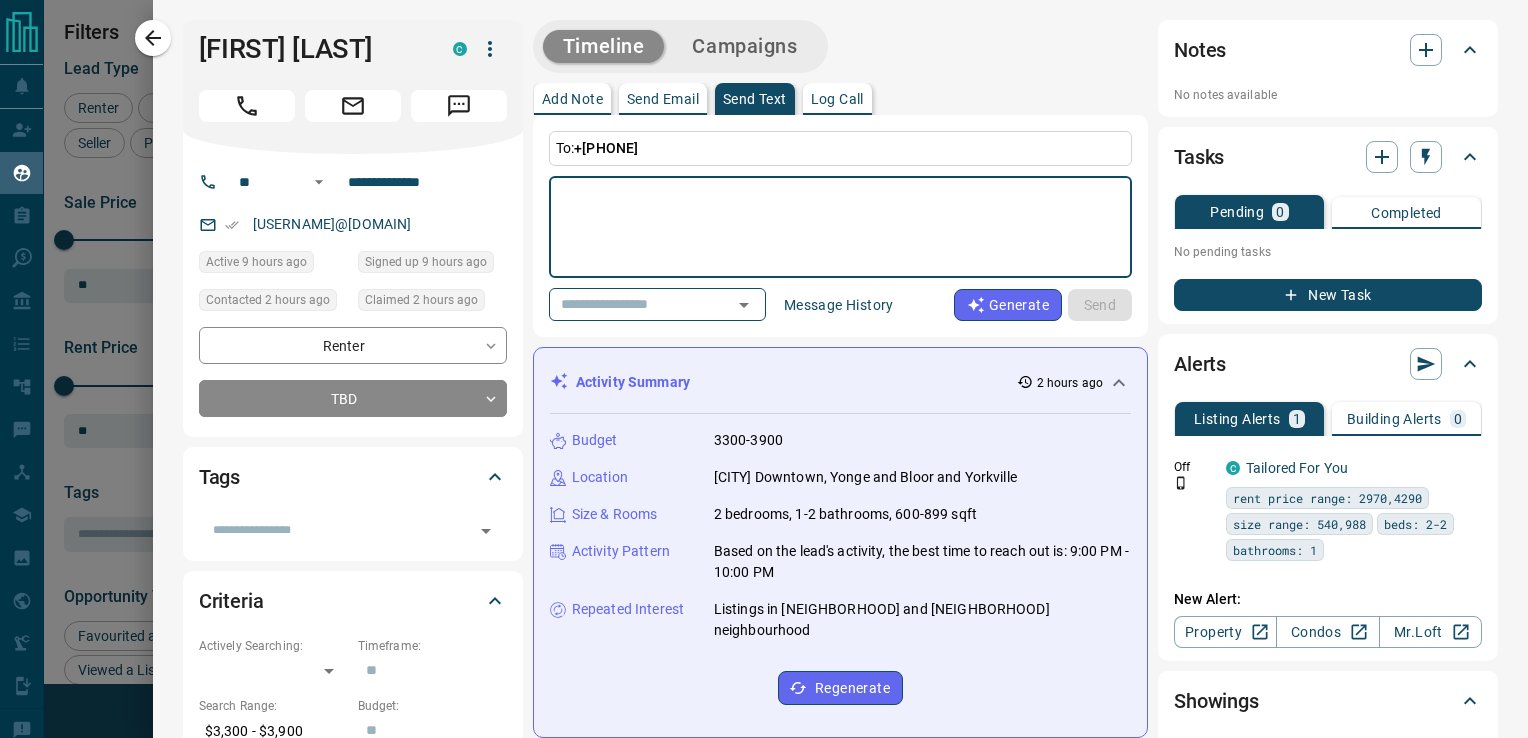click at bounding box center [840, 227] 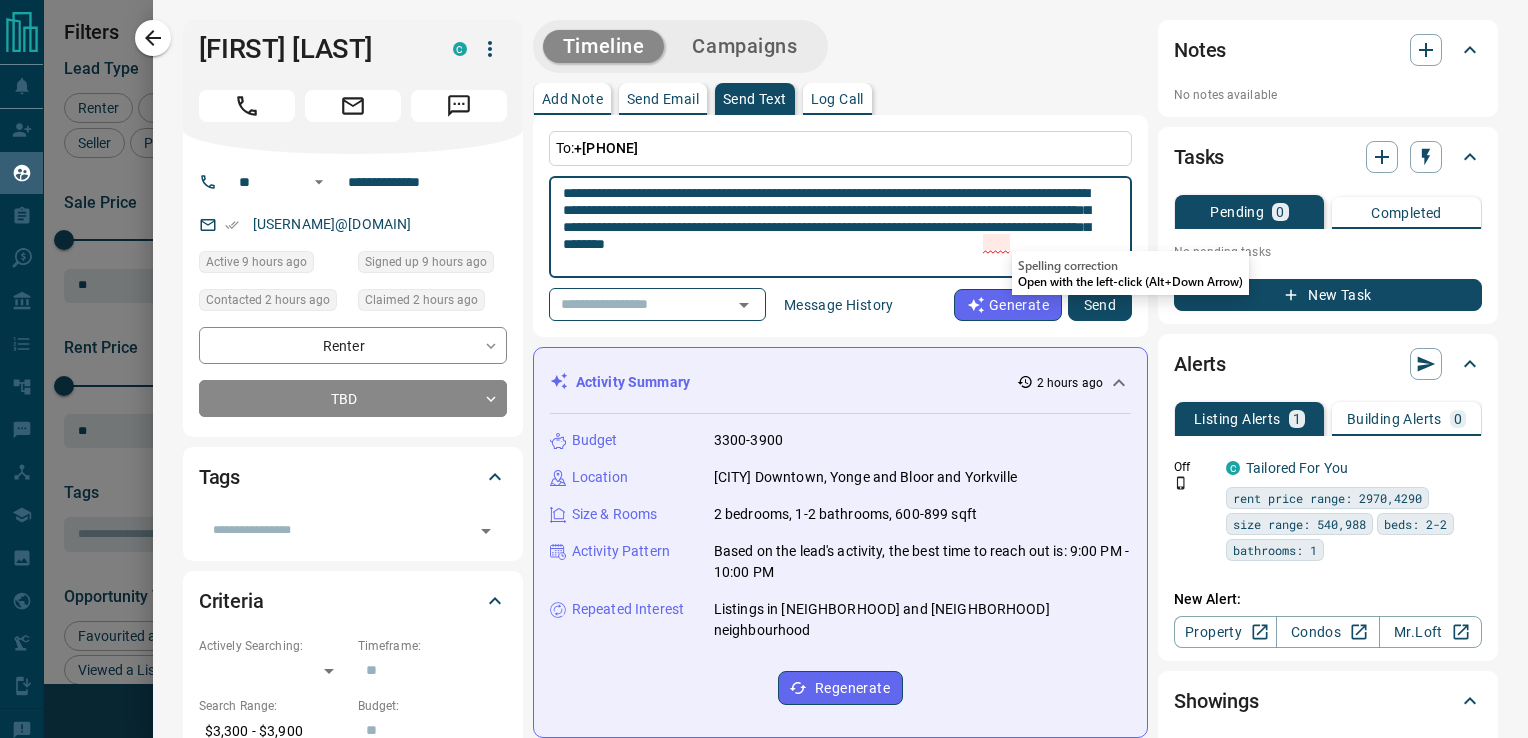 click on "**********" at bounding box center (833, 227) 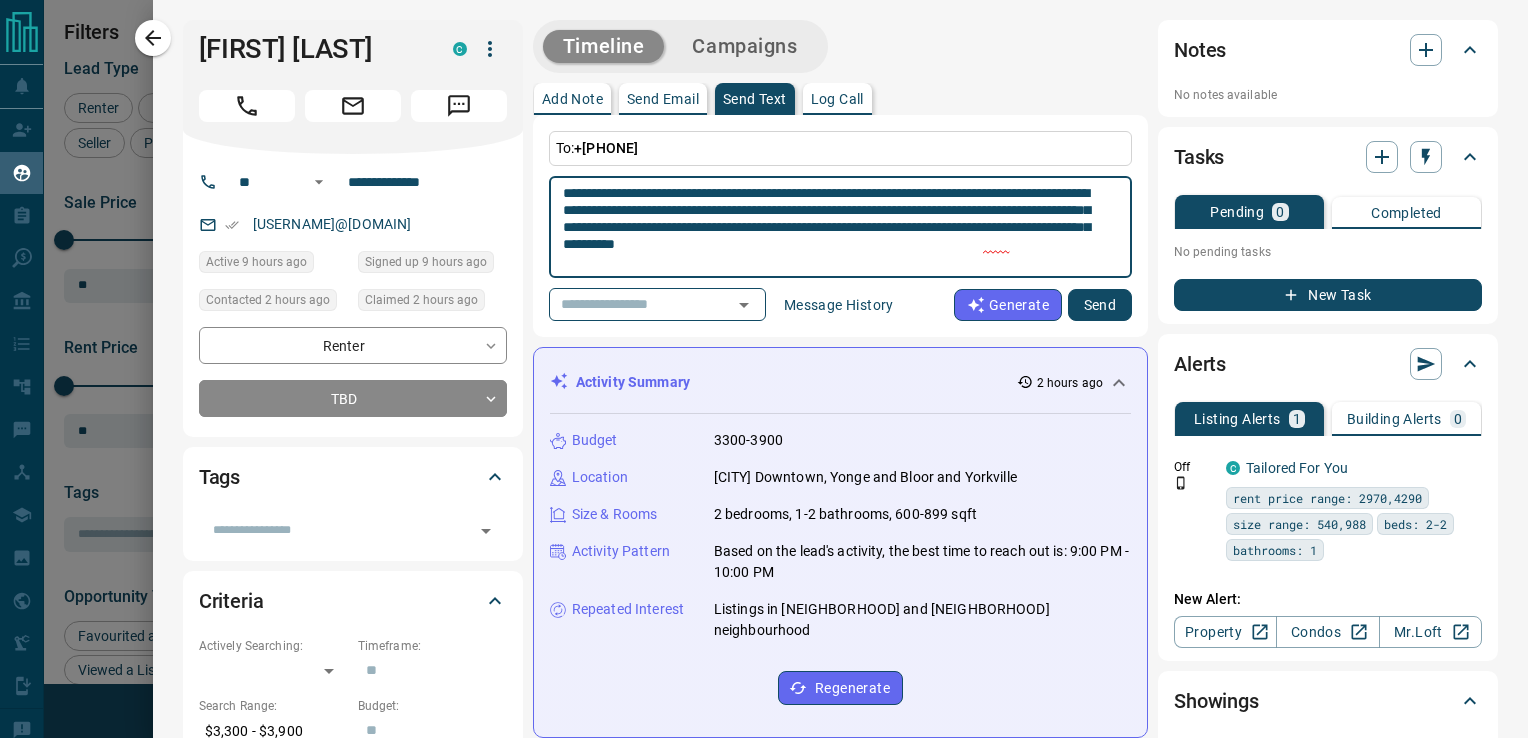 type on "**********" 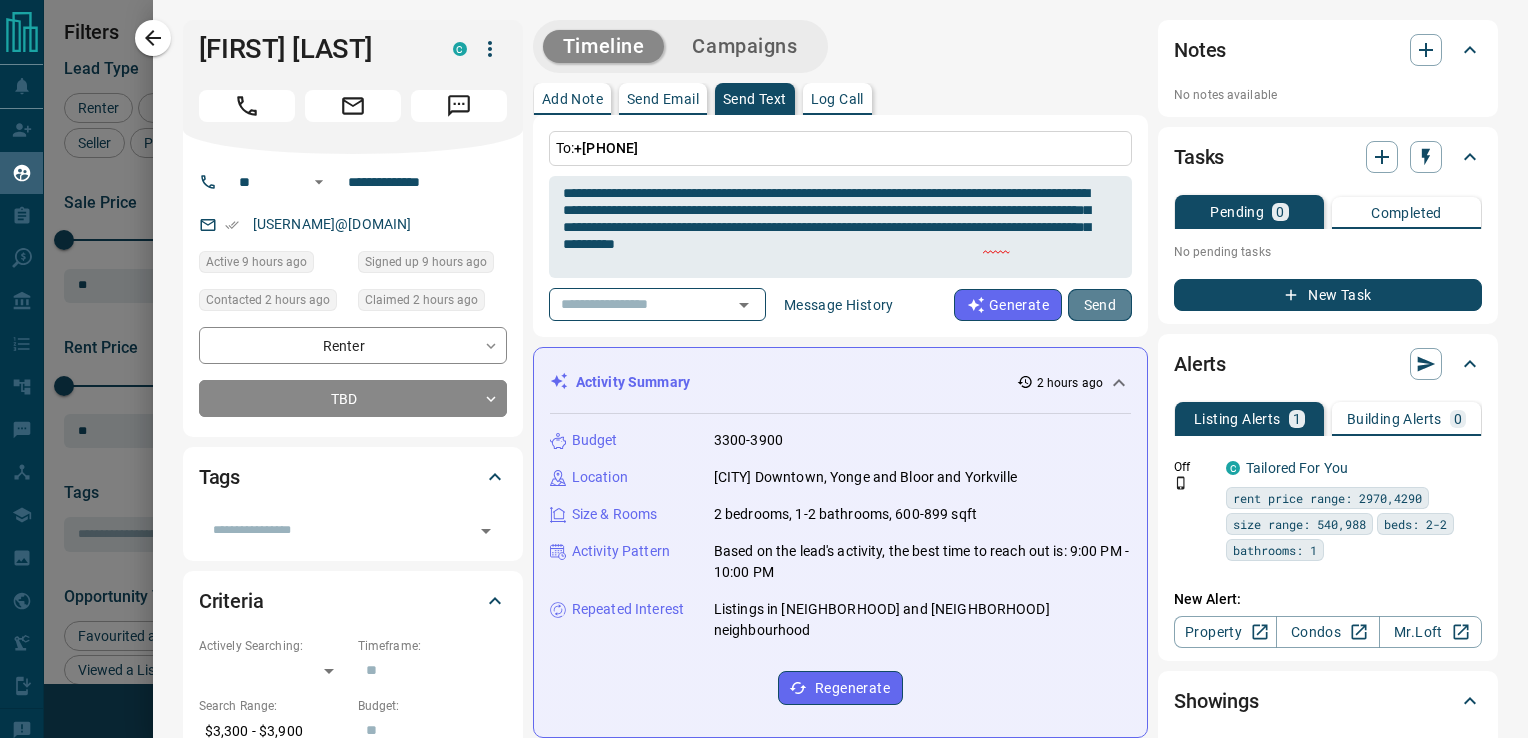 click on "Send" at bounding box center [1100, 305] 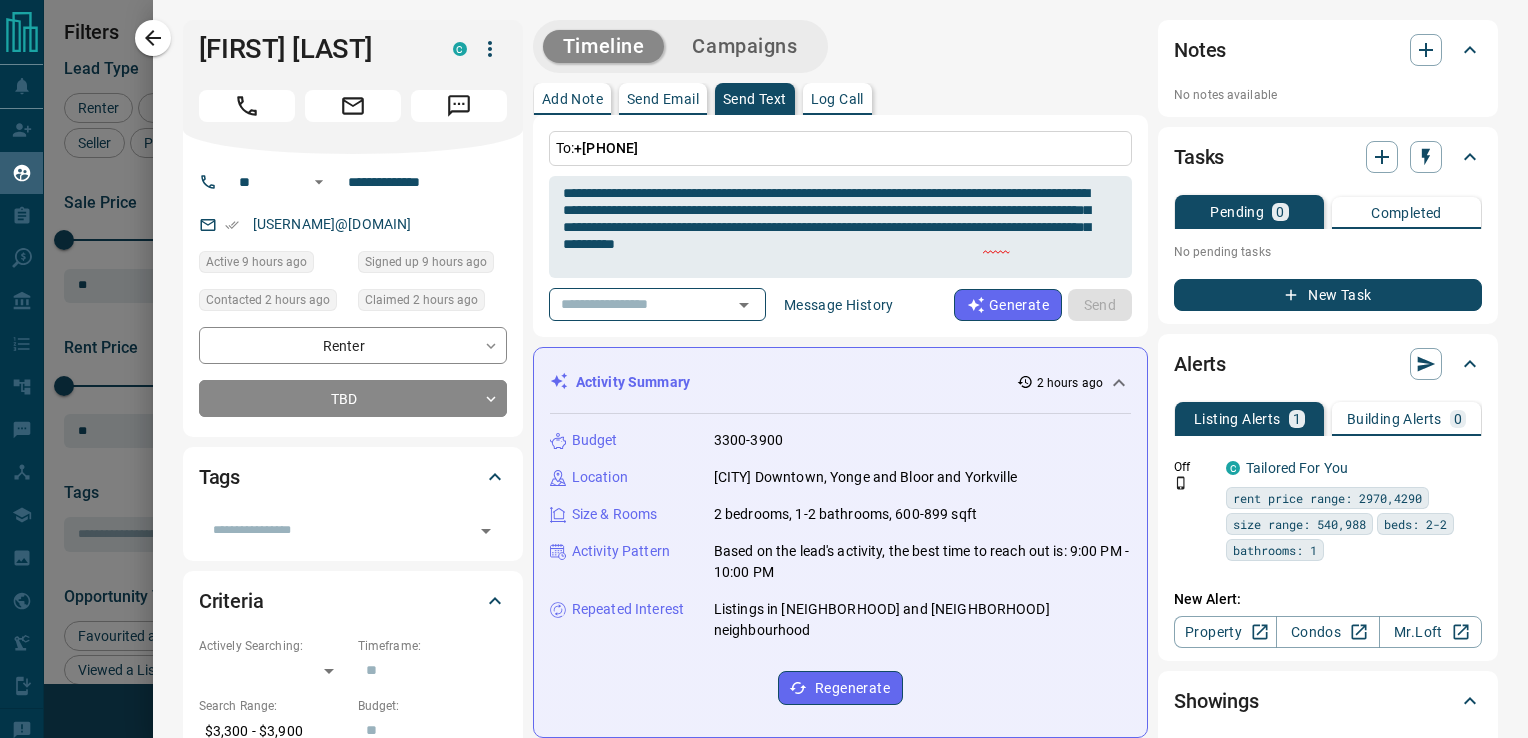 type 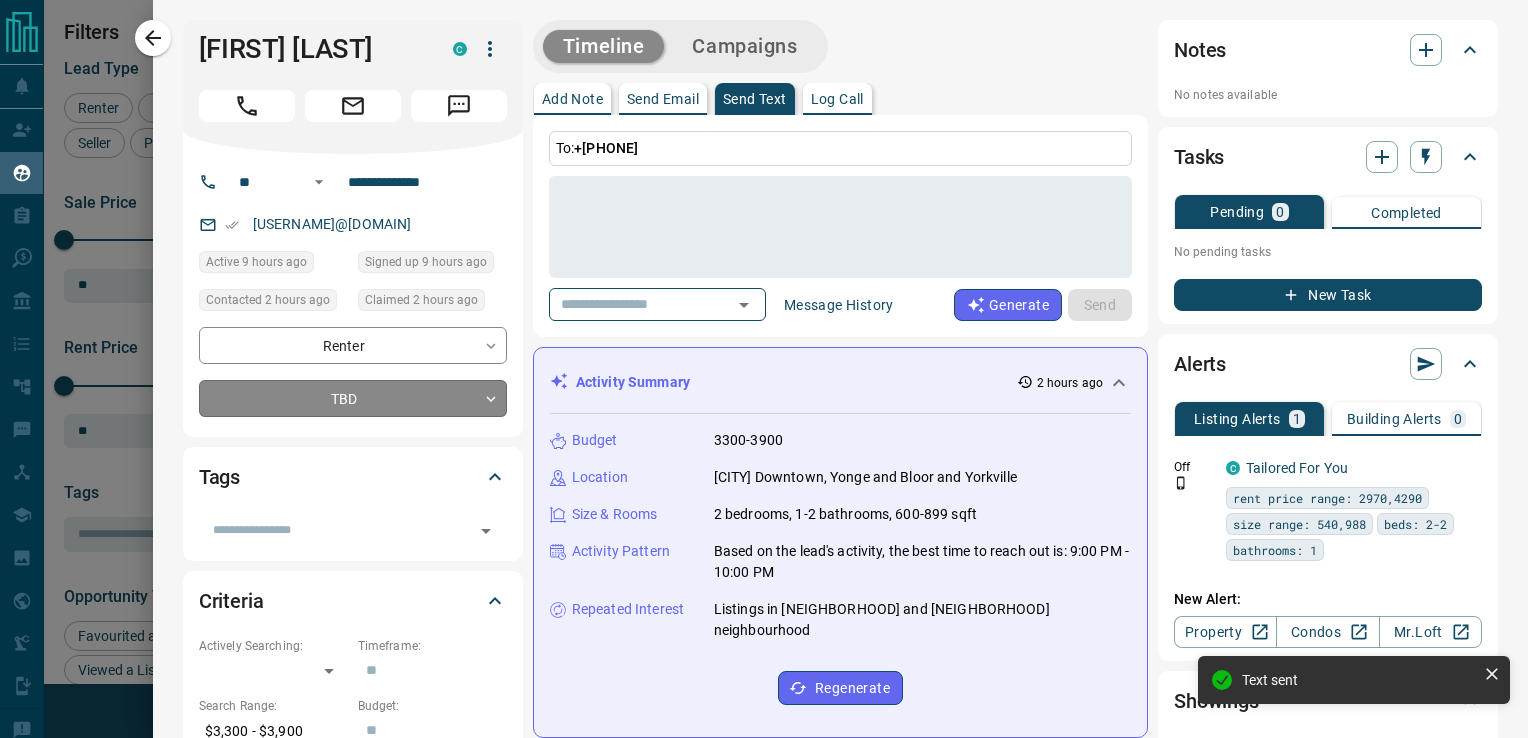 click on "Lead Transfers Claim Leads My Leads Tasks Opportunities Deals Campaigns Automations Messages Broker Bay Training Media Services Agent Resources Precon Worksheet Mobile Apps Disclosure Logout My Leads Filters 1 Manage Tabs New Lead All 1780 TBD 605 Do Not Contact - Not Responsive 912 Bogus 10 Just Browsing 86 Criteria Obtained 28 Future Follow Up 45 Warm 51 HOT 1 Taken on Showings 15 Submitted Offer - Client 27 Name Details Last Active Claimed Date Status Tags [FIRST] [LAST] Buyer C $6K - $1000M Downtown, Toronto 13 hours ago Contacted in 3 hours 39 minutes ago Signed up 6 years ago Not Responsive + [FIRST] [LAST] Buyer C $730K - $730K Downtown, Toronto 12 hours ago Contacted in 3 hours 40 minutes ago Signed up 2 years ago Not Responsive + [PERSON] [LAST] Renter C $3K - $4K Downtown, Toronto 9 hours ago Contacted in 1 hour 2 hours ago Signed up 9 hours ago TBD + [PERSON] [LAST] Renter C $3K - $3K Downtown, Toronto 7 hours ago Contacted in 1 hour 2 hours ago Signed up 7 hours ago TBD + [FIRST] [LAST] Renter P $4K - $4K TBD + C +" at bounding box center (764, 356) 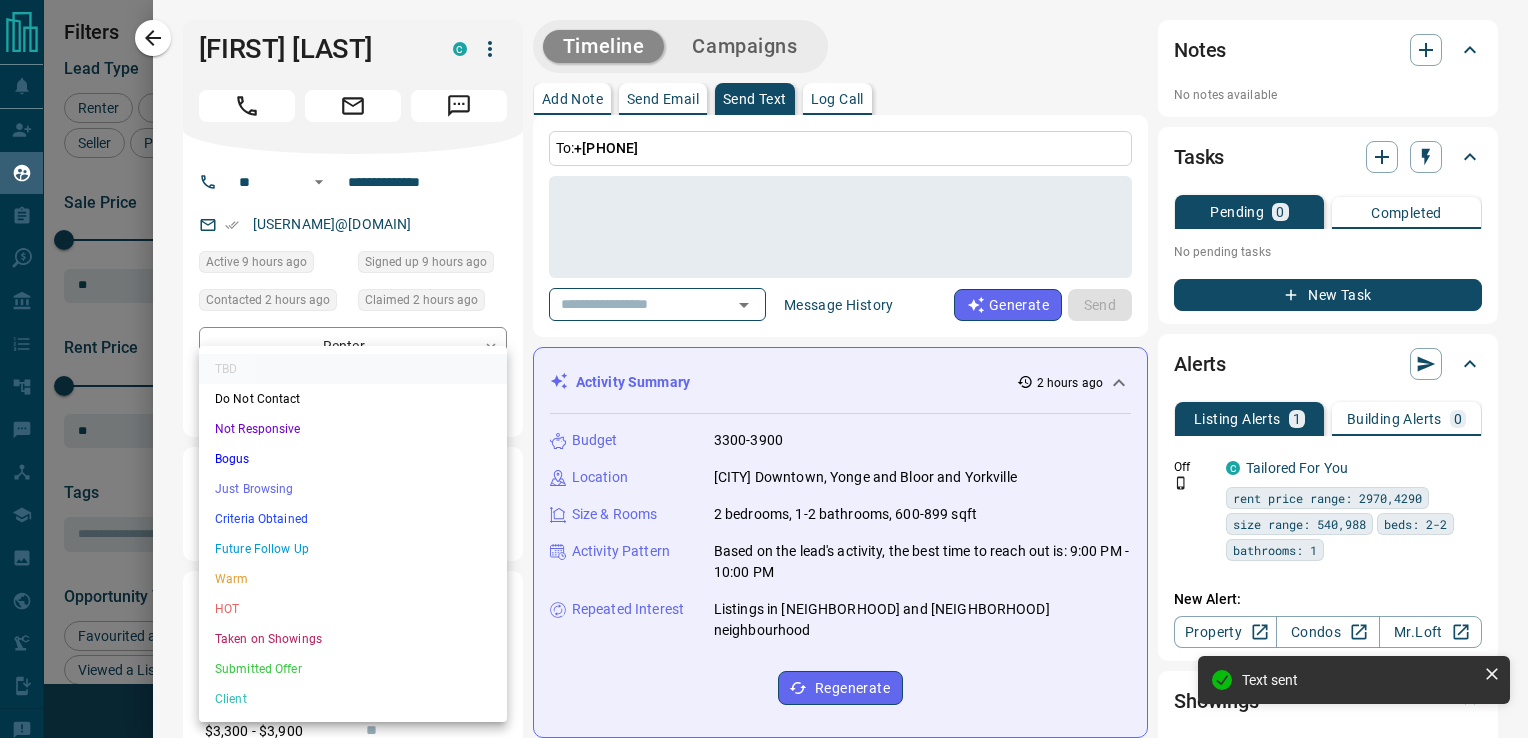 drag, startPoint x: 334, startPoint y: 426, endPoint x: 332, endPoint y: 416, distance: 10.198039 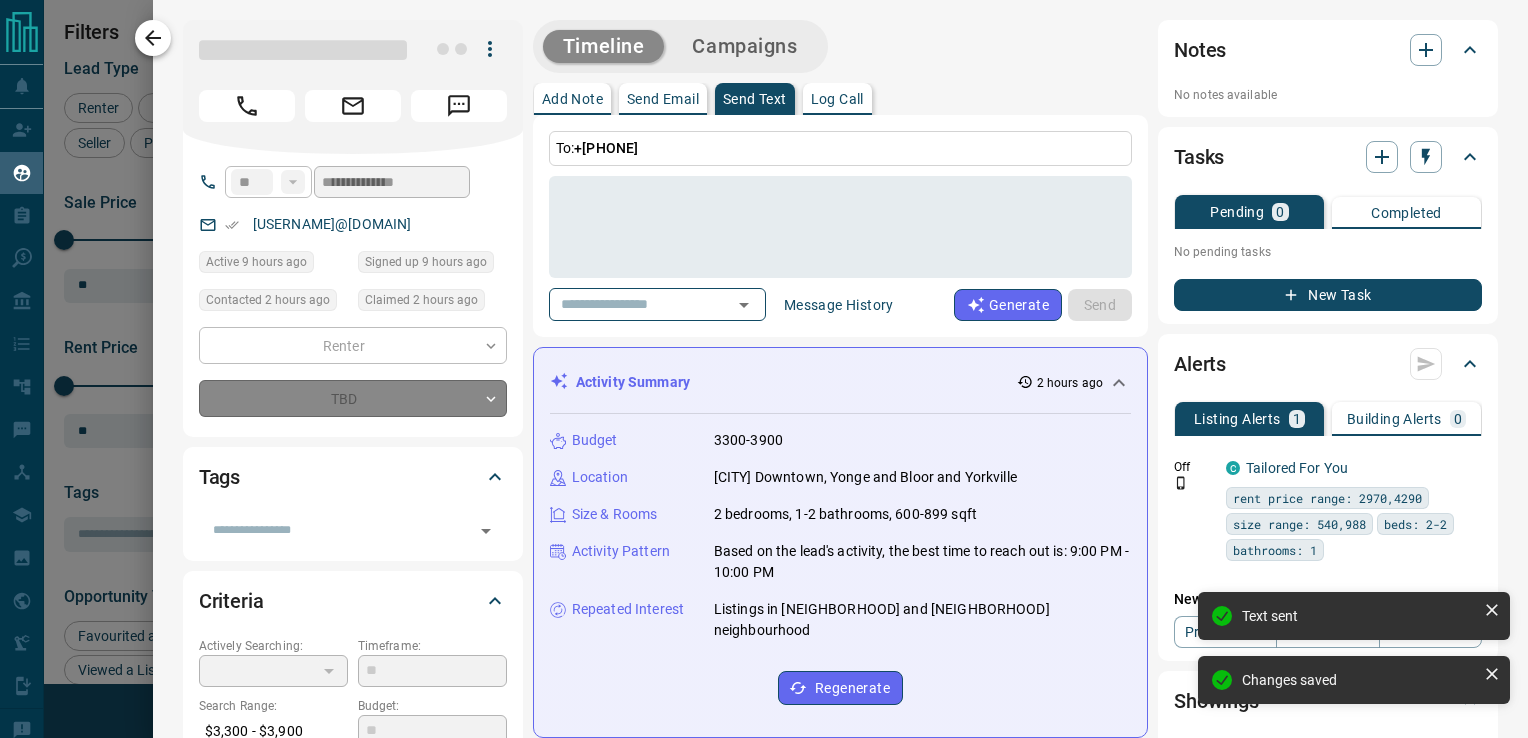 type on "*" 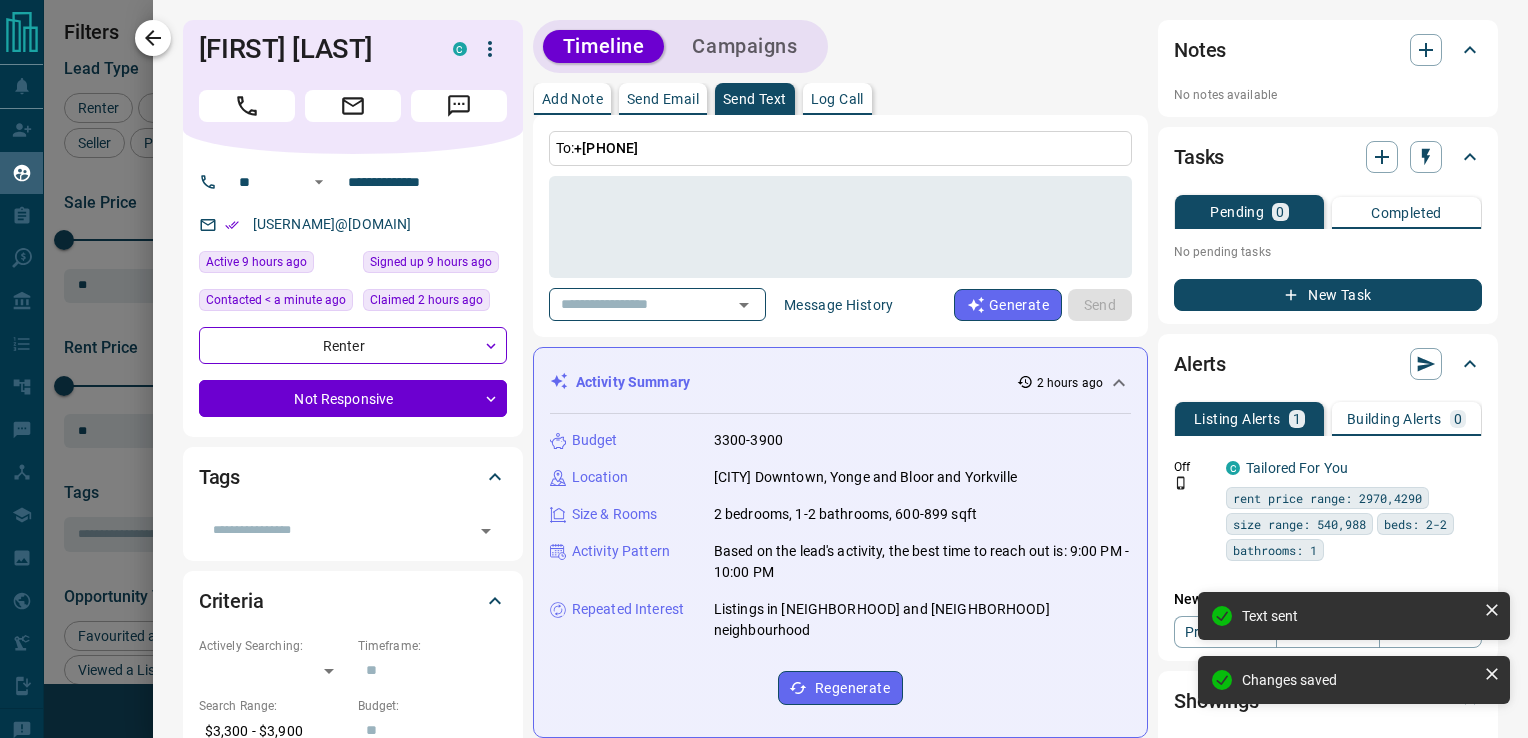 click 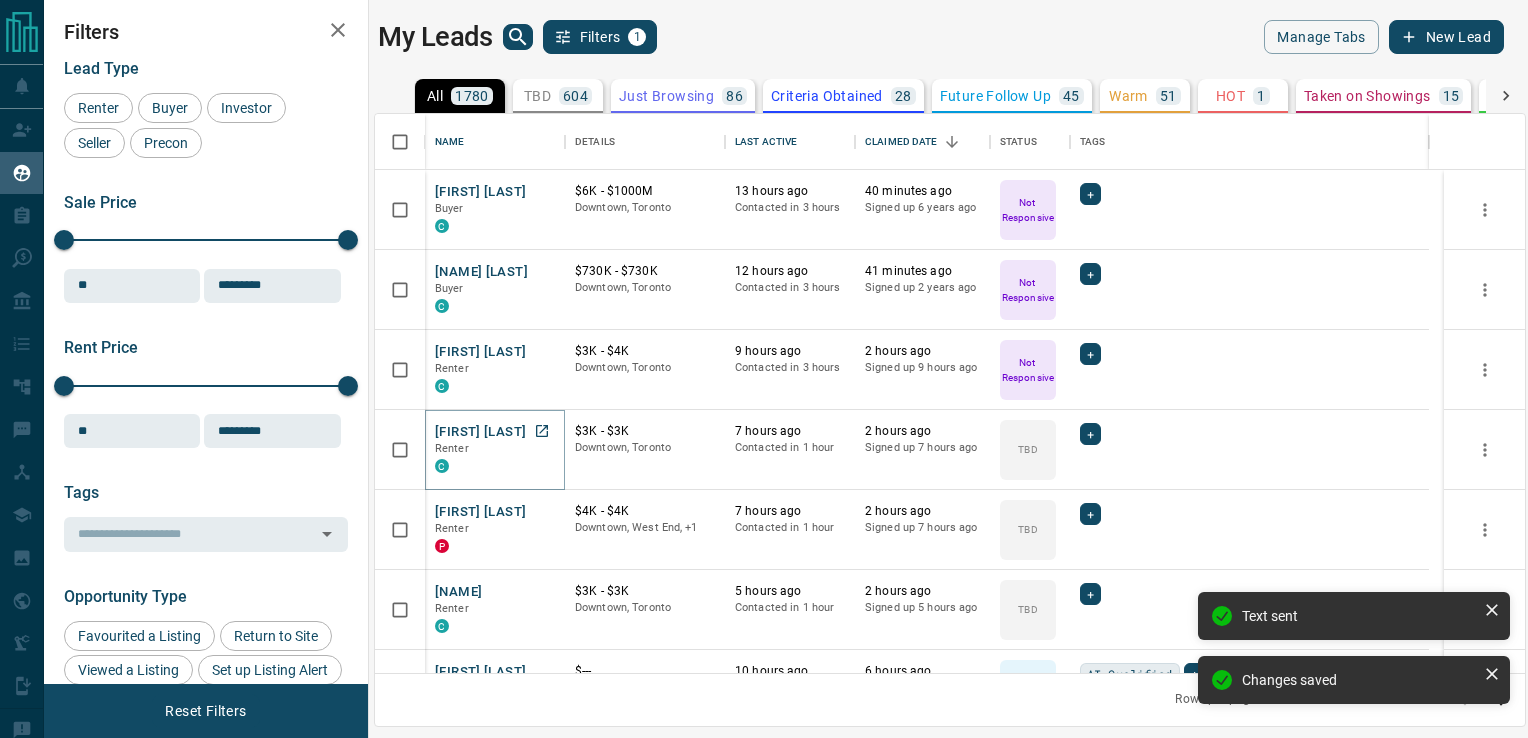 click on "[FIRST] [LAST]" at bounding box center [480, 432] 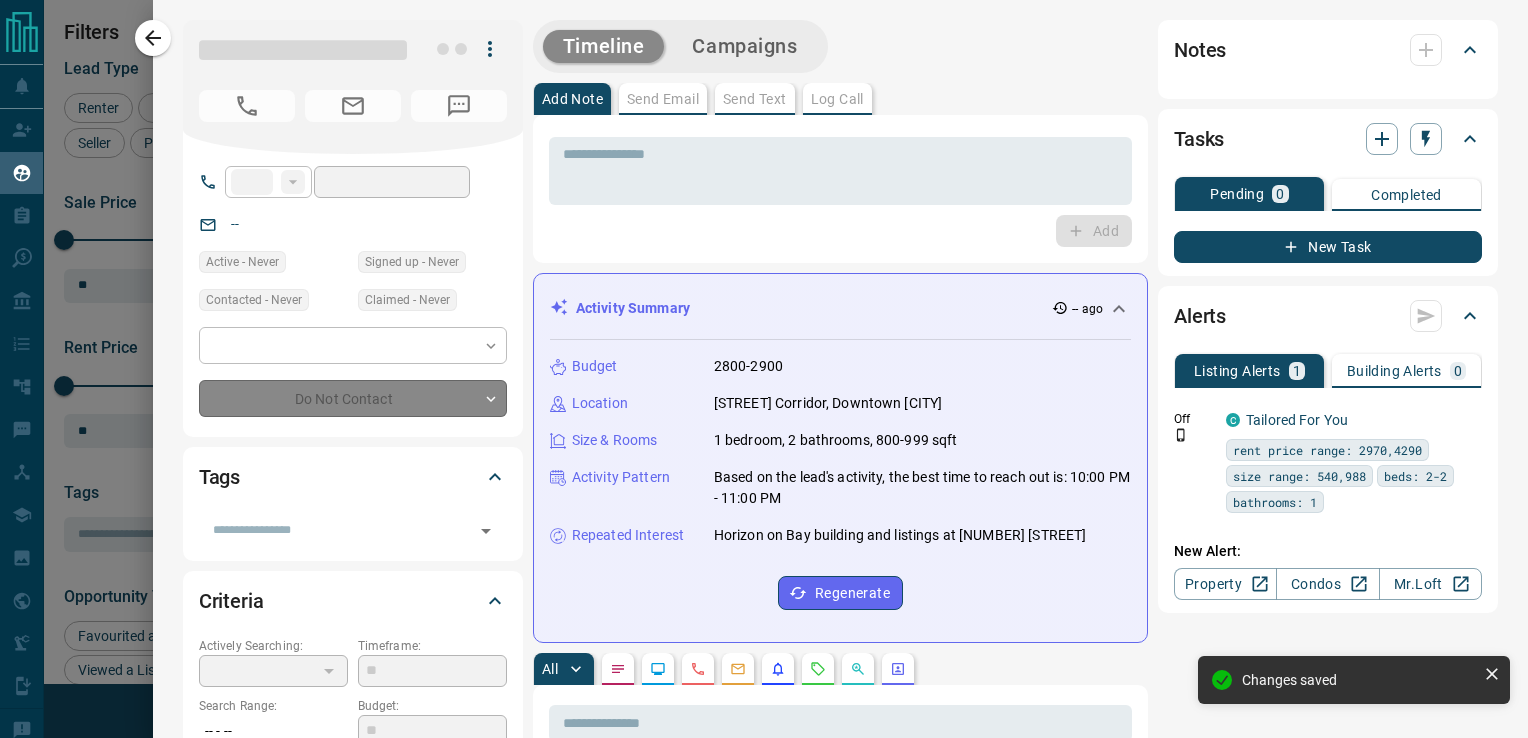 type on "**" 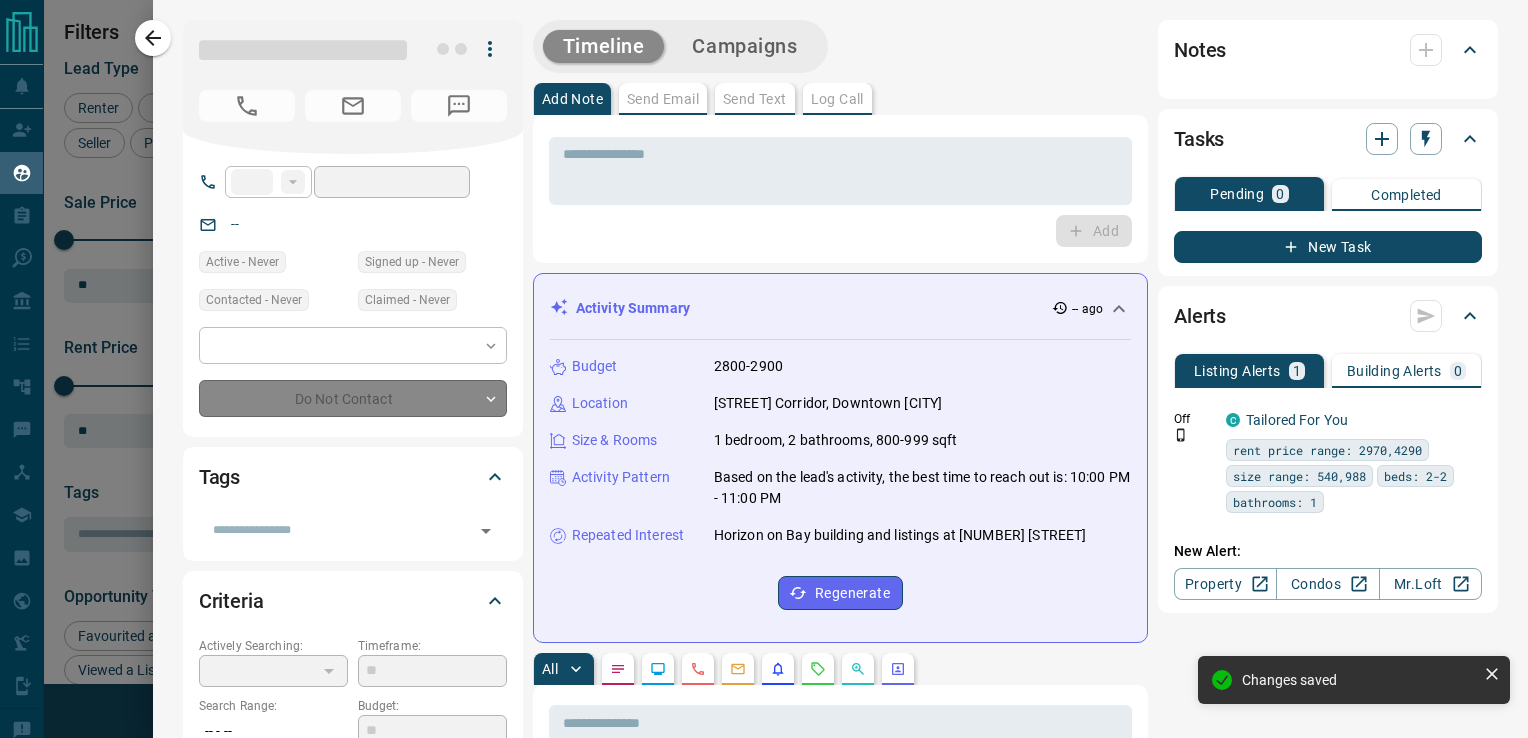 type on "**********" 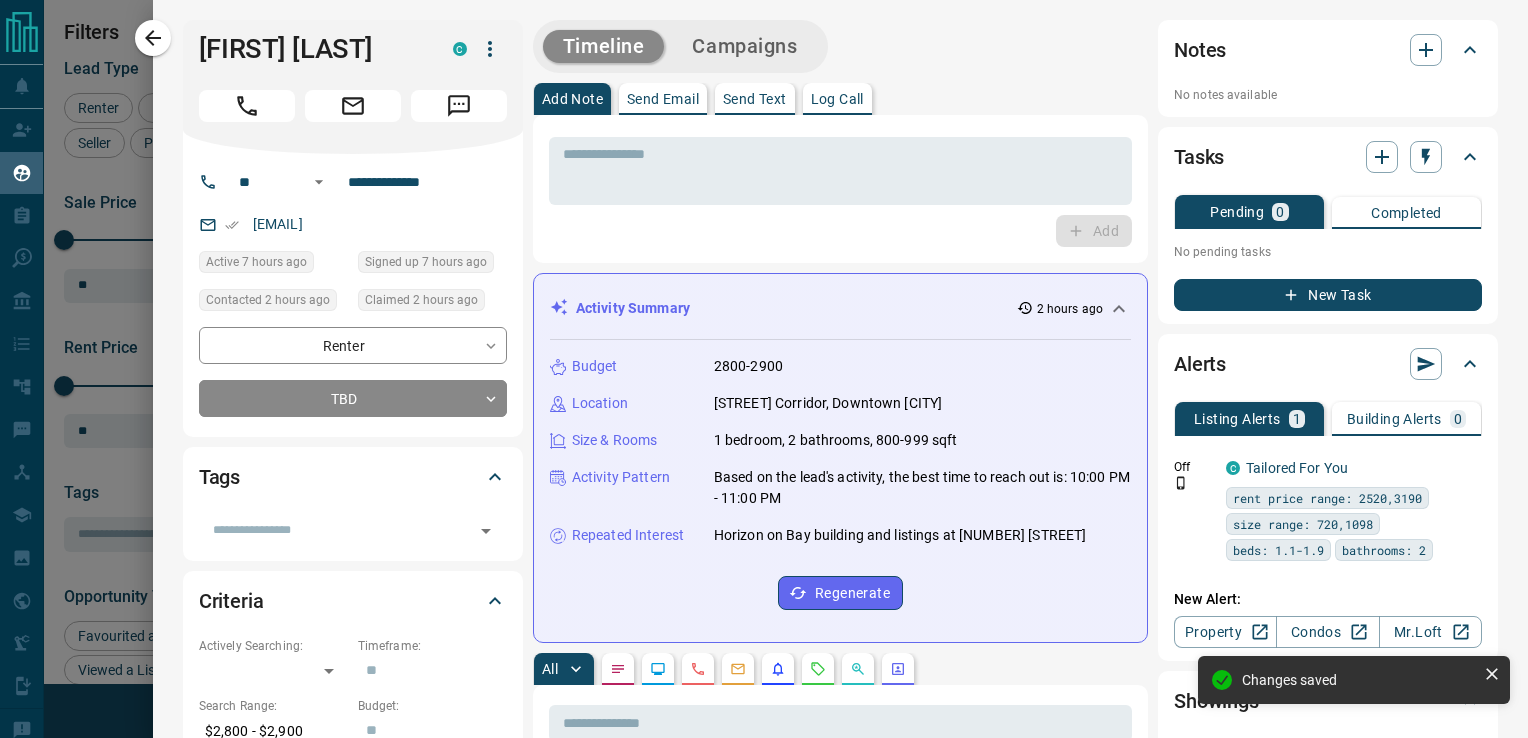 click on "Send Text" at bounding box center [755, 99] 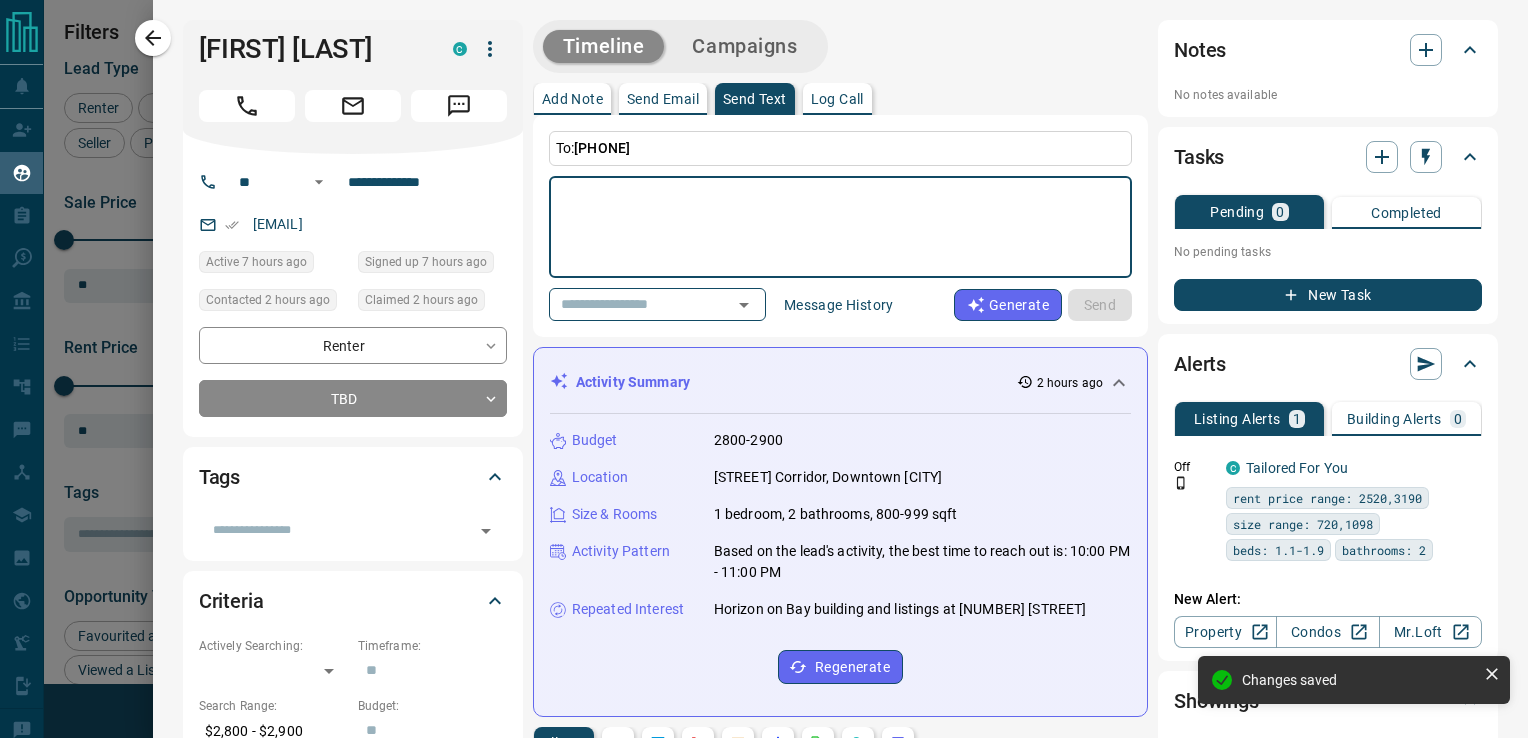 click at bounding box center (840, 227) 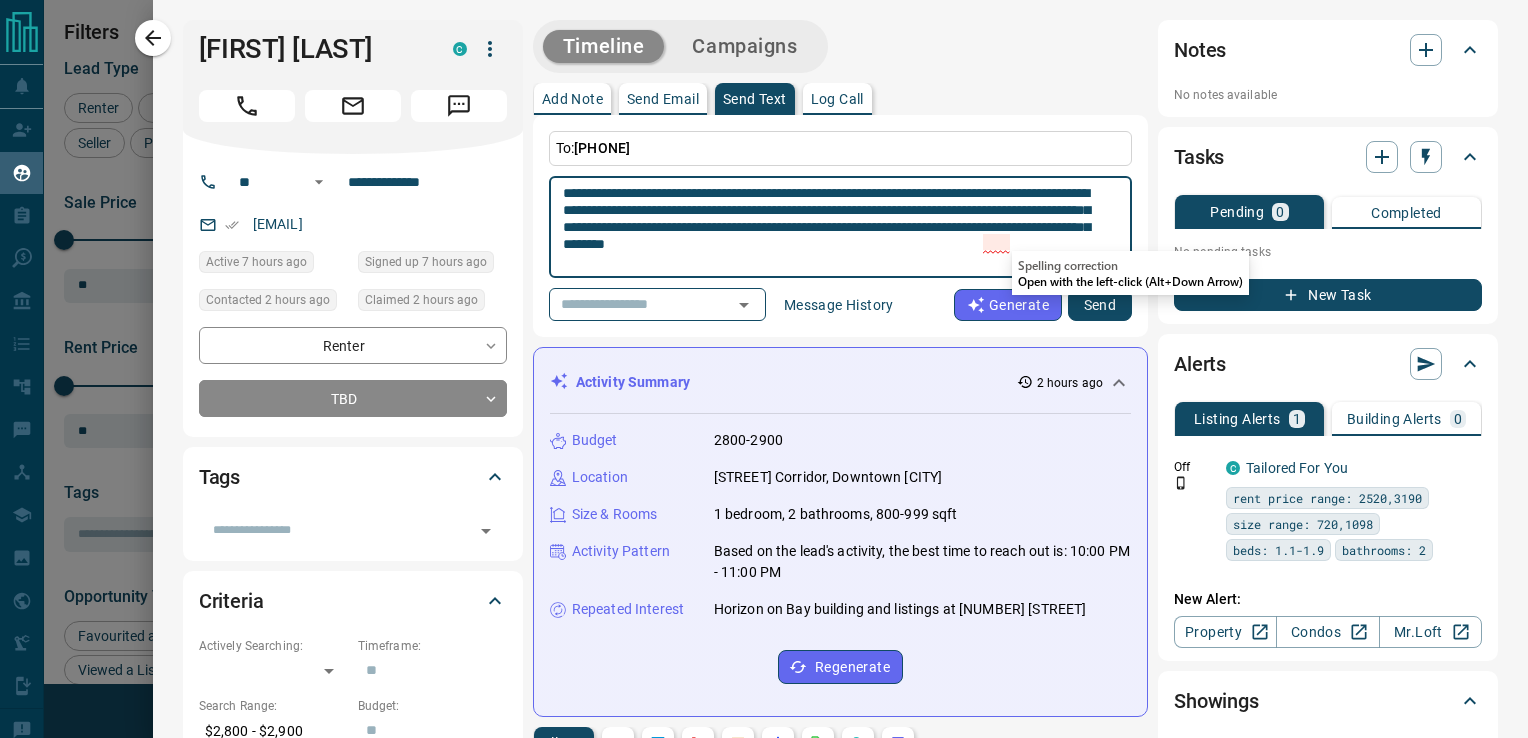 click on "**********" at bounding box center (833, 227) 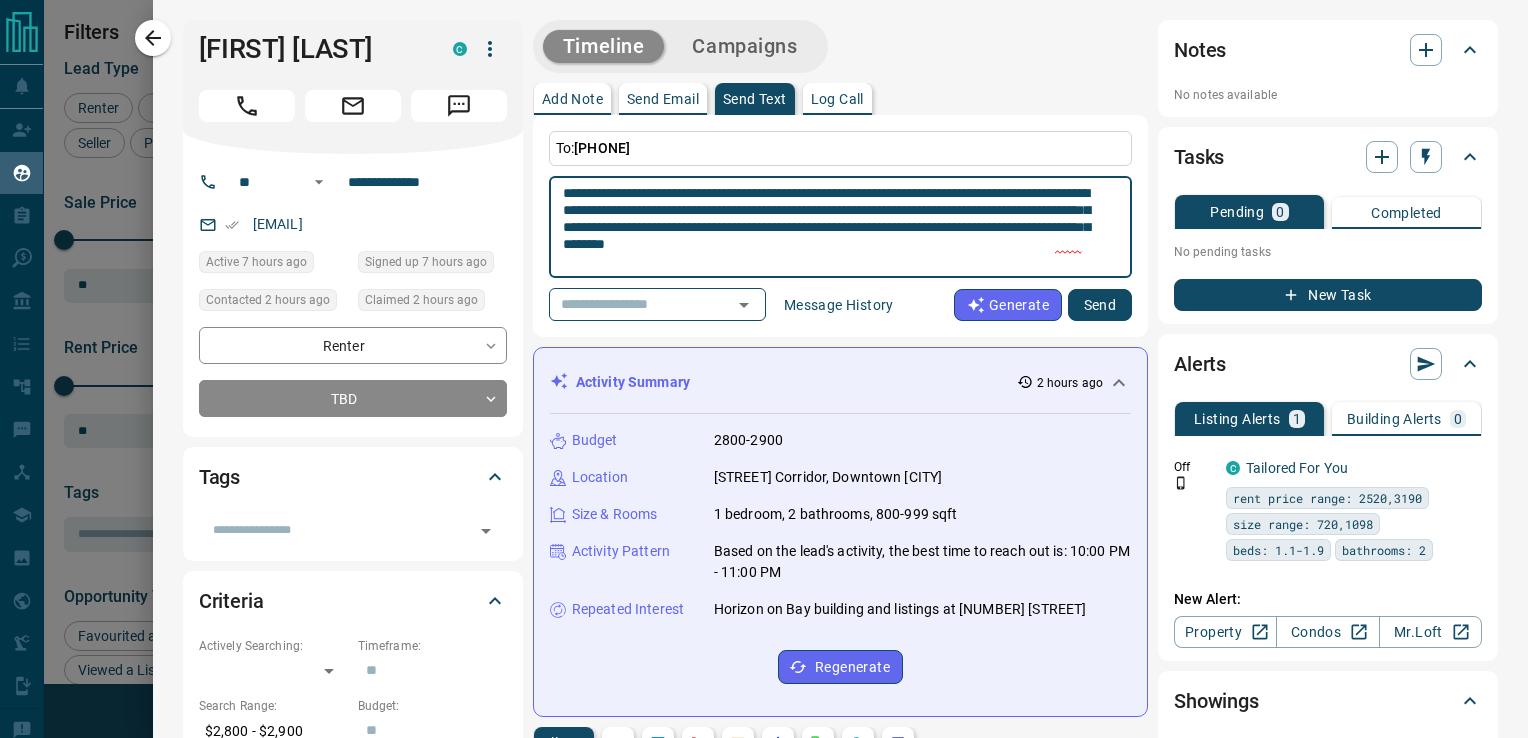 type on "**********" 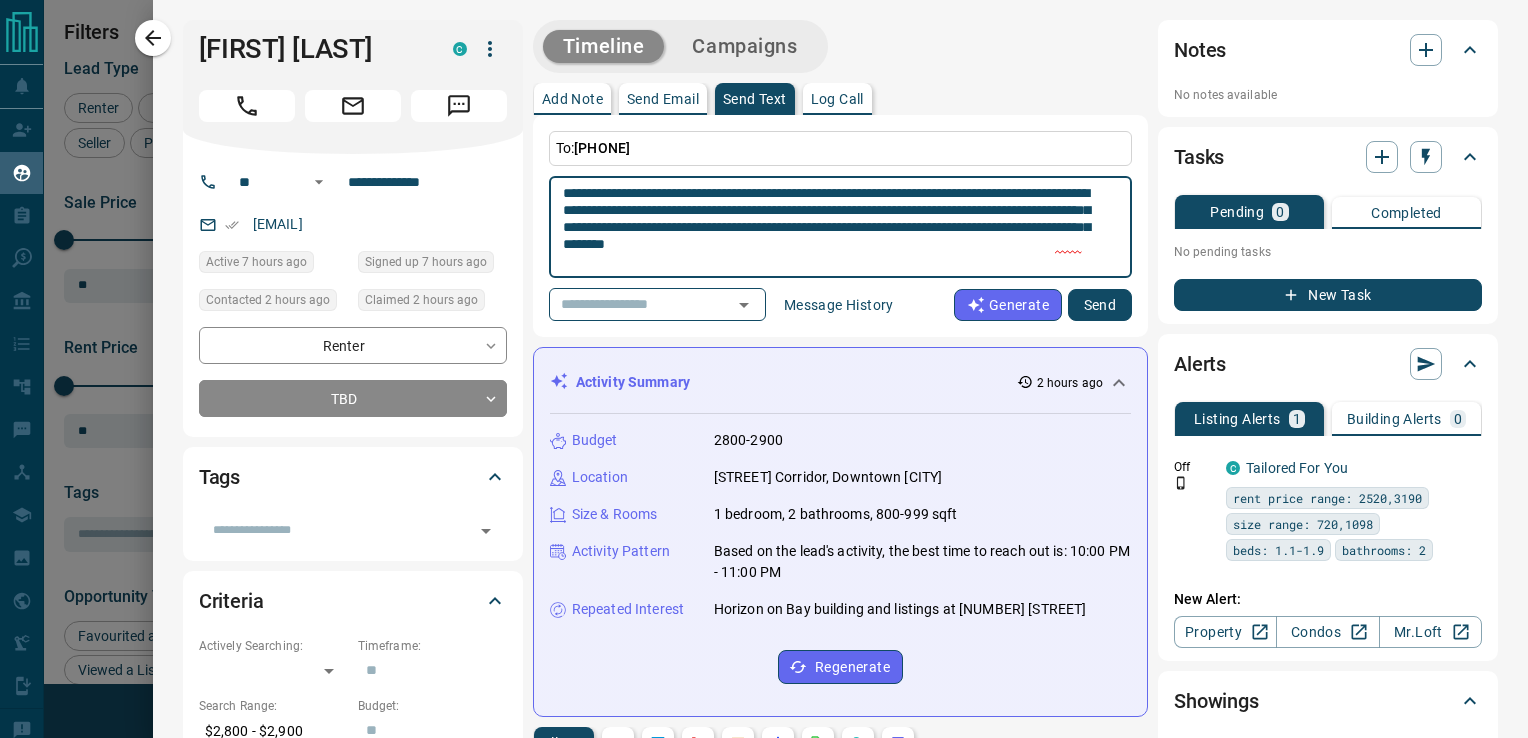 click on "Send" at bounding box center (1100, 305) 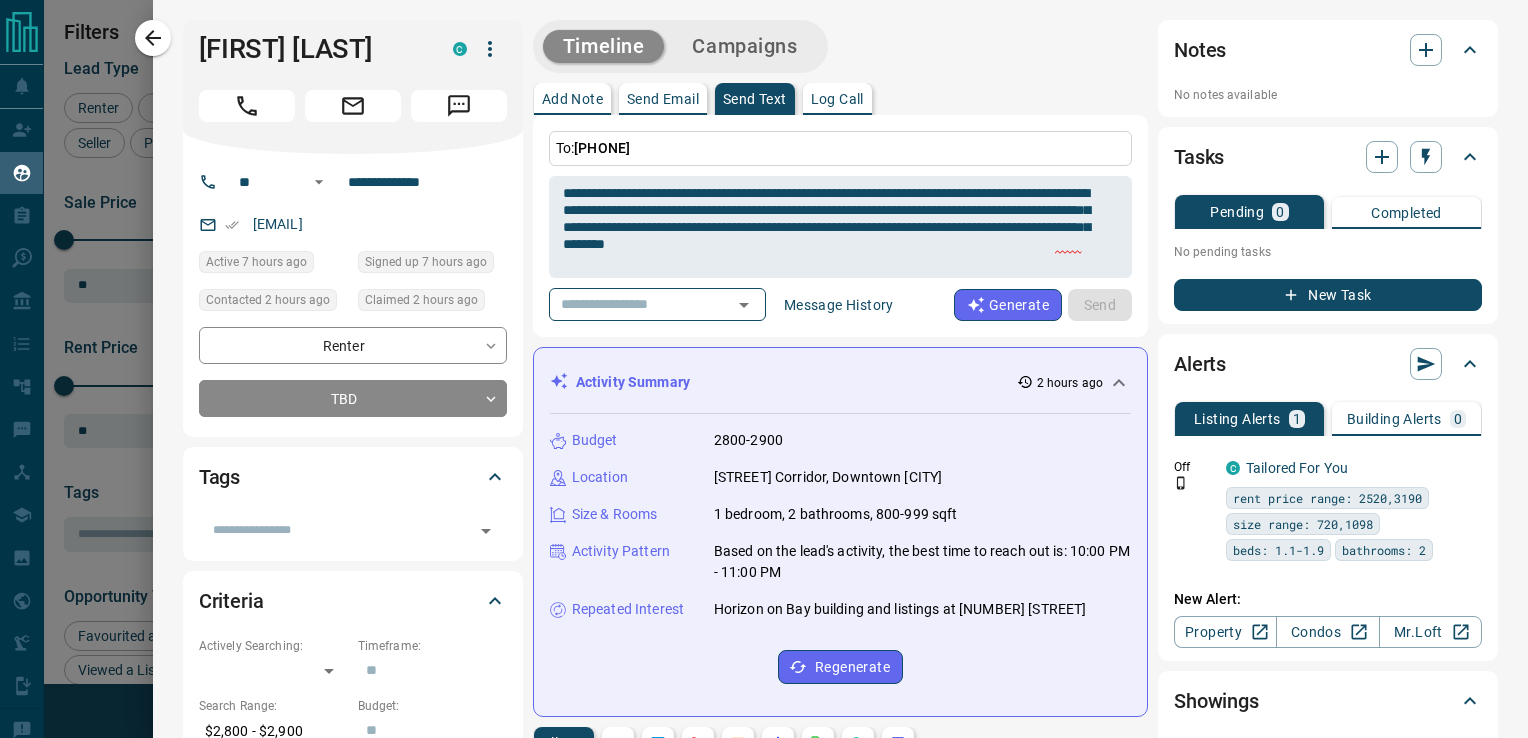type 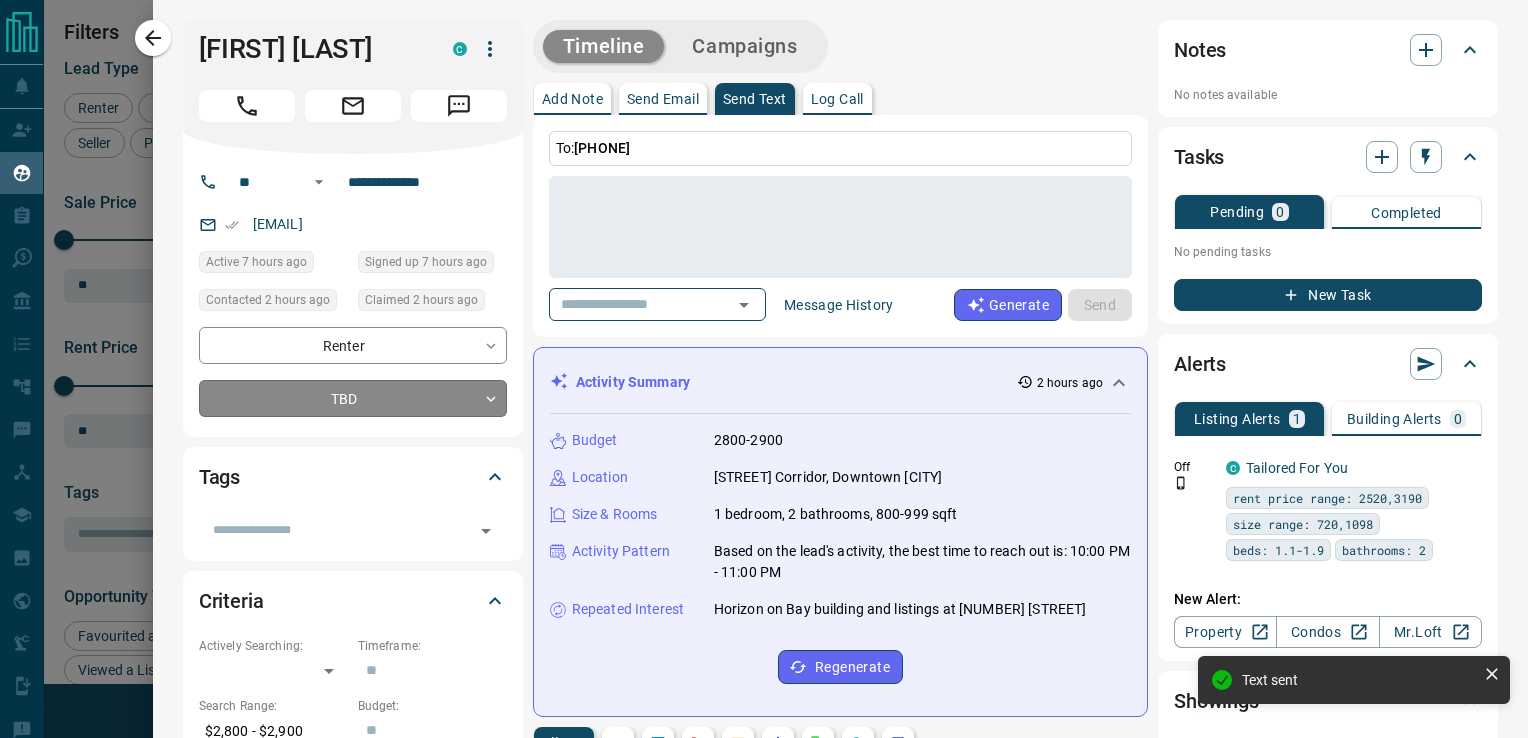 click on "Lead Transfers Claim Leads My Leads Tasks Opportunities Deals Campaigns Automations Messages Broker Bay Training Media Services Agent Resources Precon Worksheet Mobile Apps Disclosure Logout My Leads Filters 1 Manage Tabs New Lead All 1780 TBD 604 Do Not Contact - Not Responsive 913 Bogus 10 Just Browsing 86 Criteria Obtained 28 Future Follow Up 45 Warm 51 HOT 1 Taken on Showings 15 Submitted Offer - Client 27 [FIRST] [LAST] Buyer C $6K - $1000M Downtown, [CITY] 13 hours ago Contacted in 3 hours 40 minutes ago Signed up 6 years ago Not Responsive + [FIRST] [LAST] Buyer C $730K - $730K Downtown, [CITY] 12 hours ago Contacted in 3 hours 41 minutes ago Signed up 2 years ago Not Responsive + [FIRST] [LAST] Renter C $3K - $4K Downtown, [CITY] 9 hours ago Contacted in 3 hours 2 hours ago Signed up 9 hours ago Not Responsive + [FIRST] [LAST] Renter C $3K - $3K Downtown, [CITY] 7 hours ago Contacted in 1 hour 2 hours ago Signed up 7 hours ago TBD + [FIRST] [LAST] Renter P TBD + C" at bounding box center (764, 356) 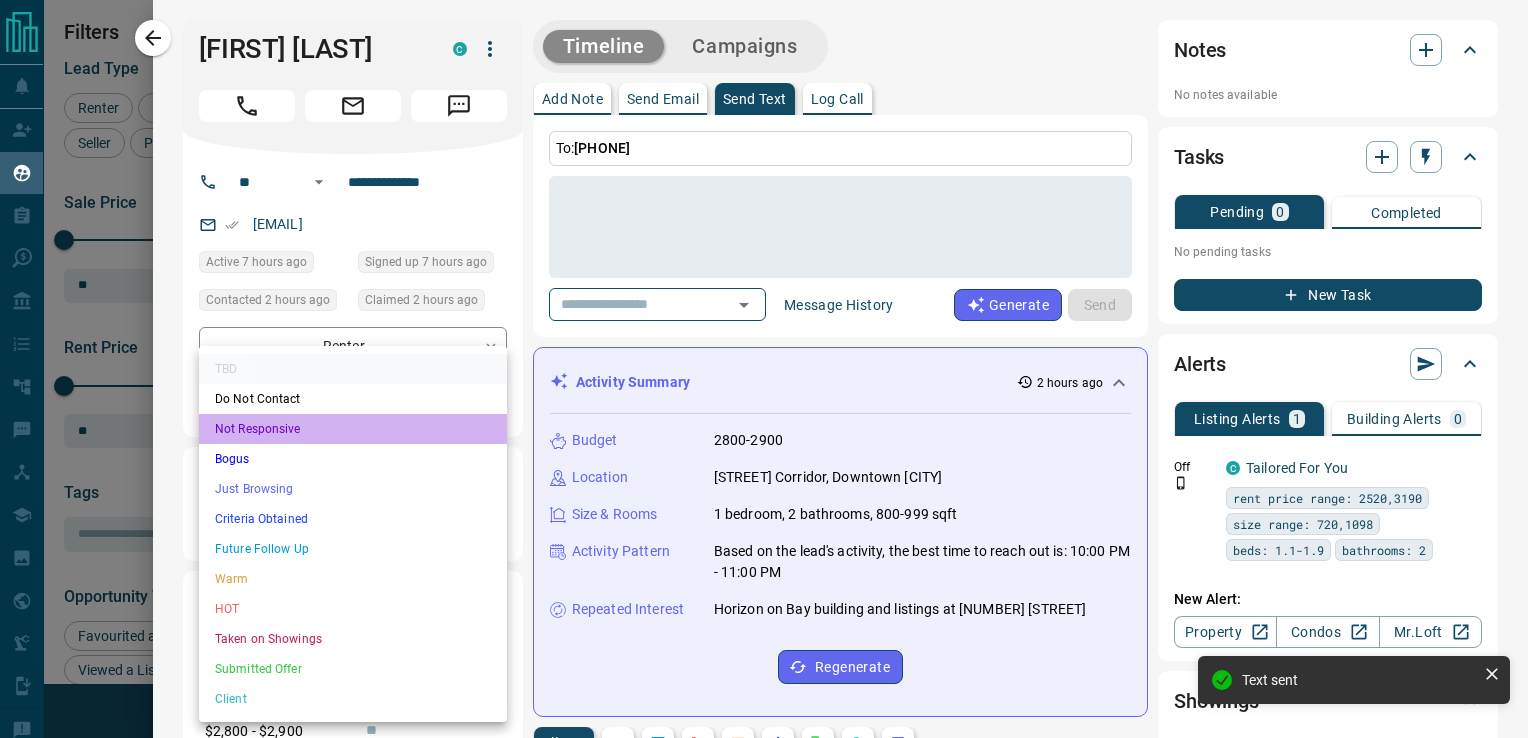 click on "Not Responsive" at bounding box center (353, 429) 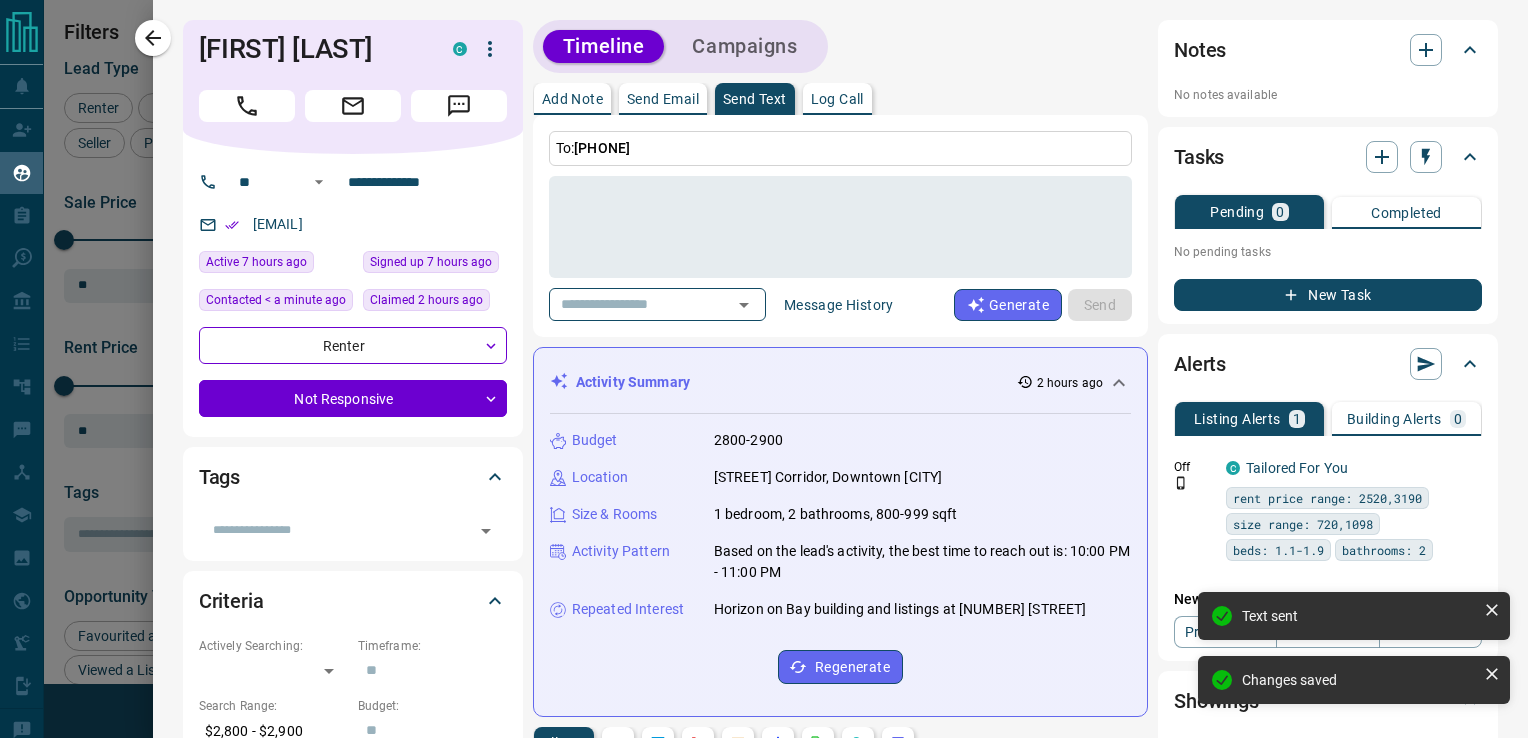 type on "*" 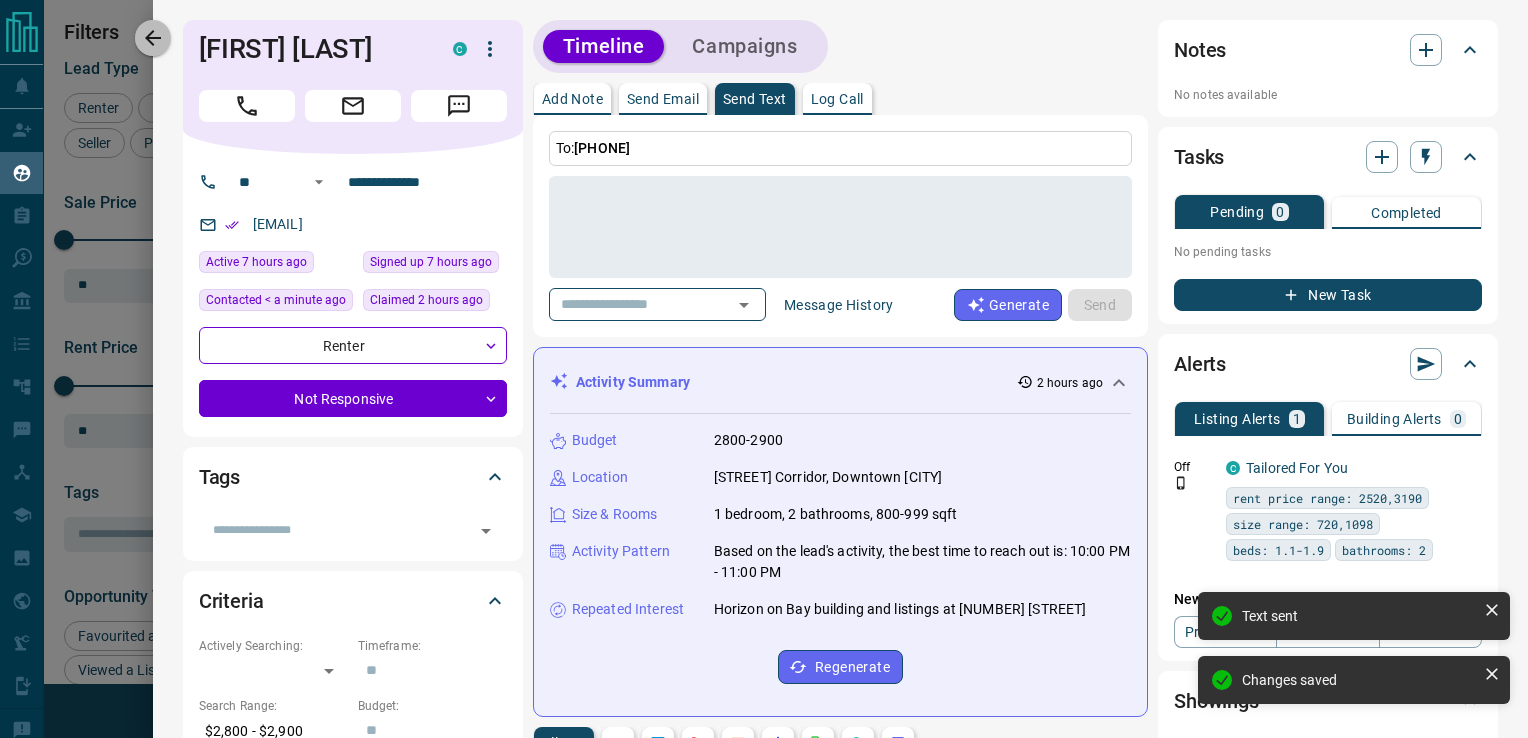 drag, startPoint x: 156, startPoint y: 41, endPoint x: 214, endPoint y: 57, distance: 60.166435 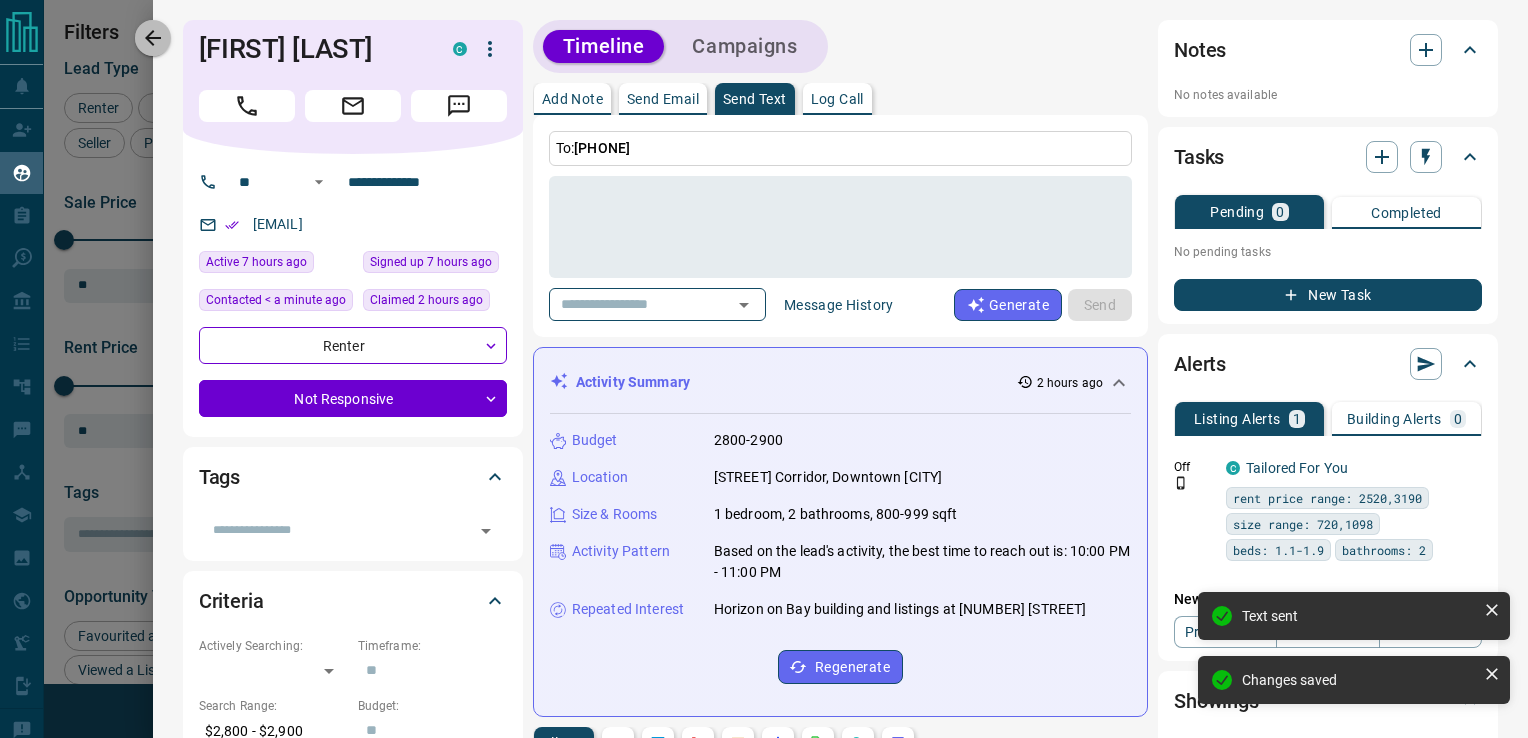click 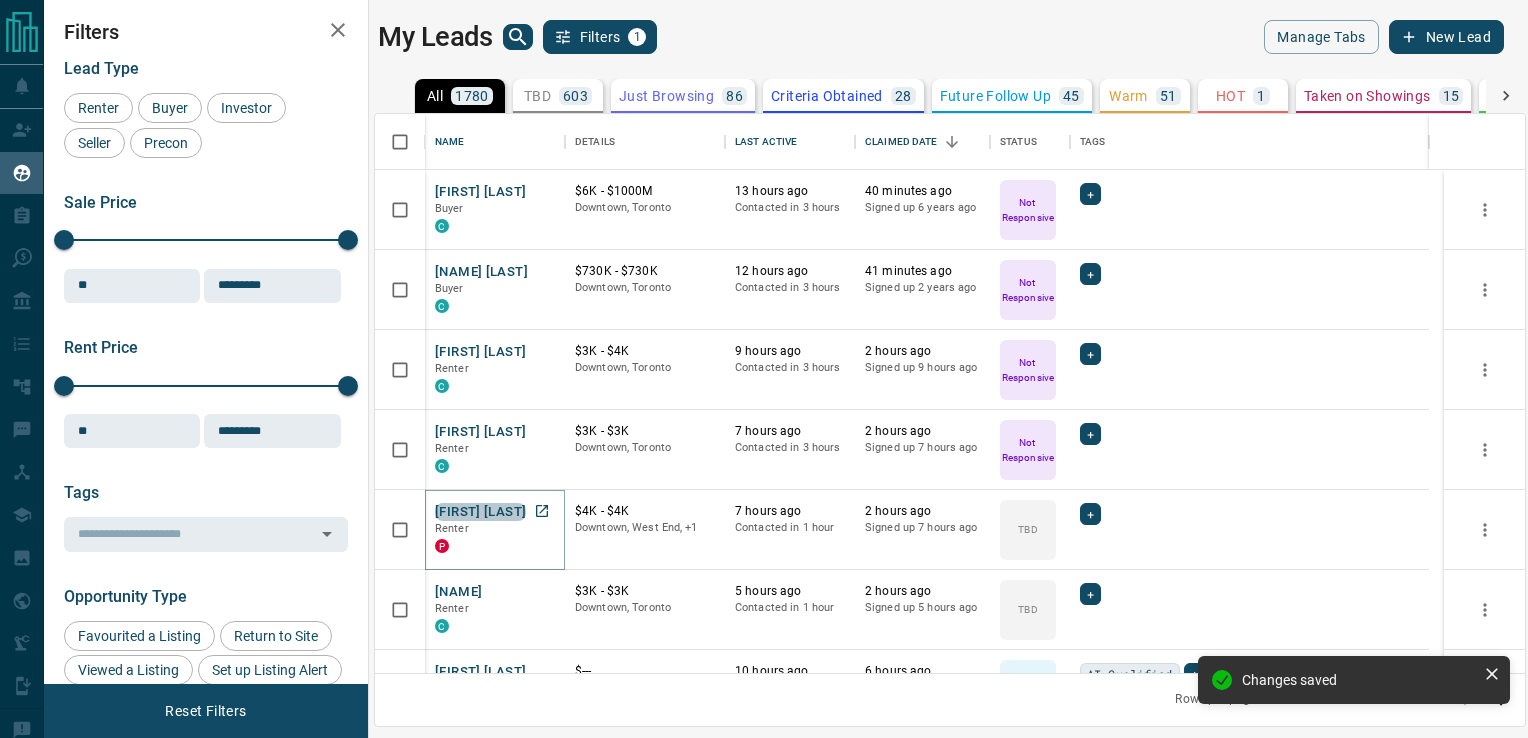 click on "[FIRST] [LAST]" at bounding box center (480, 512) 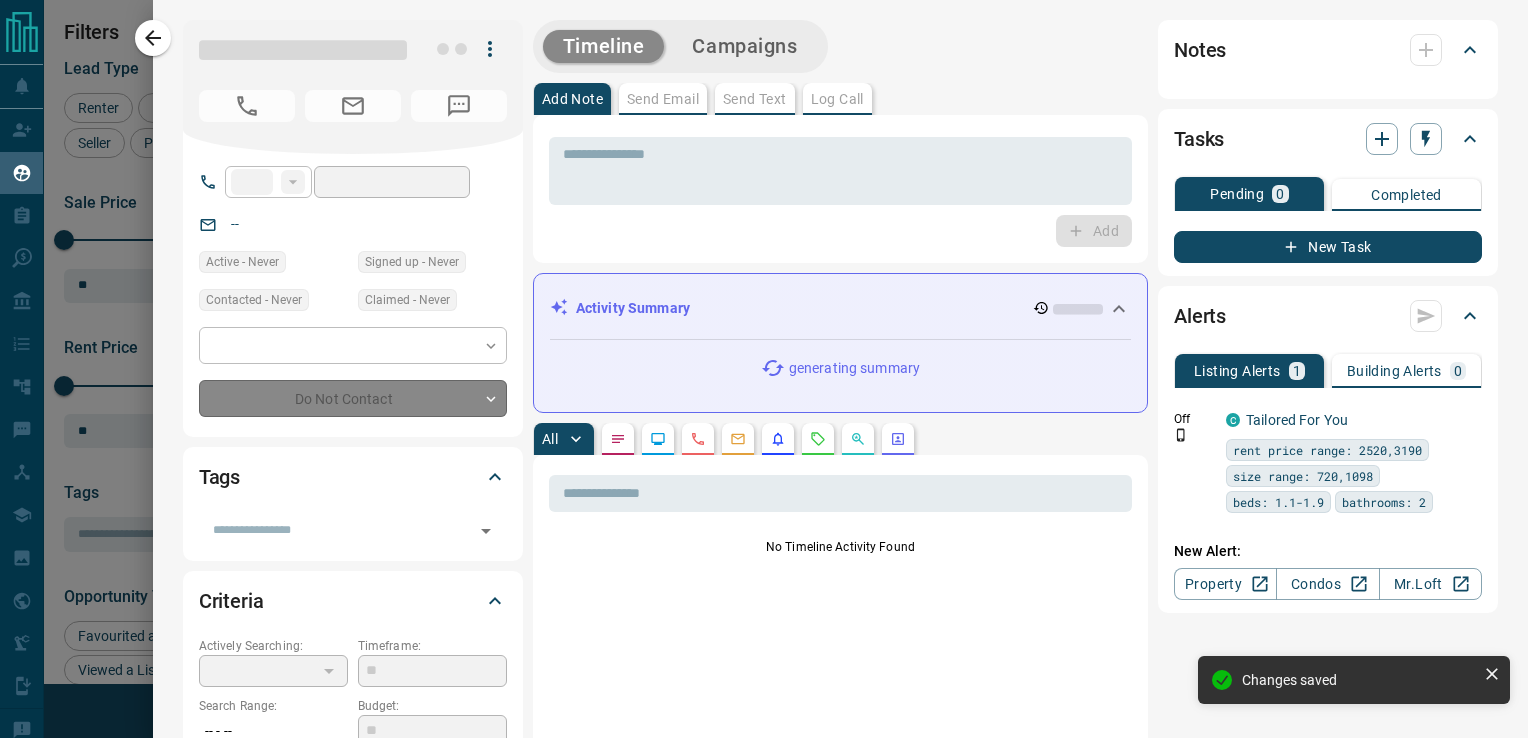 type on "**" 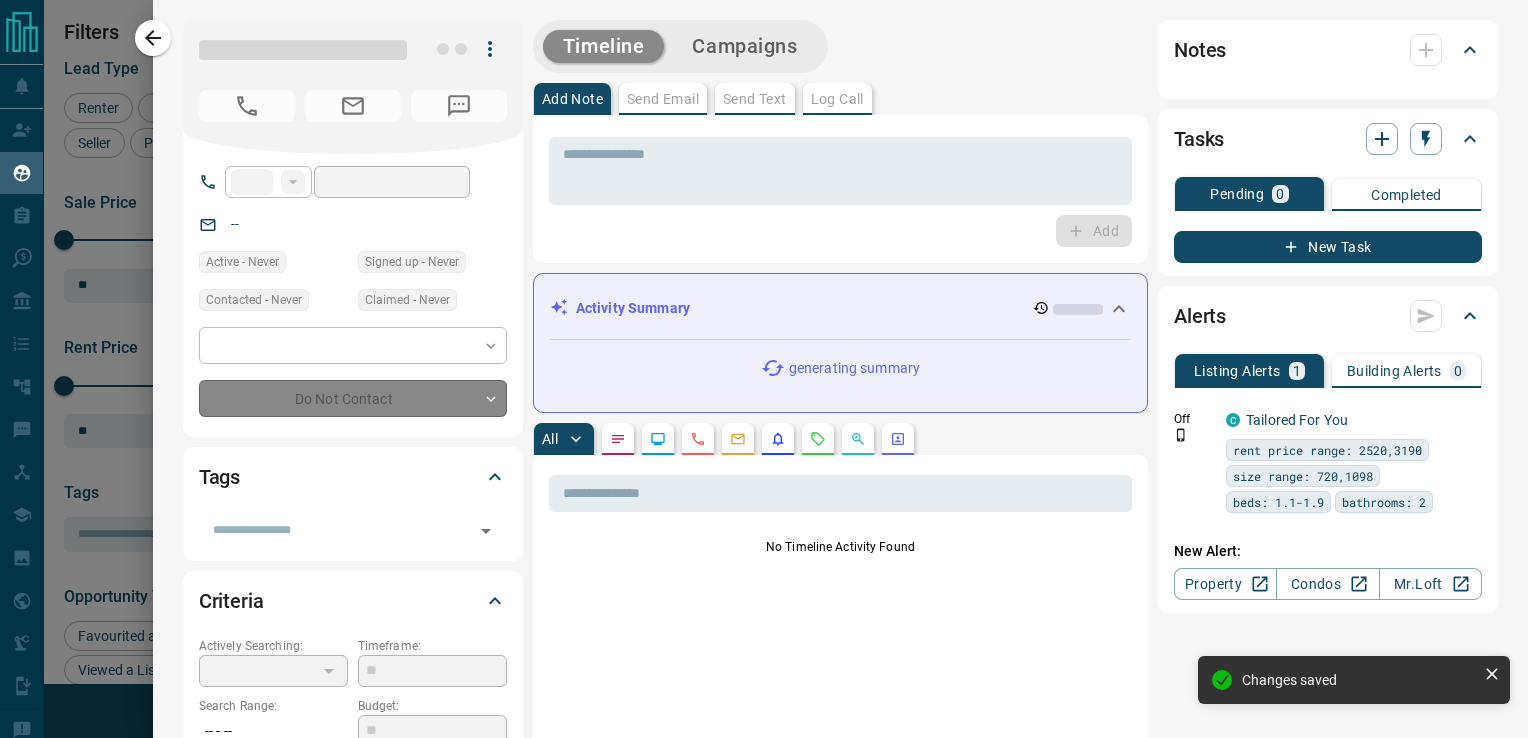 type on "**********" 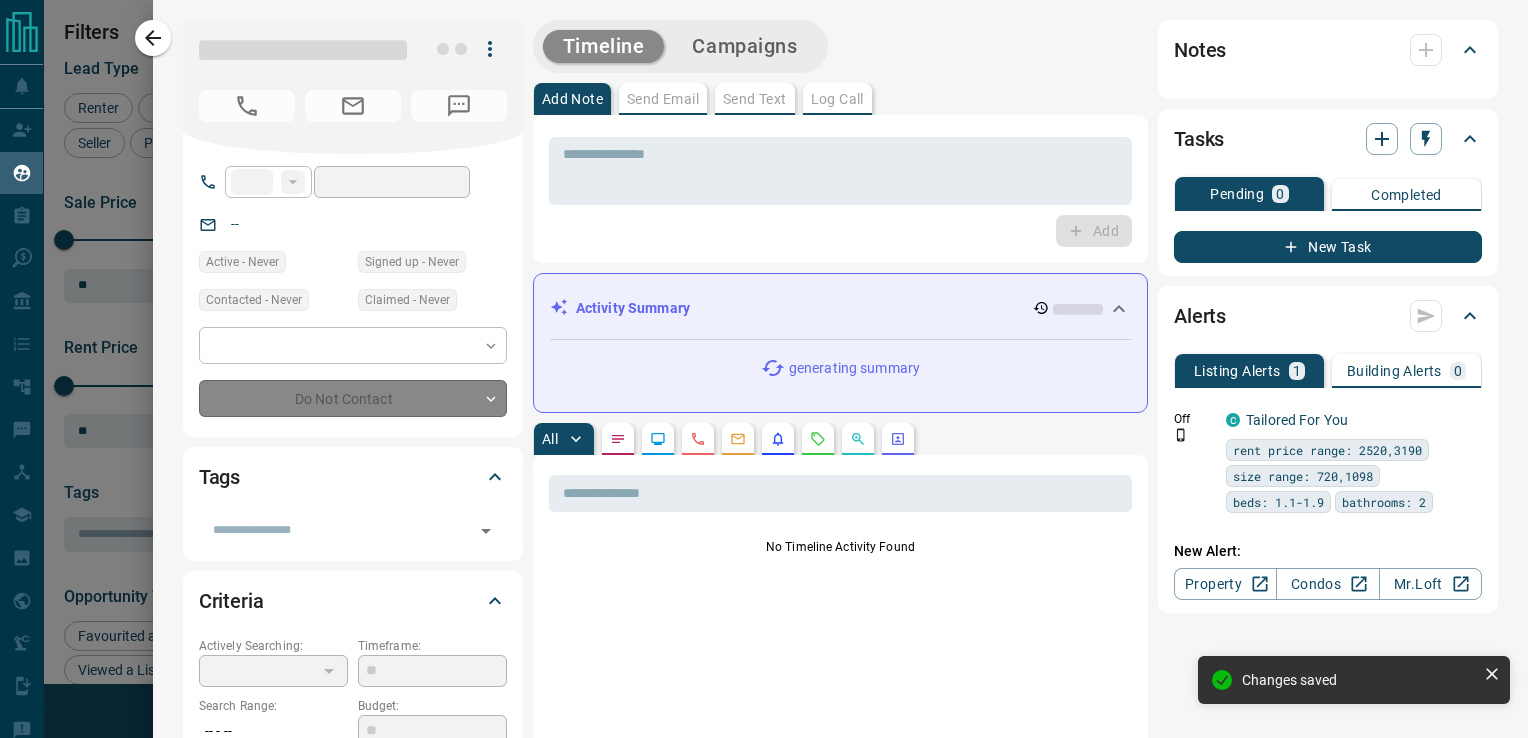 type on "**********" 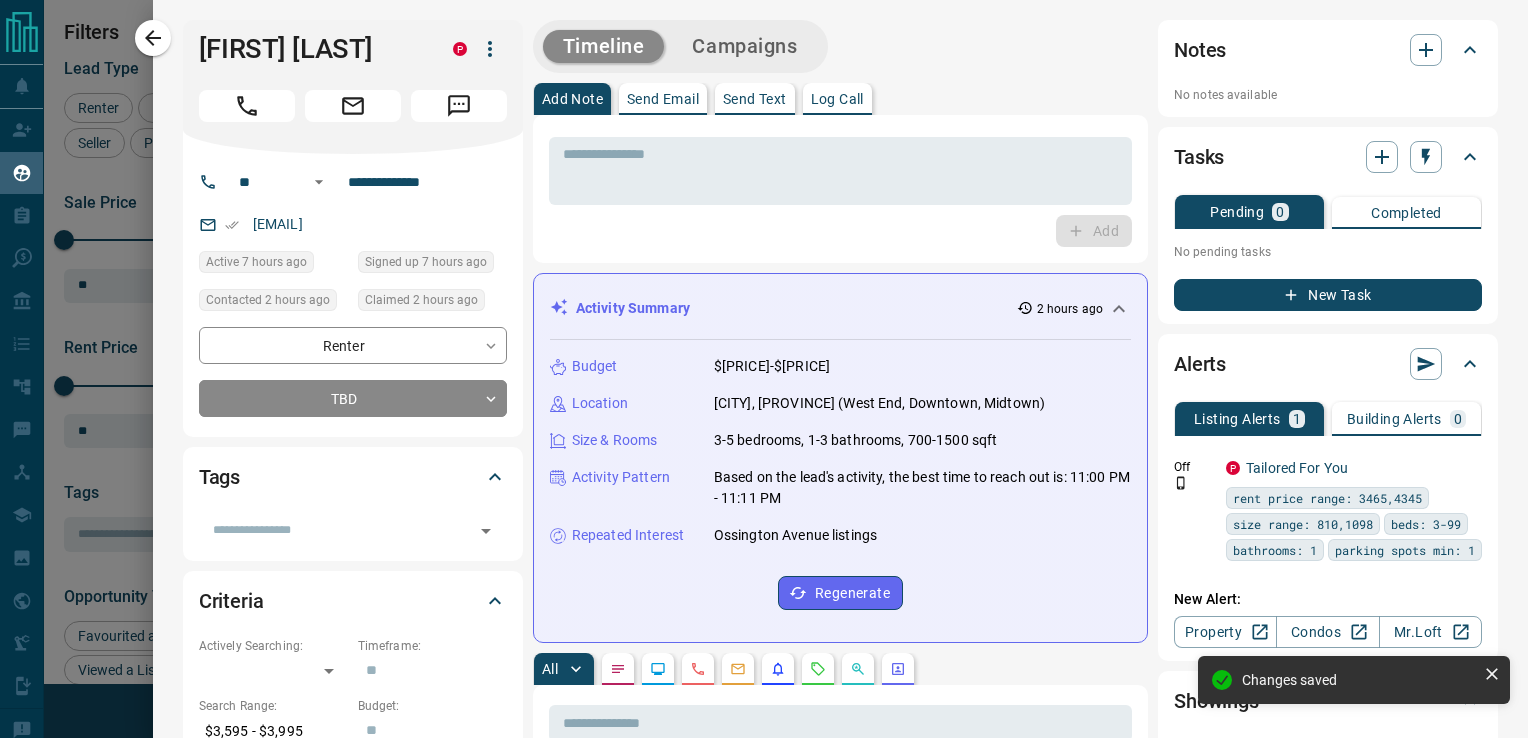 click on "Send Text" at bounding box center (755, 99) 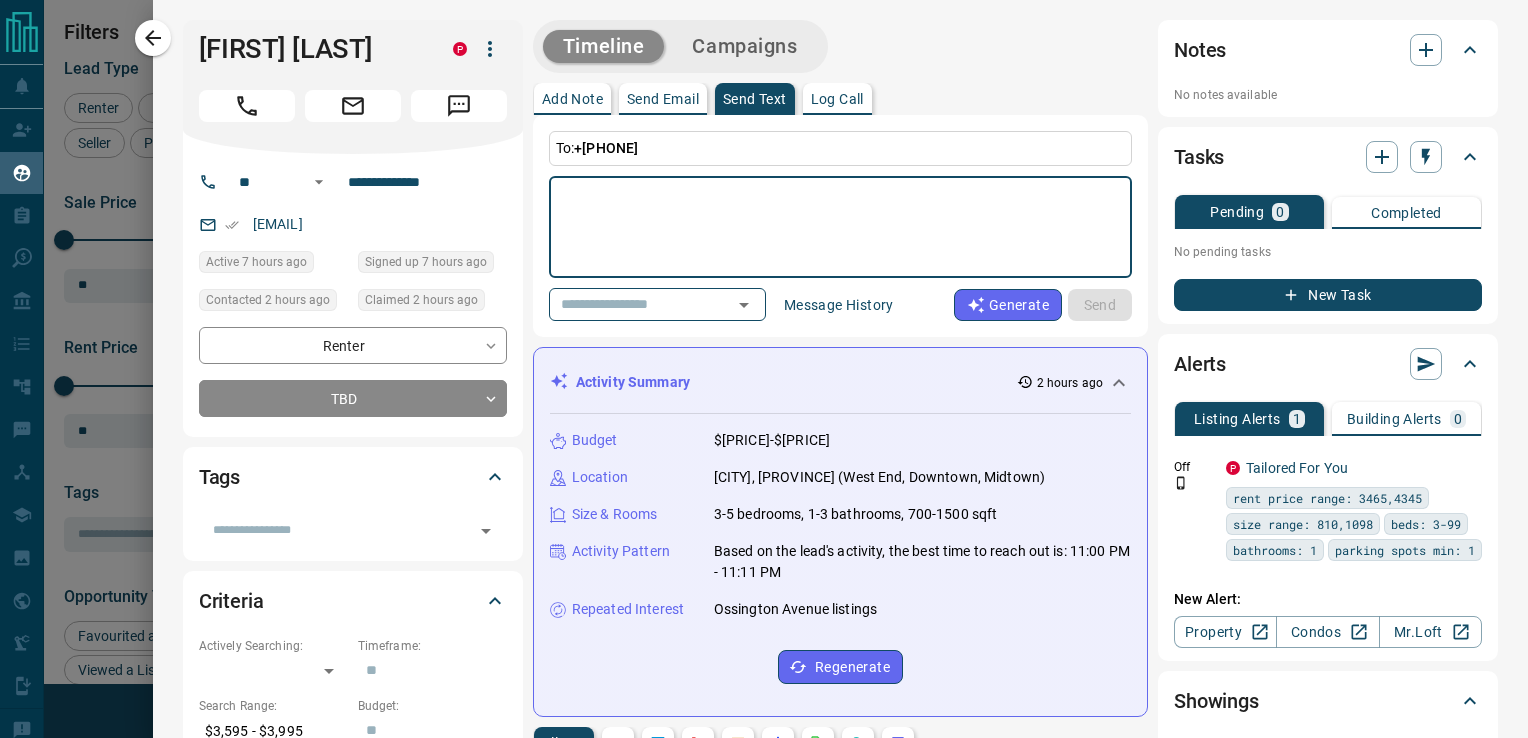 click at bounding box center (840, 227) 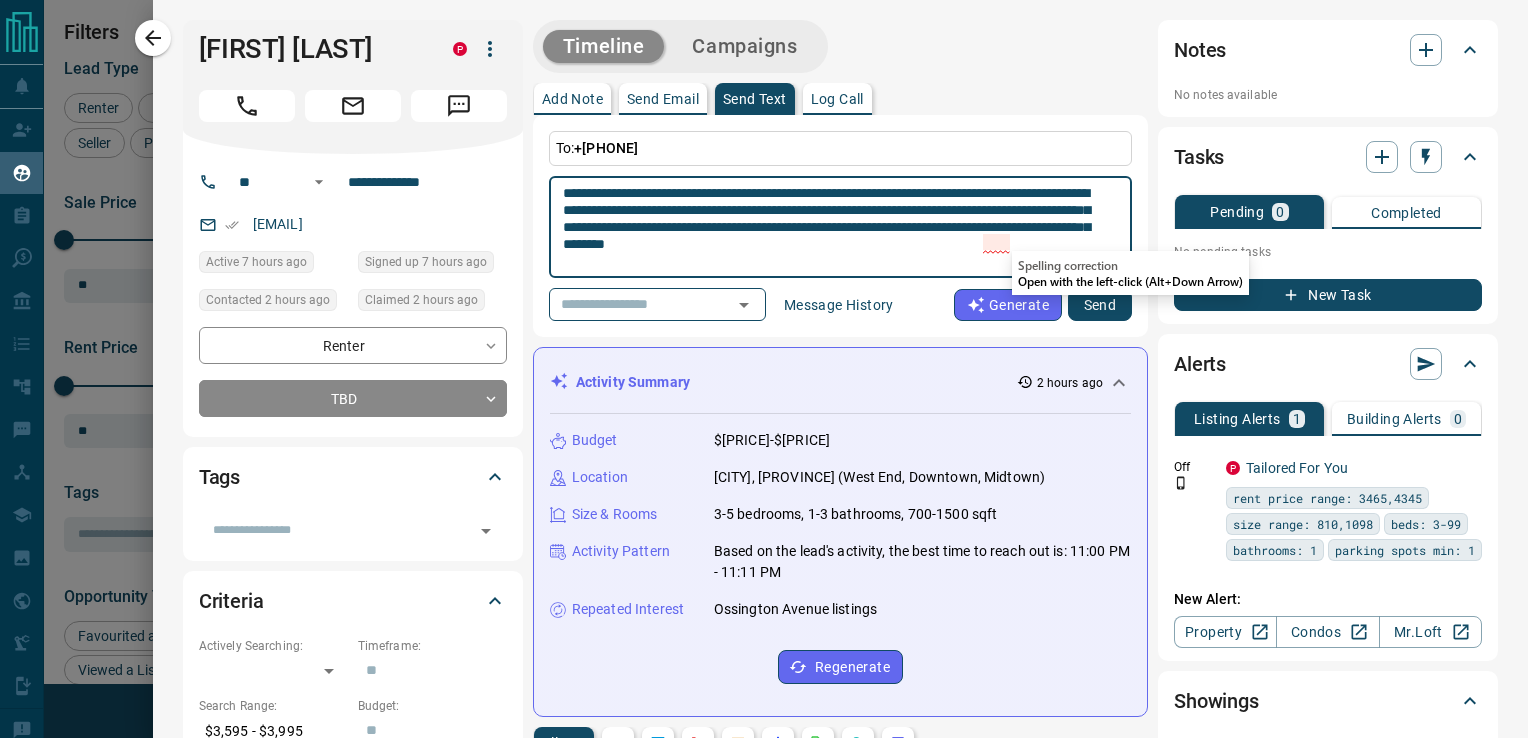 click on "**********" at bounding box center (833, 227) 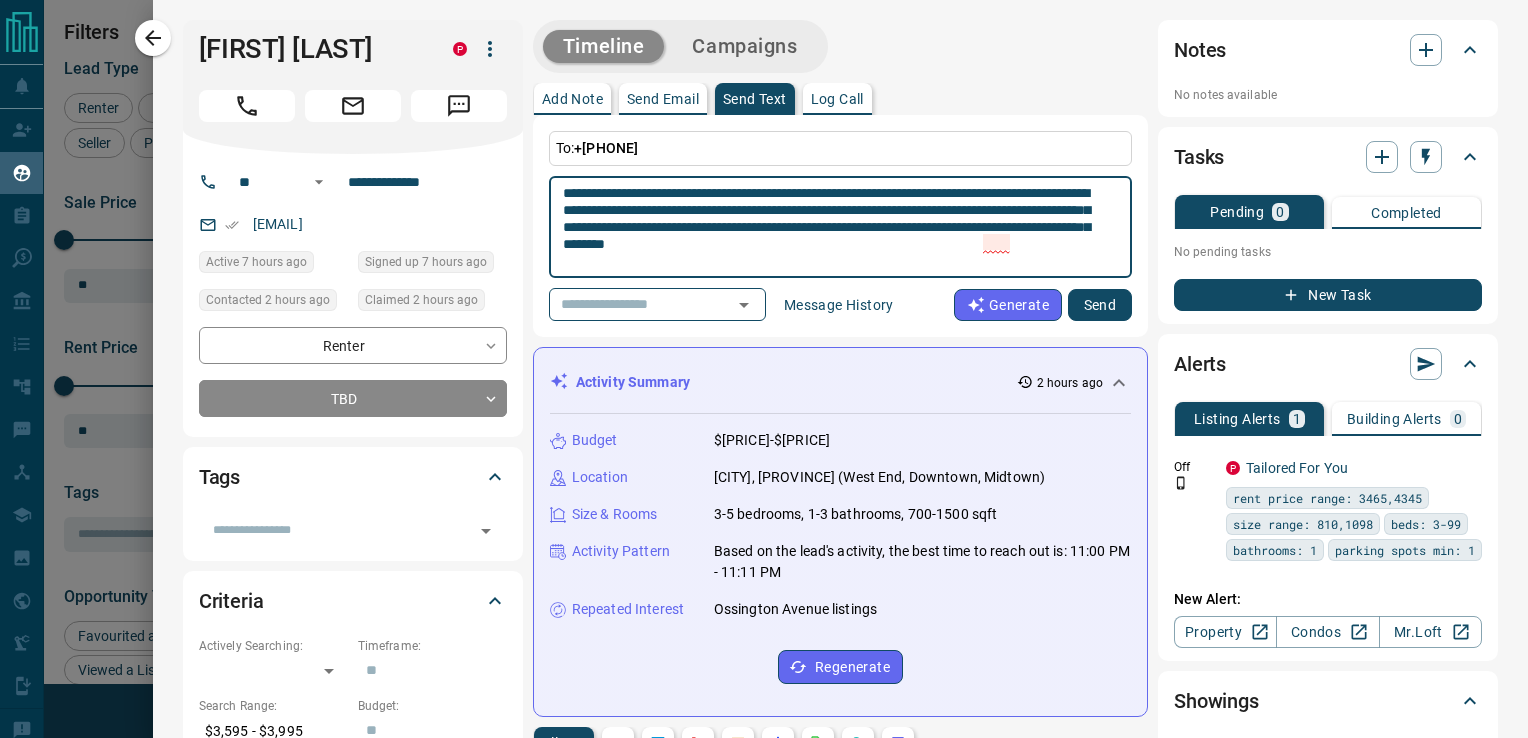 click on "**********" at bounding box center (833, 227) 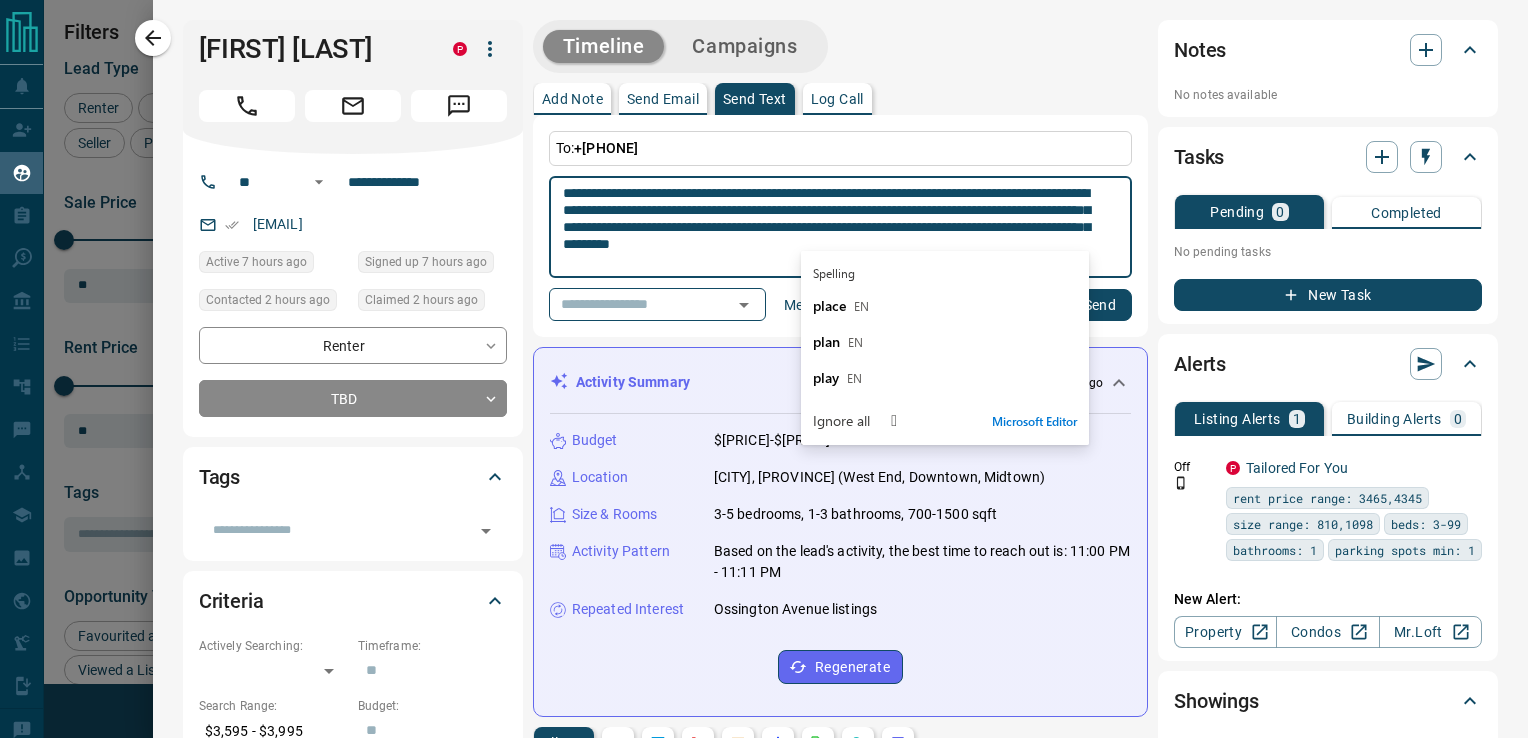 type on "**********" 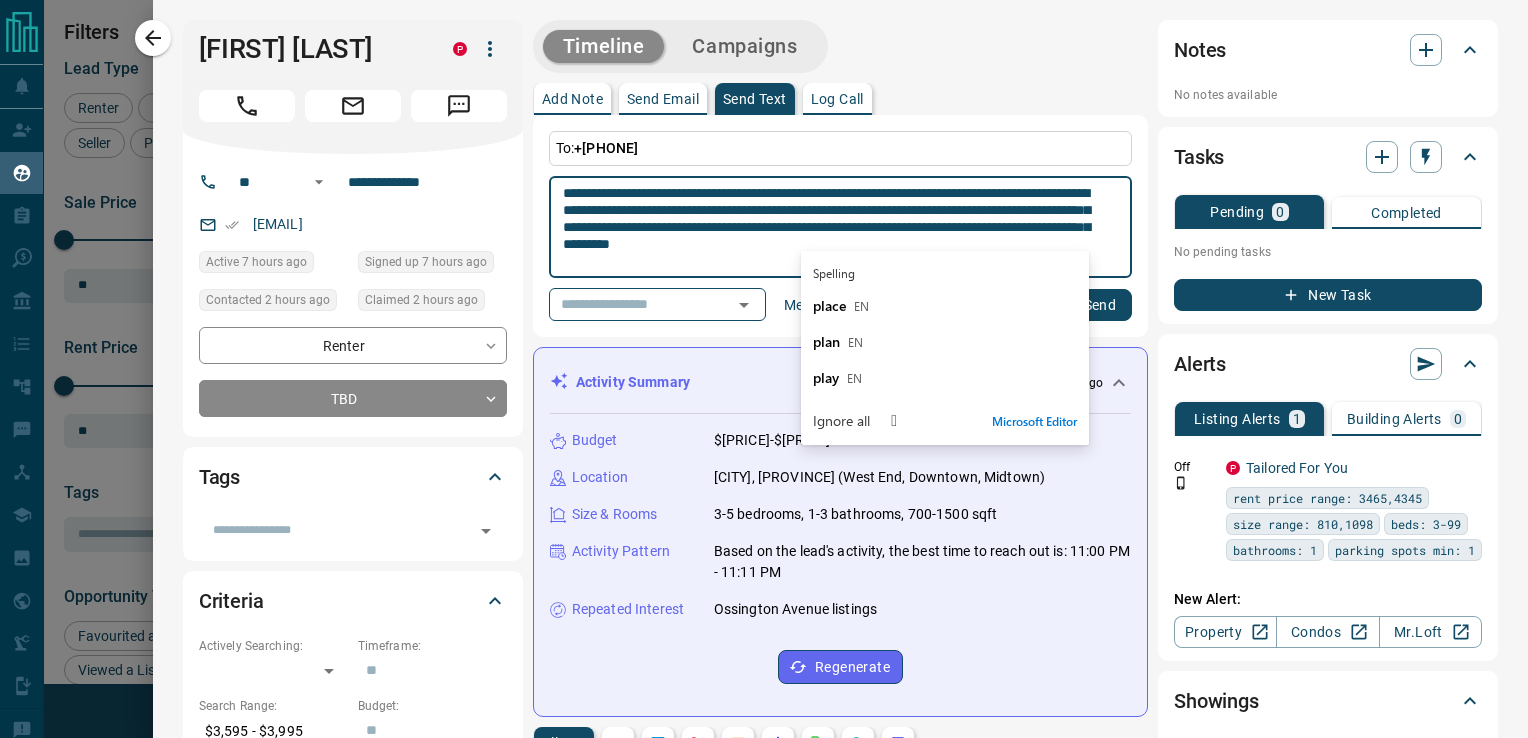 click on "Send" at bounding box center (1100, 305) 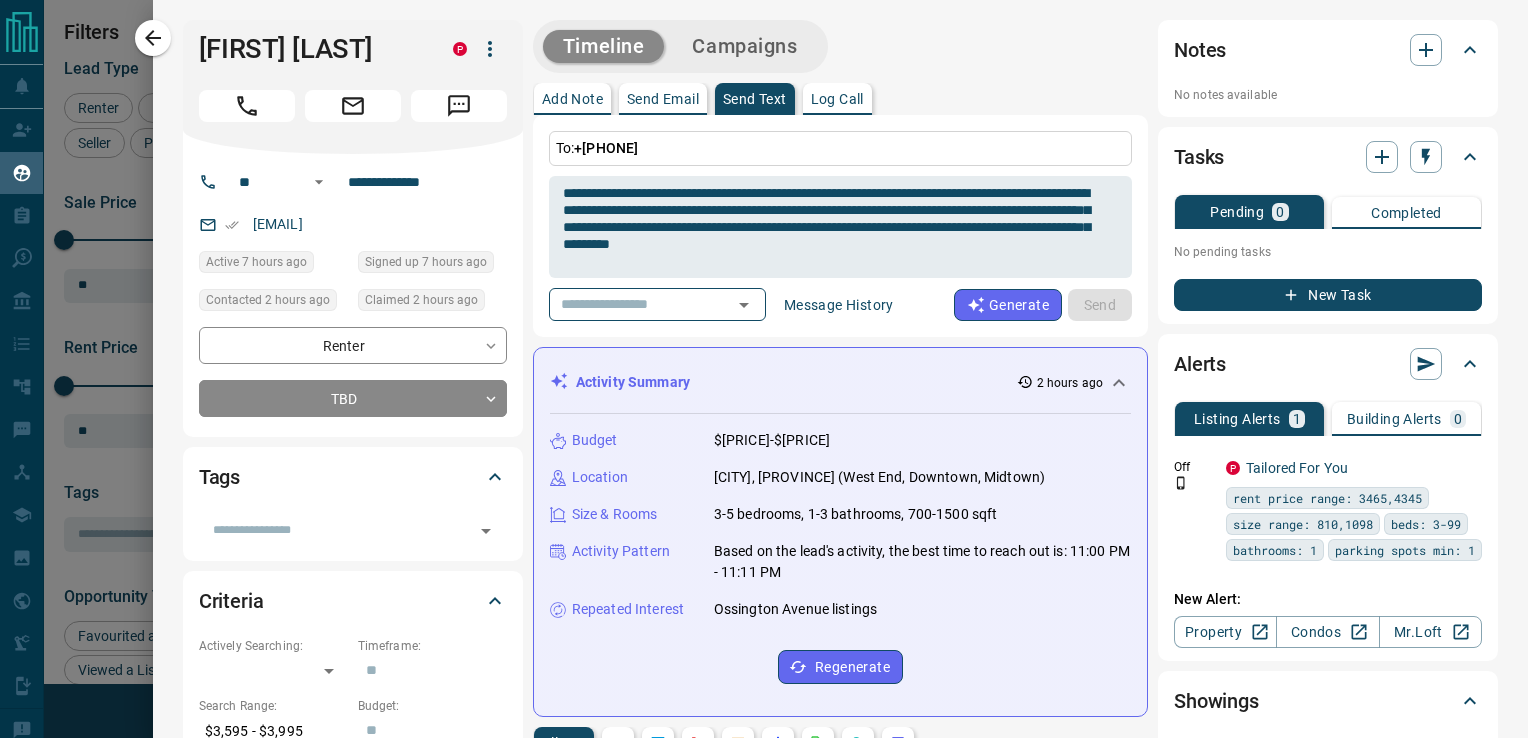 type 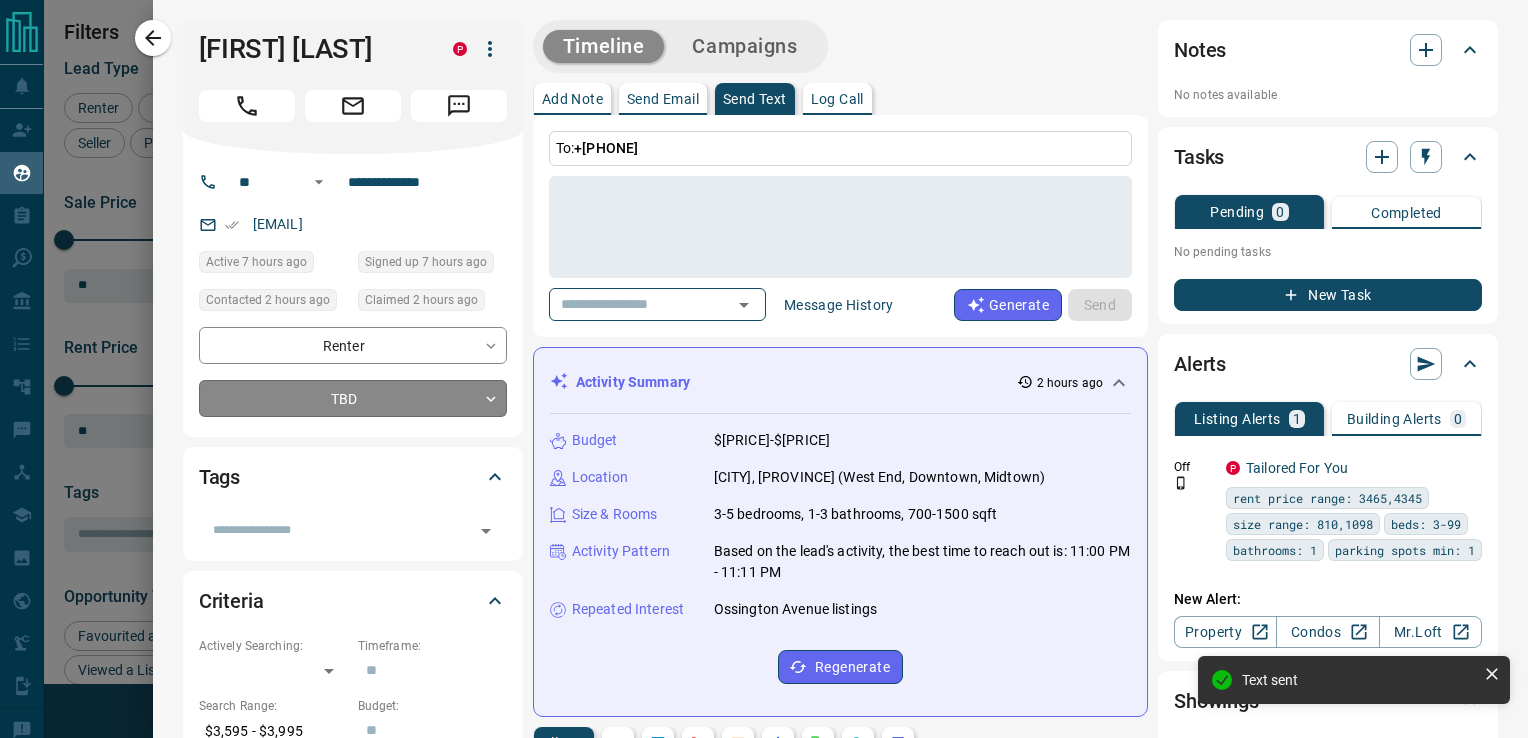 click on "Lead Transfers Claim Leads My Leads Tasks Opportunities Deals Campaigns Automations Messages Broker Bay Training Media Services Agent Resources Precon Worksheet Mobile Apps Disclosure Logout My Leads Filters 1 Manage Tabs New Lead All 1780 TBD 603 Do Not Contact - Not Responsive 914 Bogus 10 Just Browsing 86 Criteria Obtained 28 Future Follow Up 45 Warm 51 HOT 1 Taken on Showings 15 Submitted Offer - Client 27 Name Details Last Active Claimed Date Status Tags [NAME] Buyer C [PRICE] [AREA], [CITY] [TIME] Contacted in [TIME] Signed up [YEAR] Not Responsive + [NAME] Buyer C [PRICE] [AREA], [CITY] [TIME] Contacted in [TIME] Signed up [YEAR] Not Responsive + [NAME] Renter C [PRICE] [AREA], [CITY] [TIME] Contacted in [TIME] Signed up [TIME] Not Responsive + [NAME] [NAME] Renter C [PRICE] [AREA], [CITY] [TIME] Contacted in [TIME] Signed up [TIME] Not Responsive + [NAME] P +" at bounding box center (764, 356) 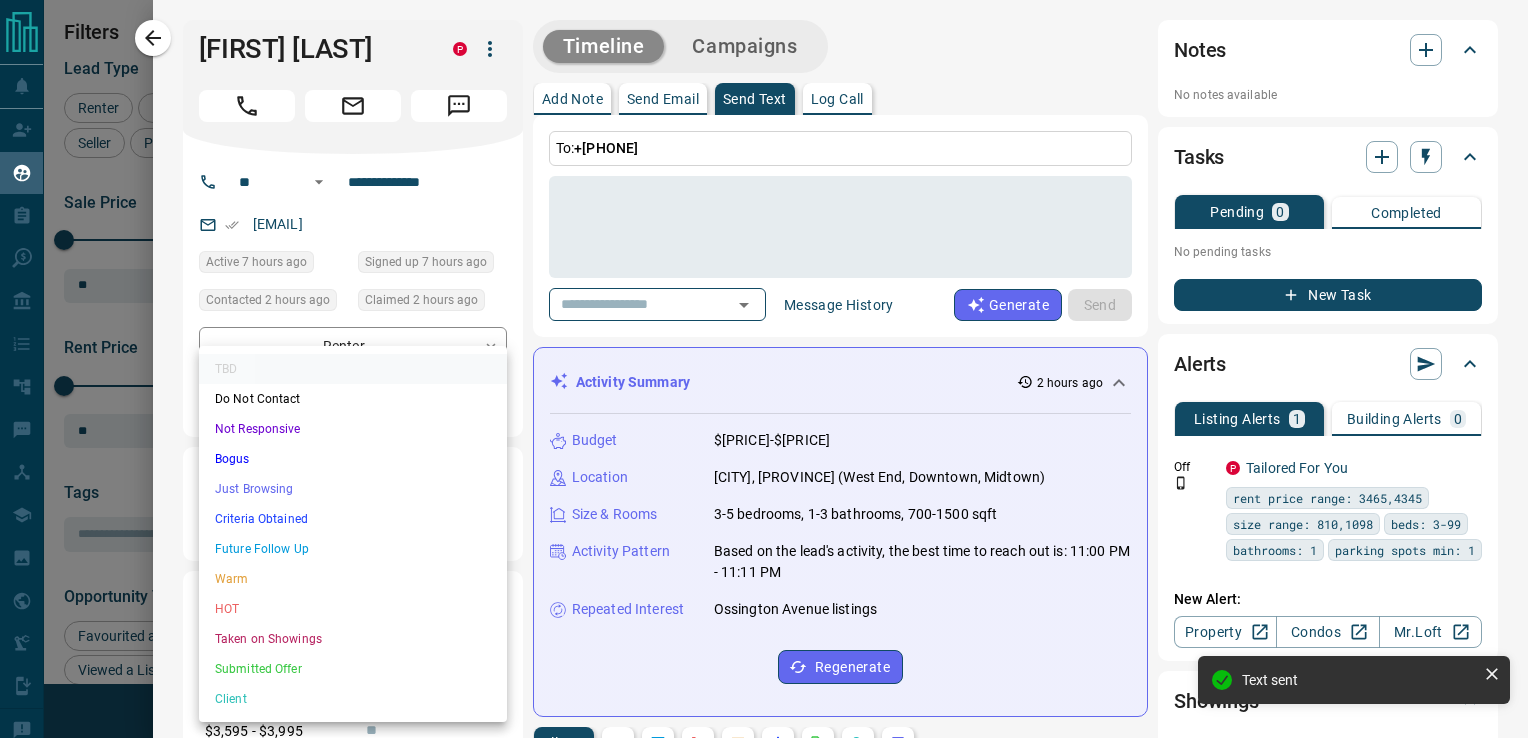 drag, startPoint x: 332, startPoint y: 423, endPoint x: 327, endPoint y: 414, distance: 10.29563 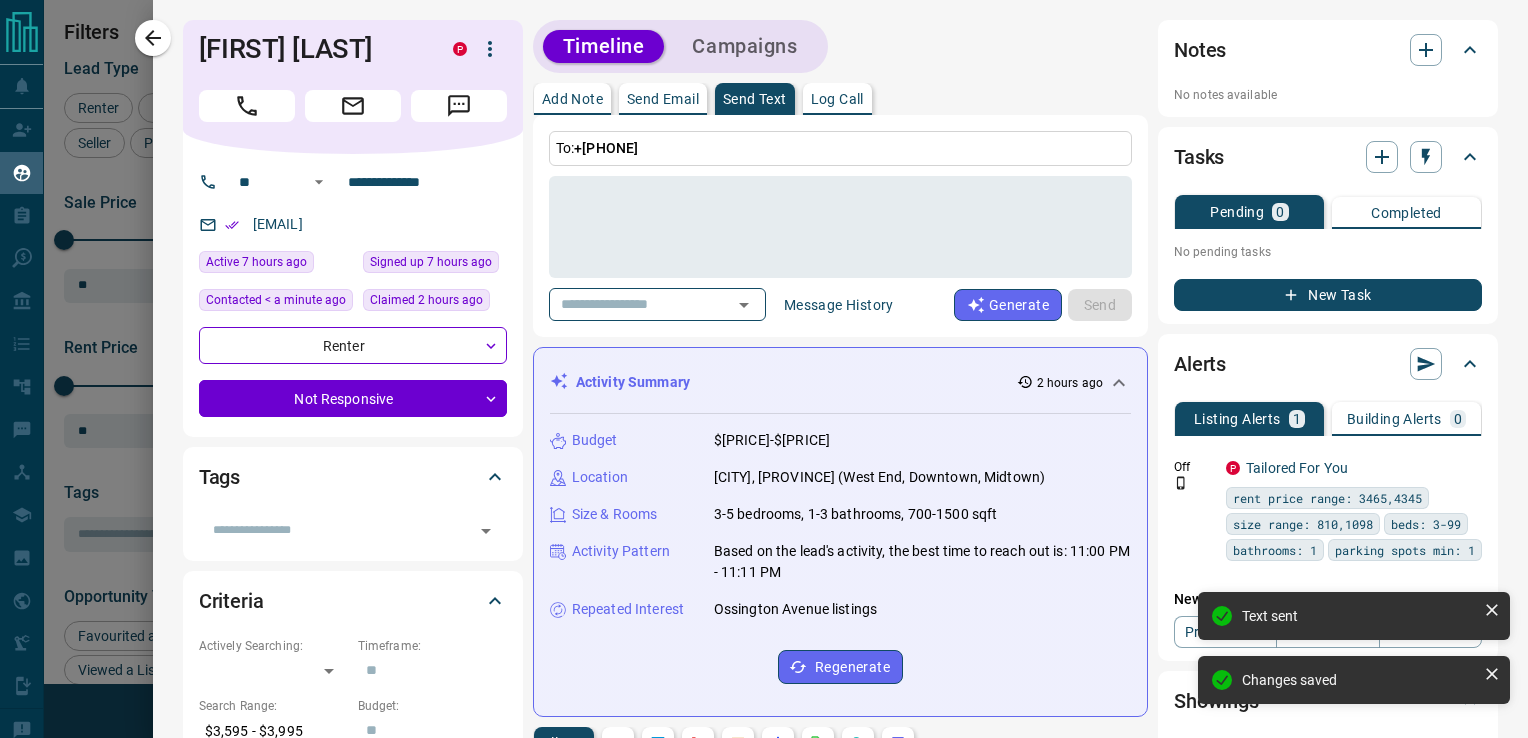 type on "*" 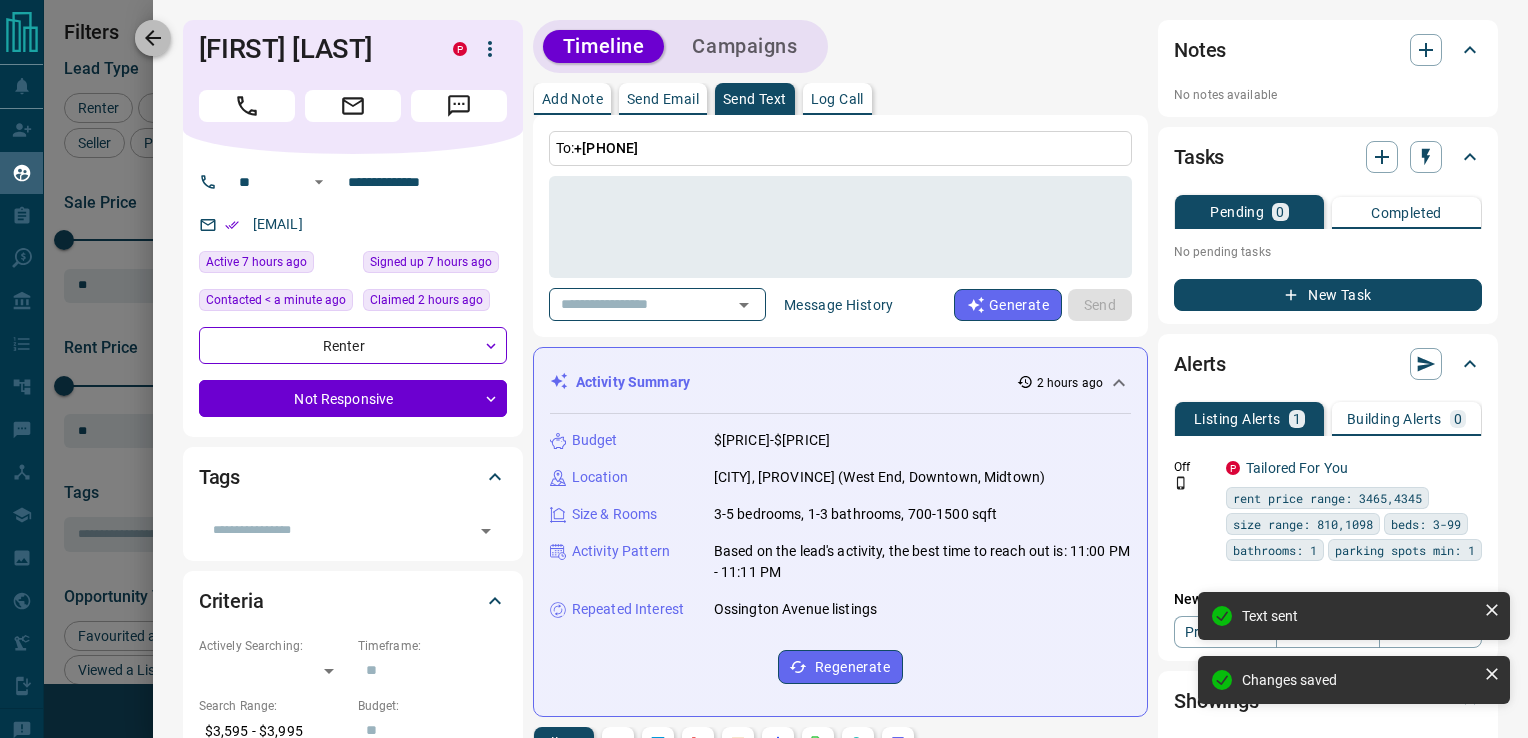 click 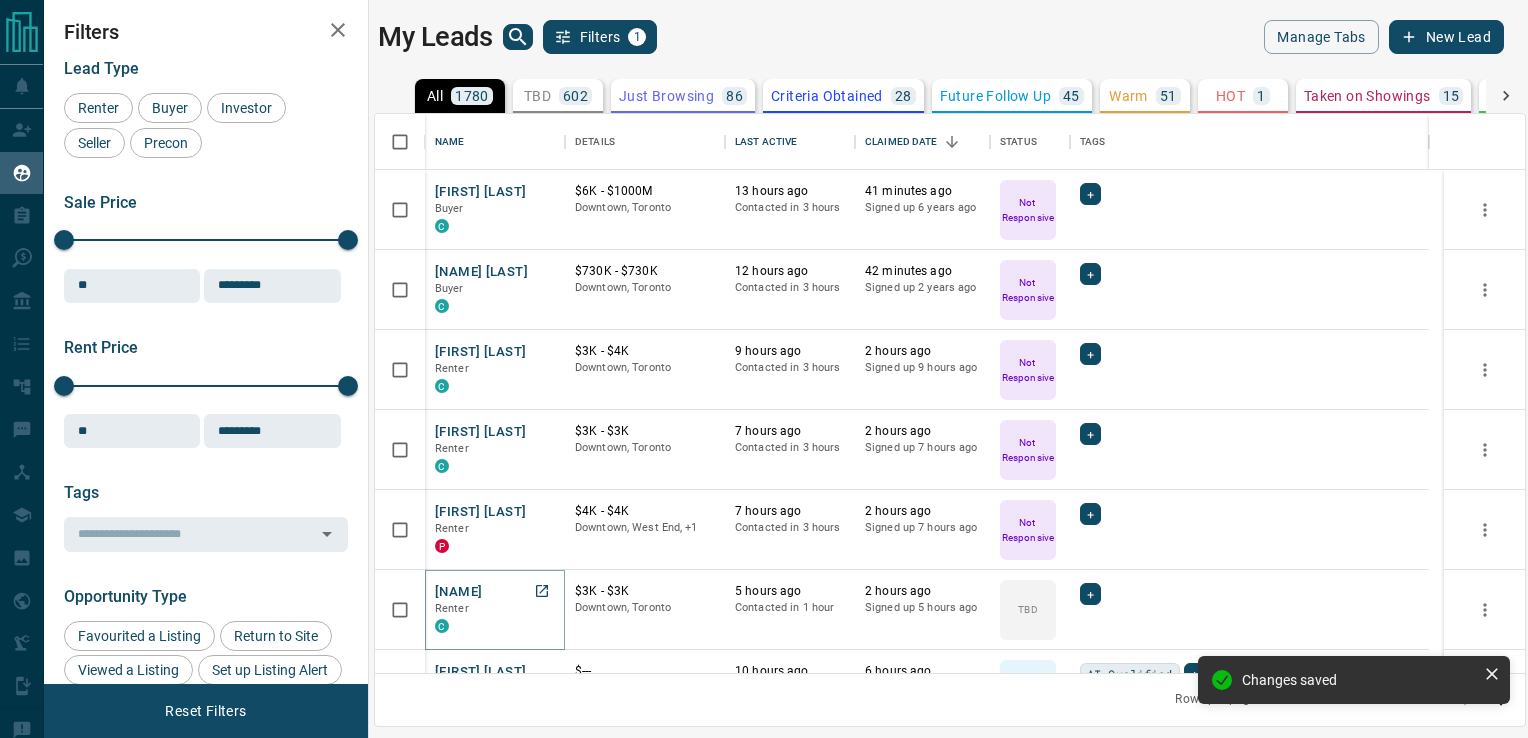 click on "[NAME]" at bounding box center [458, 592] 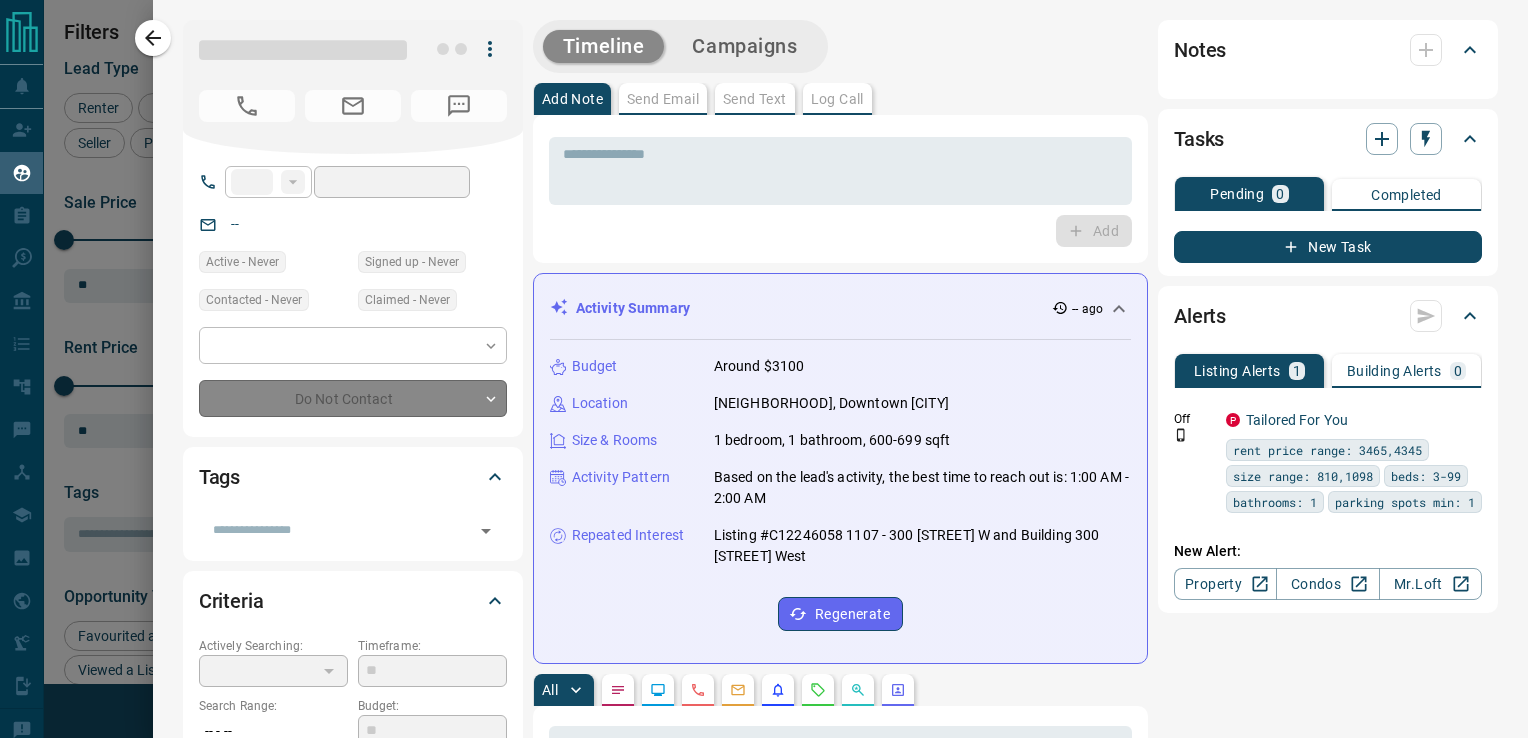 type on "**" 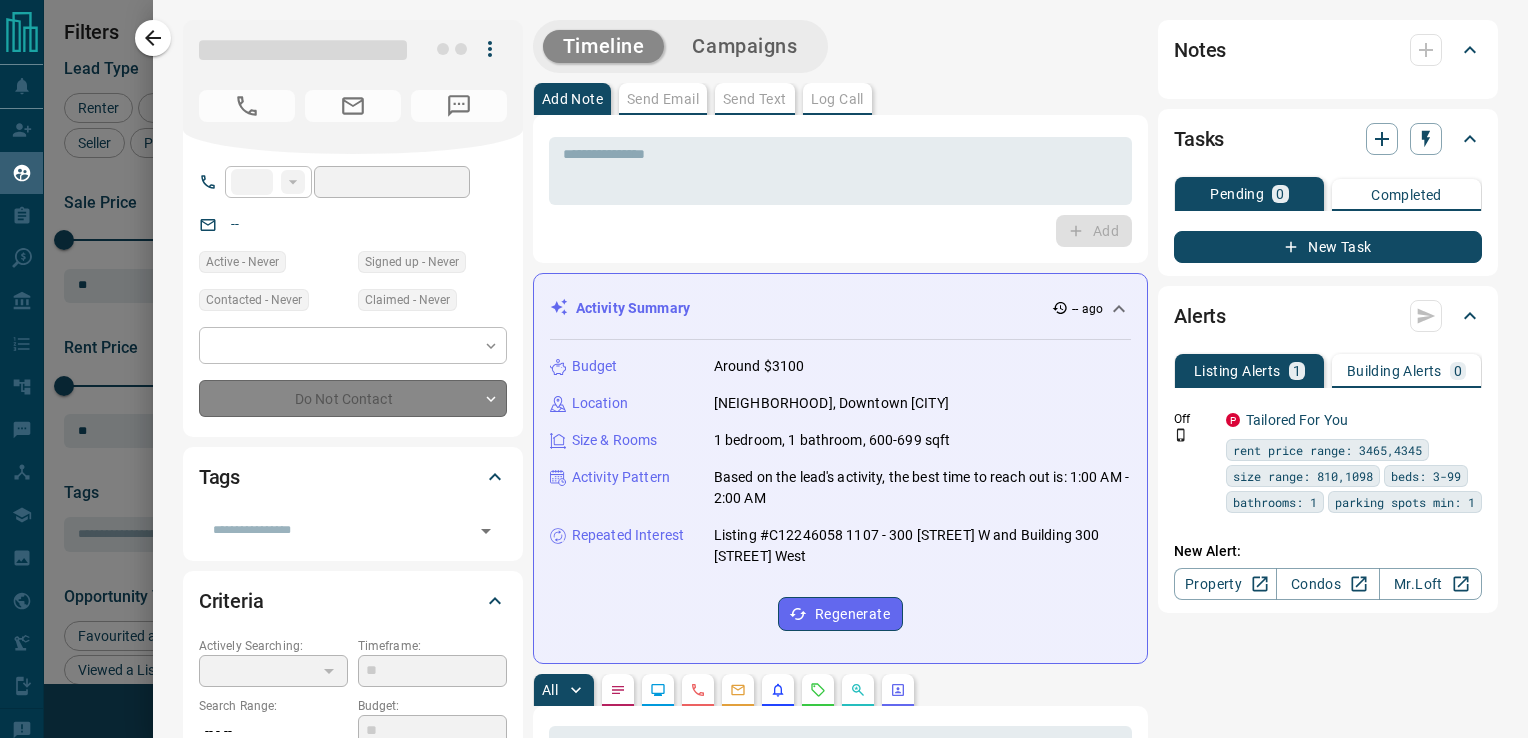 type on "**********" 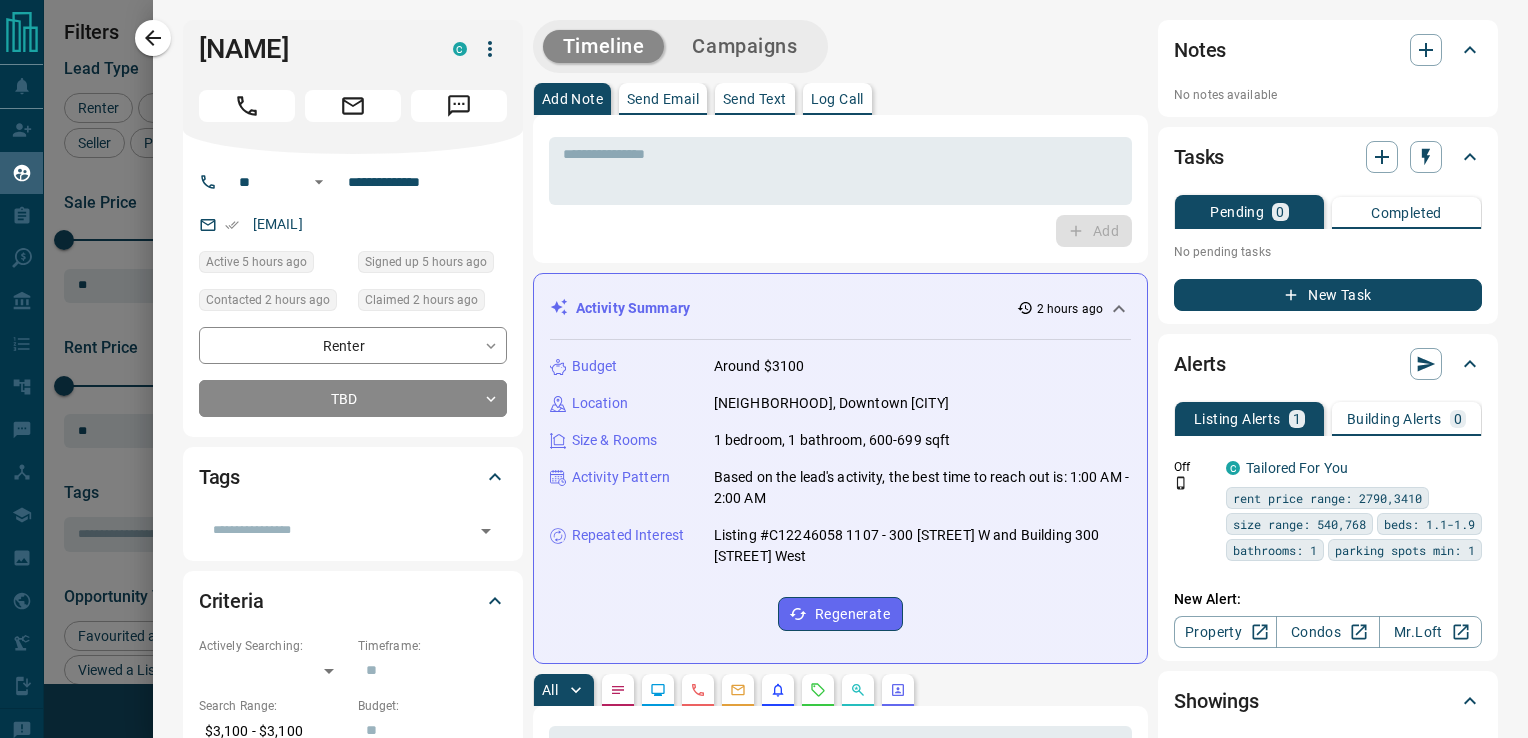 click on "Send Text" at bounding box center [755, 99] 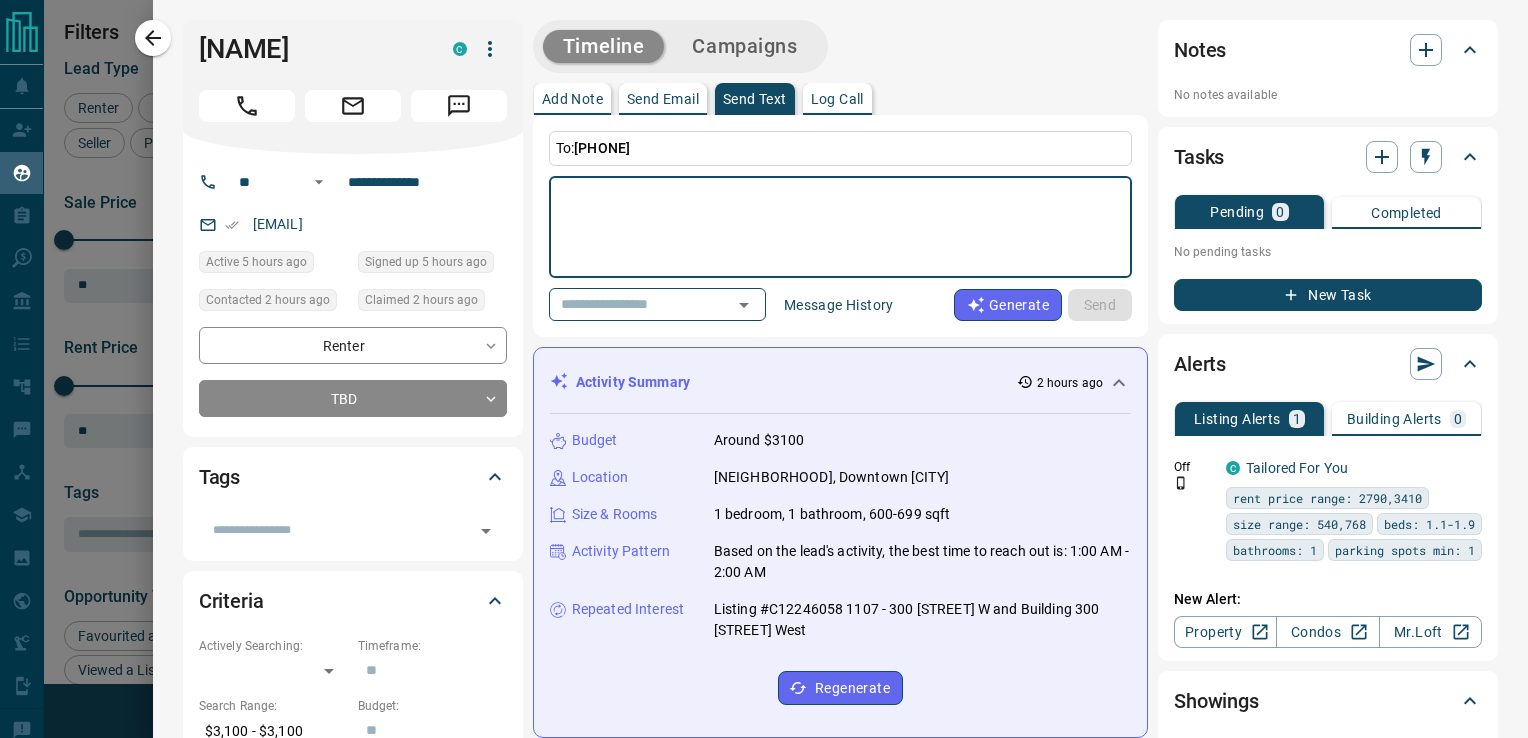 click at bounding box center [840, 227] 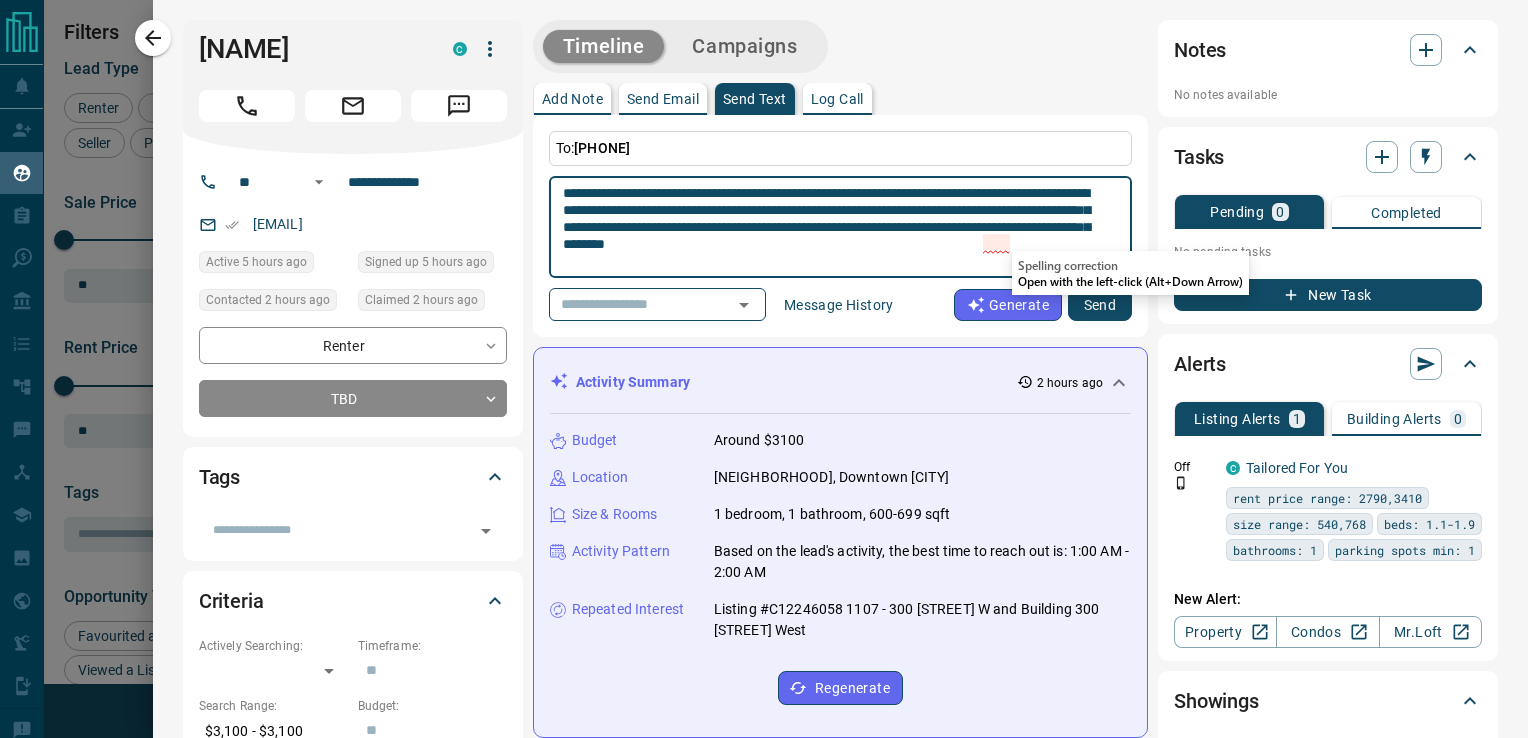 click on "**********" at bounding box center (833, 227) 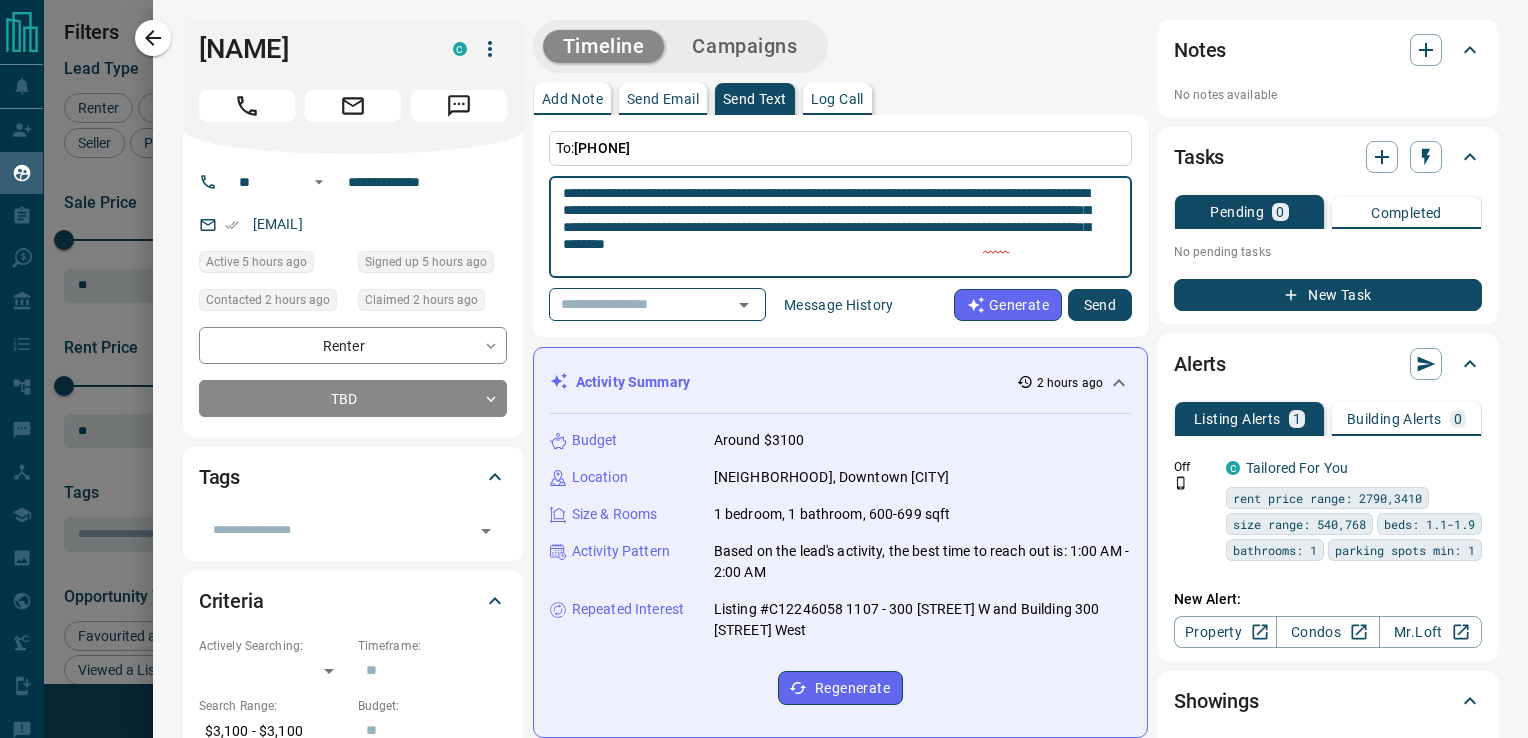 click on "**********" at bounding box center [833, 227] 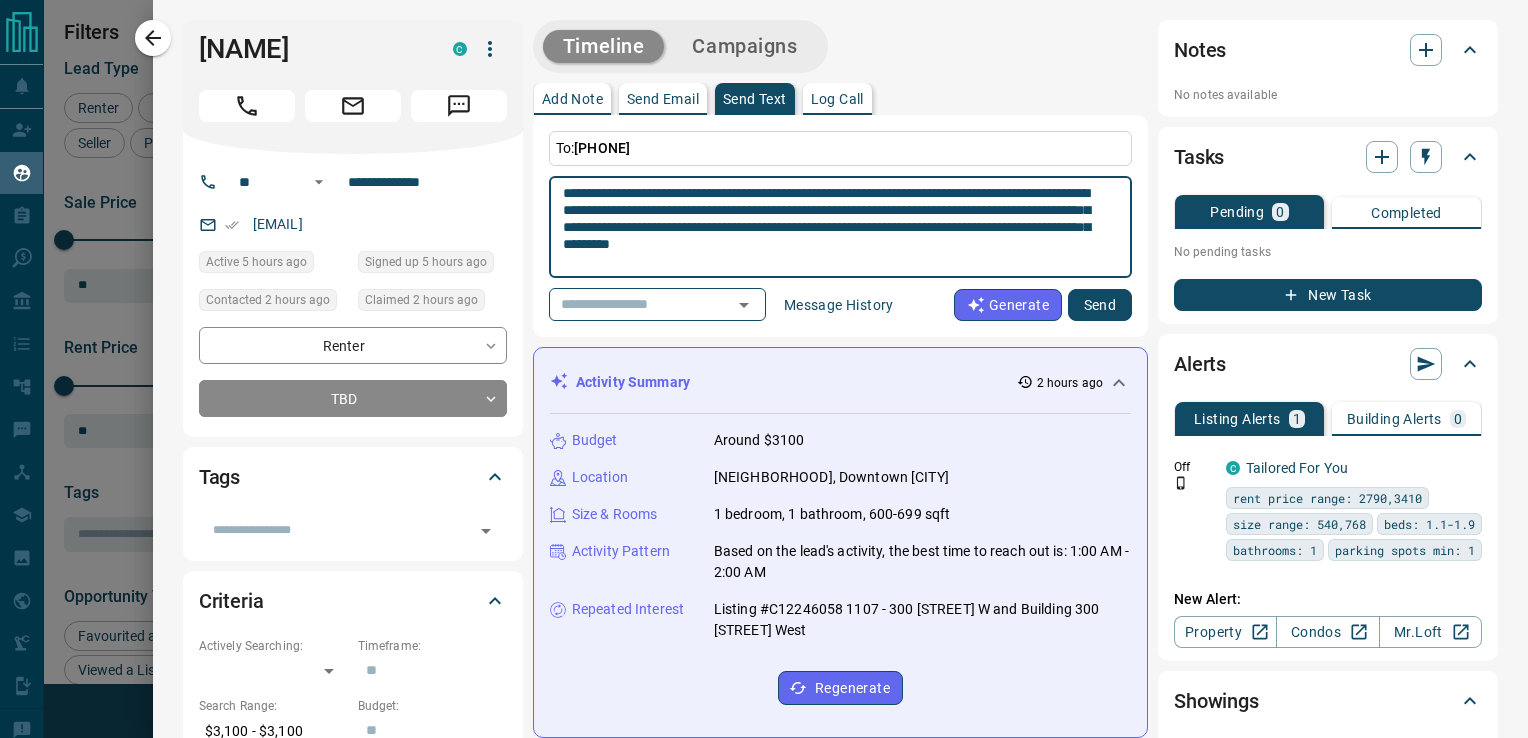 type on "**********" 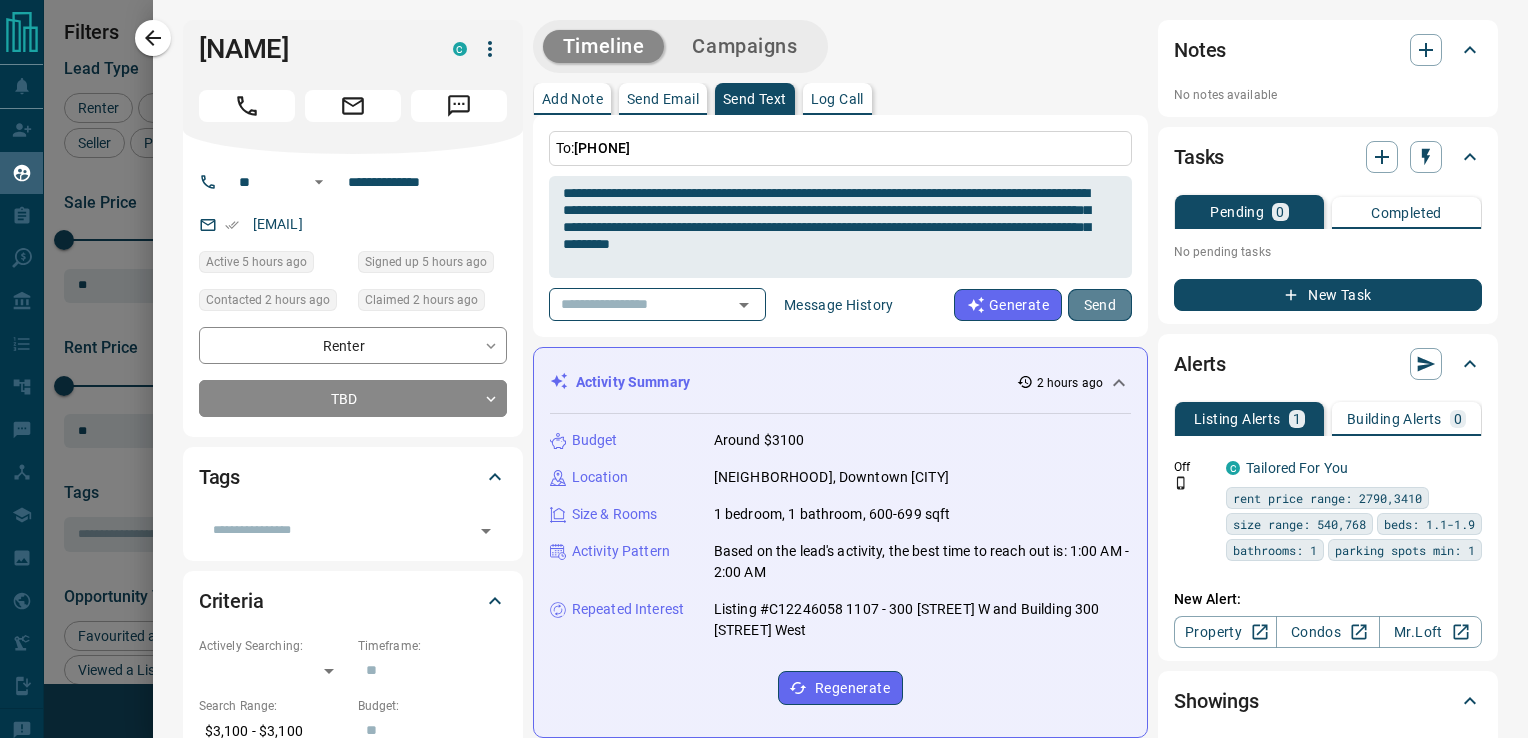 click on "Send" at bounding box center [1100, 305] 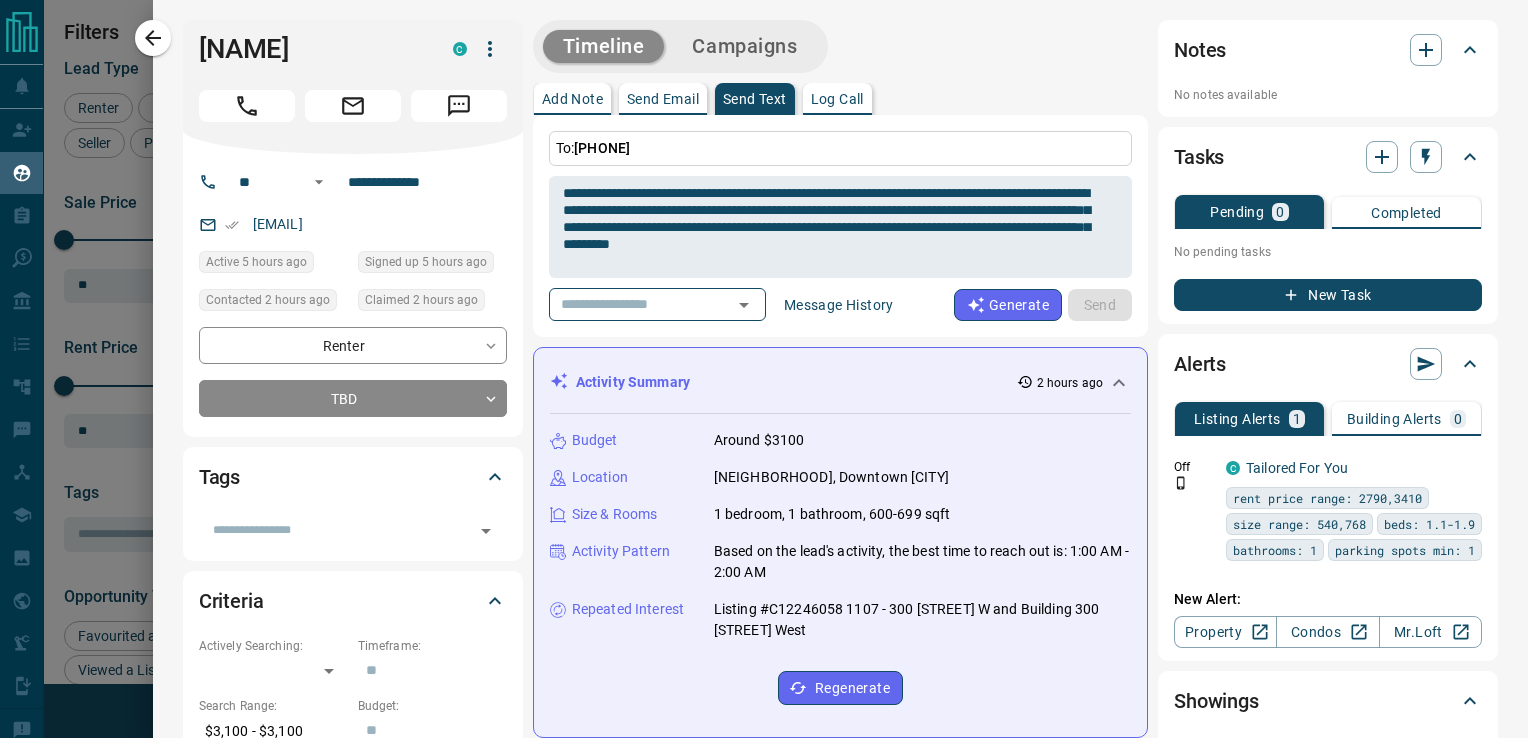 type 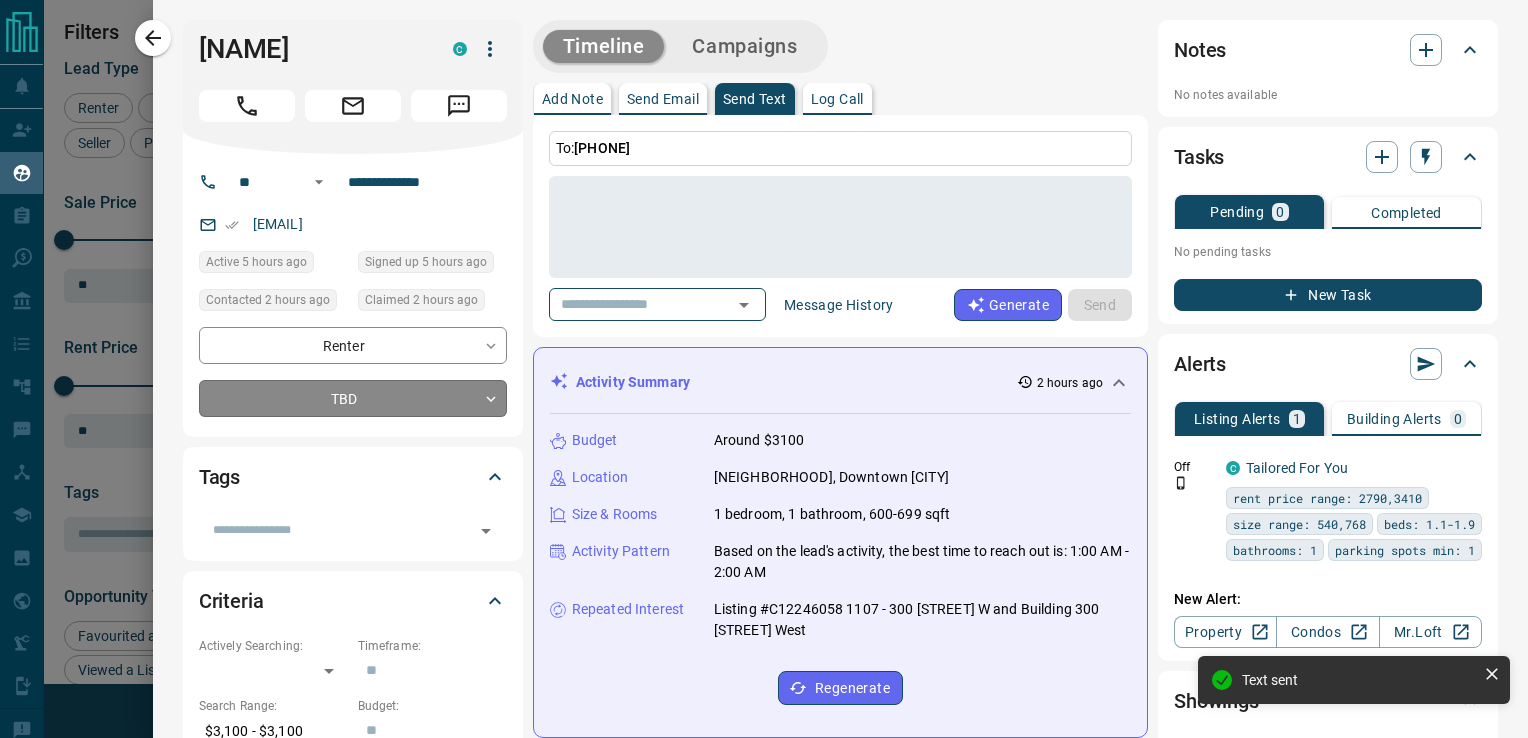 click on "Lead Transfers Claim Leads My Leads Tasks Opportunities Deals Campaigns Automations Messages Broker Bay Training Media Services Agent Resources Precon Worksheet Mobile Apps Disclosure Logout My Leads Filters 1 Manage Tabs New Lead All 1780 TBD 602 Do Not Contact - Not Responsive 915 Bogus 10 Just Browsing 86 Criteria Obtained 28 Future Follow Up 45 Warm 51 HOT 1 Taken on Showings 15 Submitted Offer - Client 27 Name Details Last Active Claimed Date Status Tags Zheng You Buyer C $6K - $1000M Downtown, Toronto 13 hours ago Contacted in 3 hours 41 minutes ago Signed up 6 years ago Not Responsive + Norman Fazaa Buyer C $730K - $730K Downtown, Toronto 12 hours ago Contacted in 3 hours 42 minutes ago Signed up 2 years ago Not Responsive + Sylvia Li Renter C $3K - $4K Downtown, Toronto 9 hours ago Contacted in 3 hours 2 hours ago Signed up 9 hours ago Not Responsive + Meme Mariam Renter C $3K - $3K Downtown, Toronto 7 hours ago Contacted in 3 hours 2 hours ago Signed up 7 hours ago Not Responsive + Noah Campbell P +" at bounding box center (764, 356) 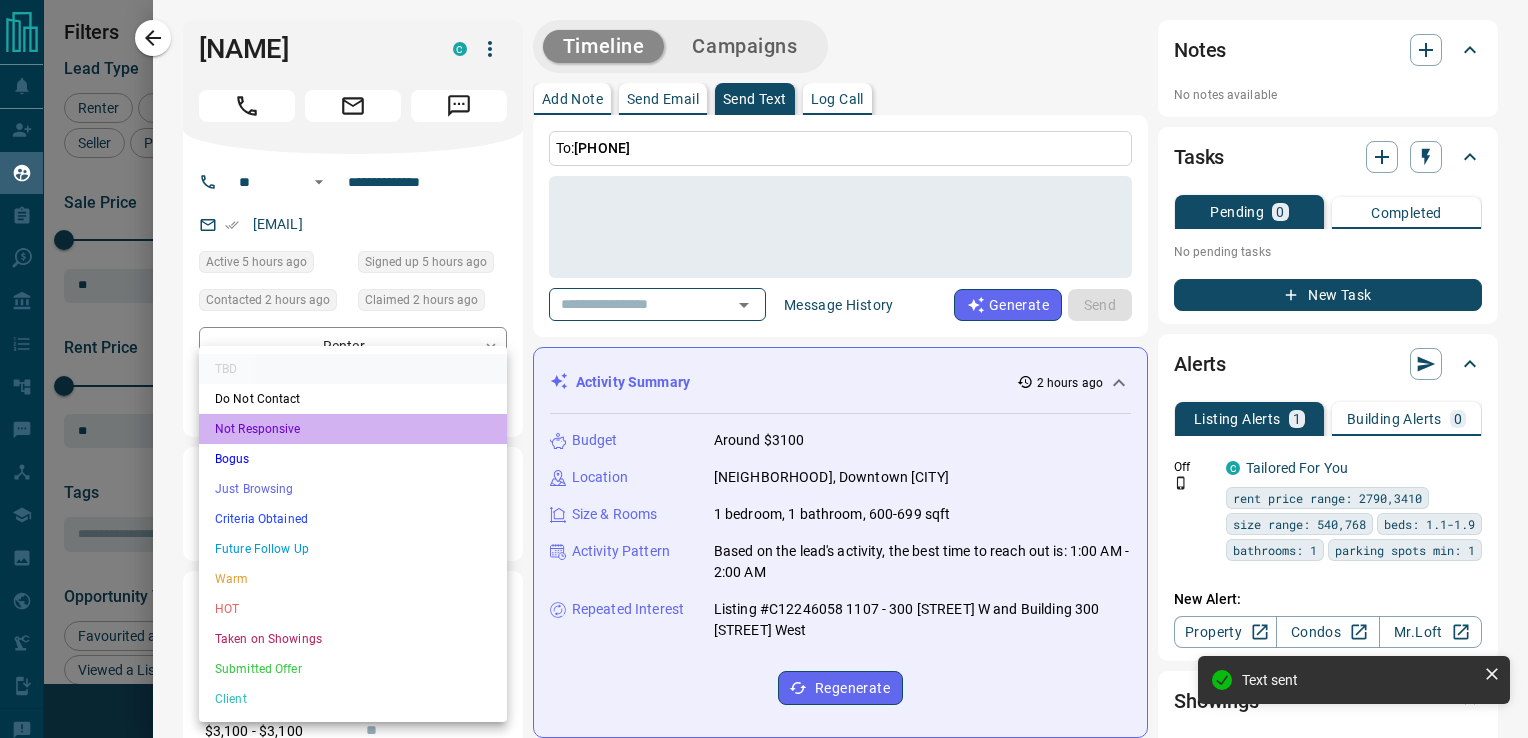 click on "Not Responsive" at bounding box center (353, 429) 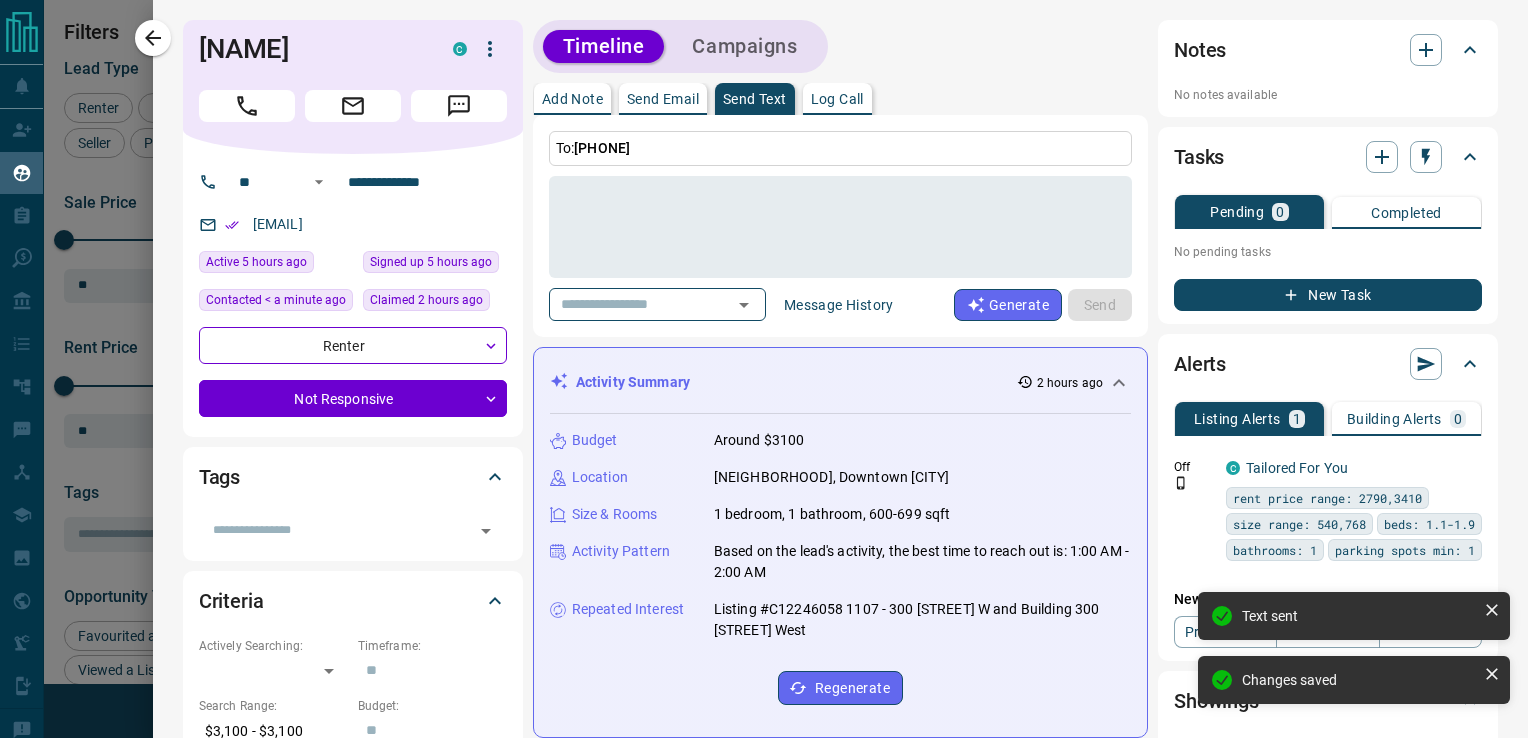 type on "*" 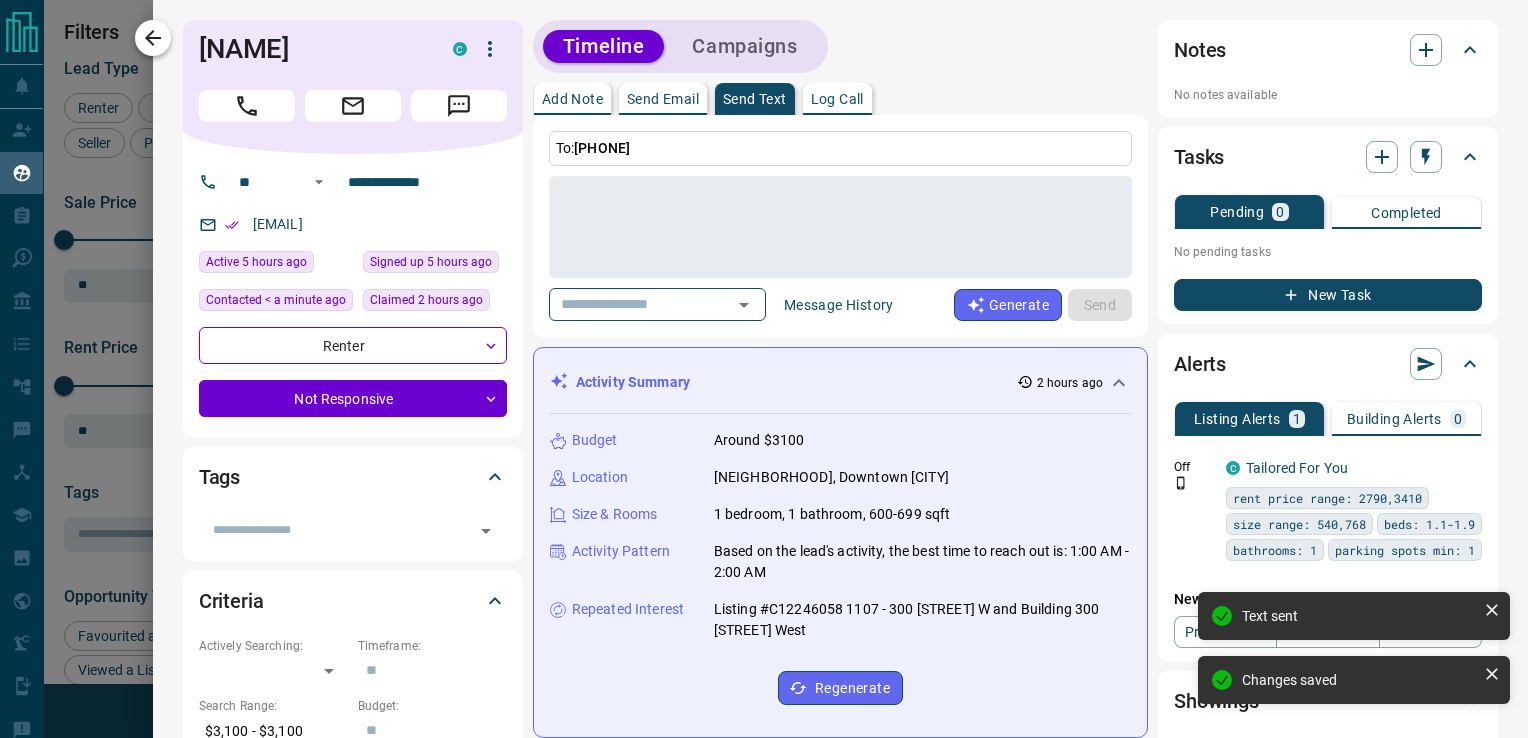 click at bounding box center [153, 38] 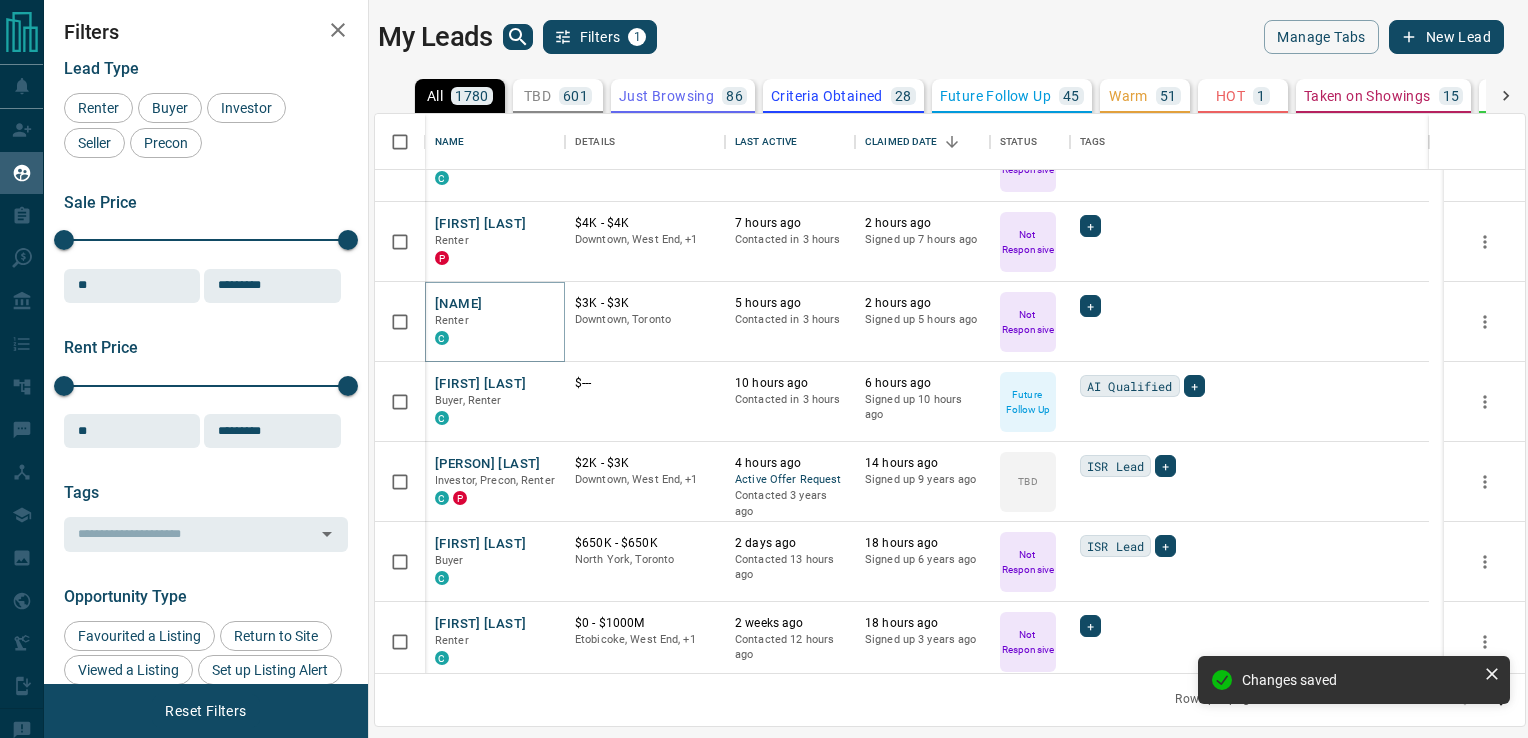 scroll, scrollTop: 305, scrollLeft: 0, axis: vertical 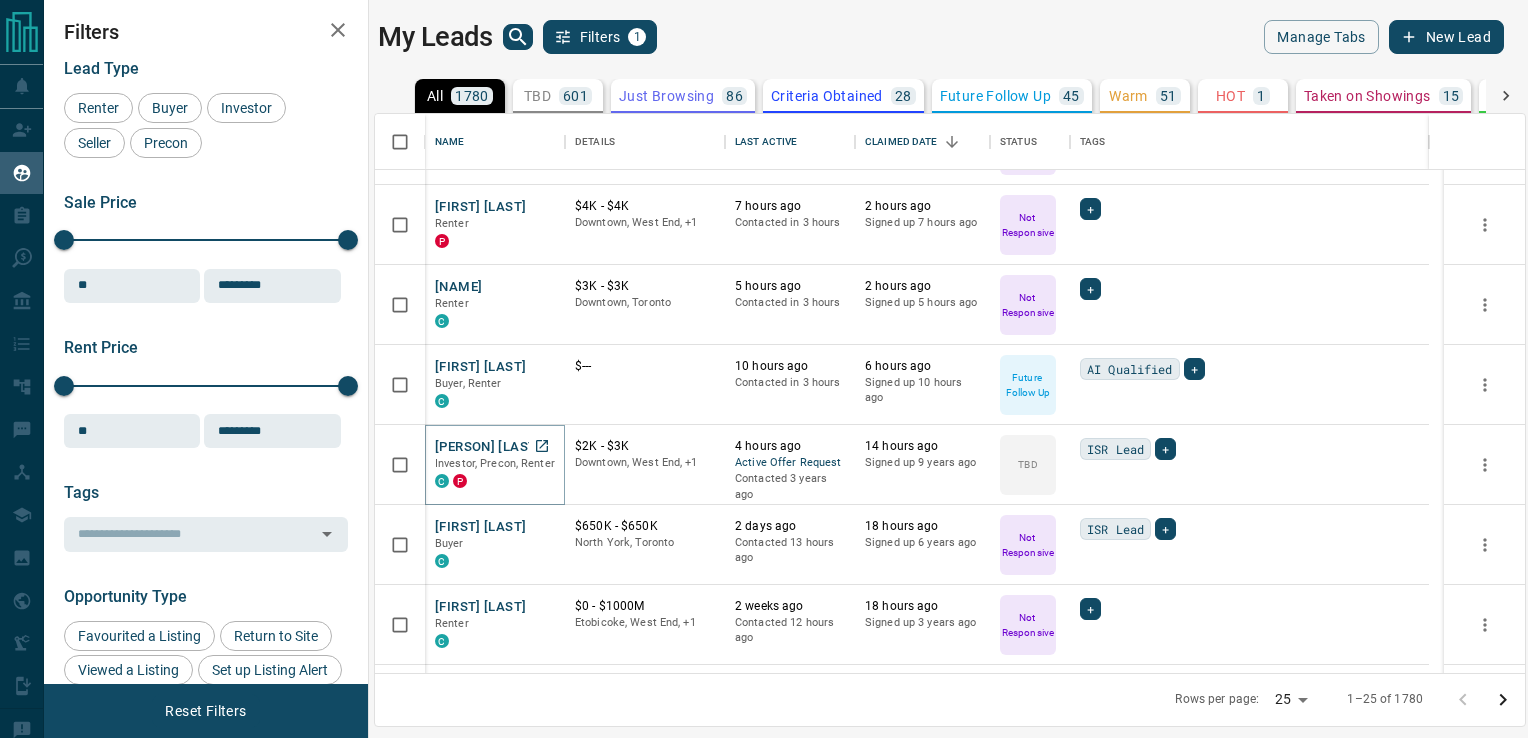click on "[PERSON] [LAST]" at bounding box center [488, 447] 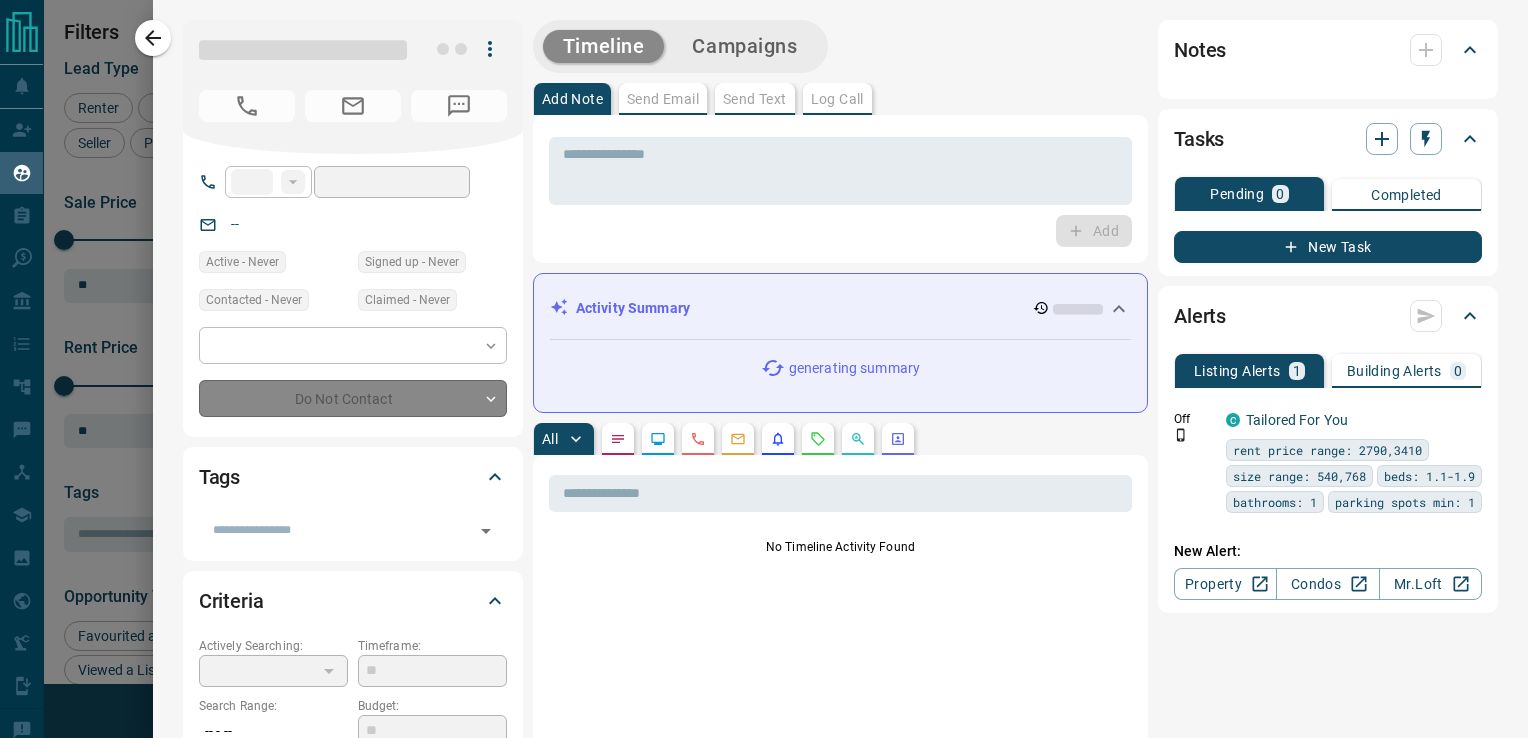 type on "**" 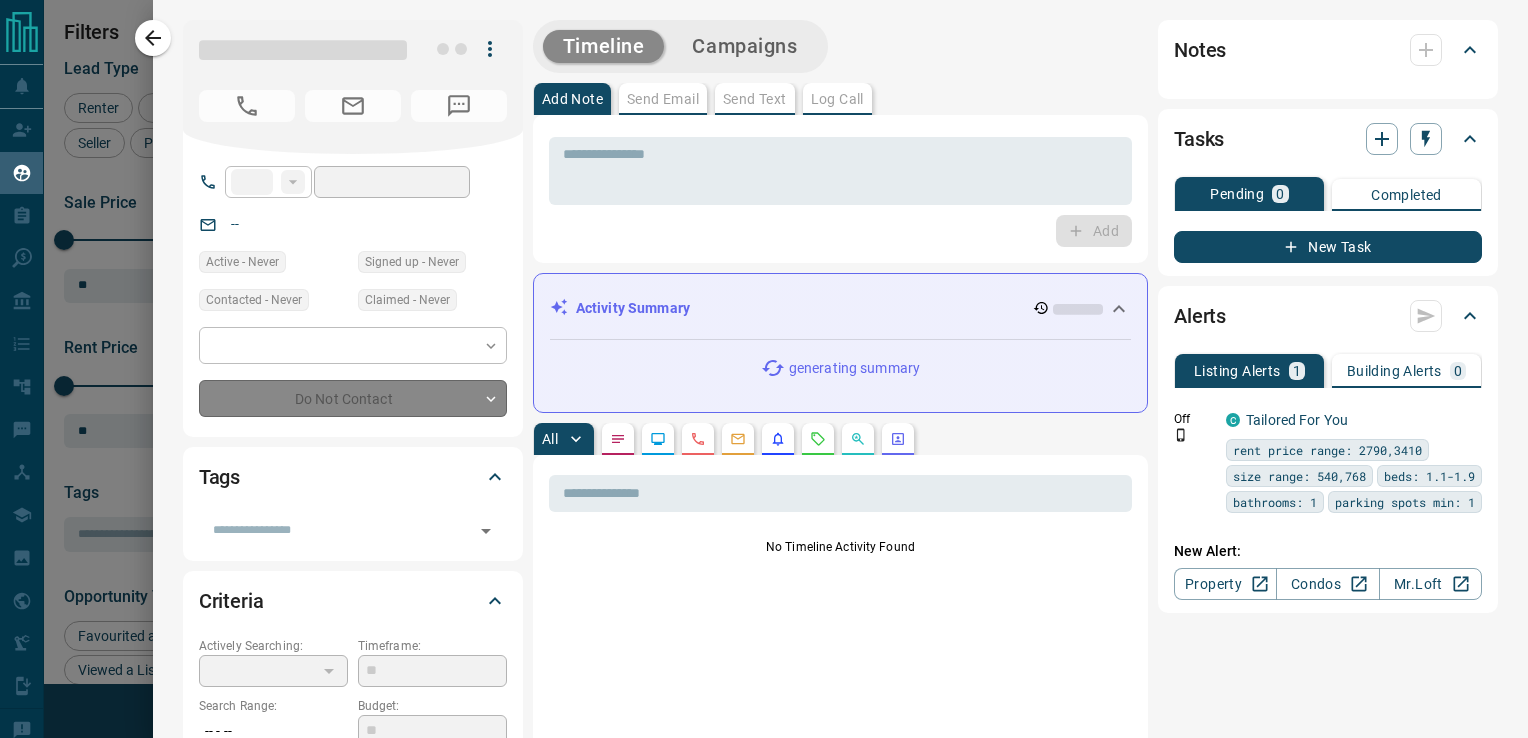 type on "**********" 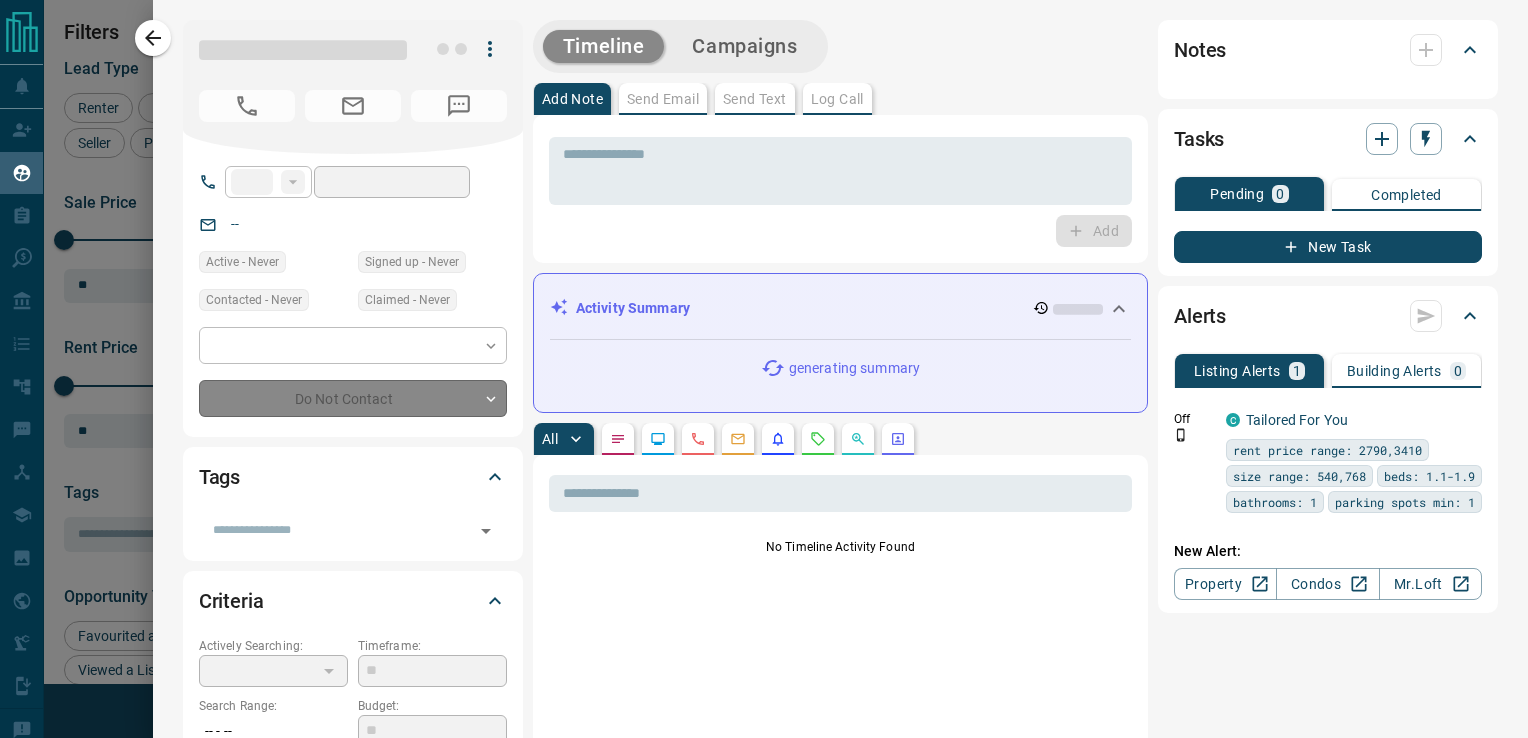 type on "**********" 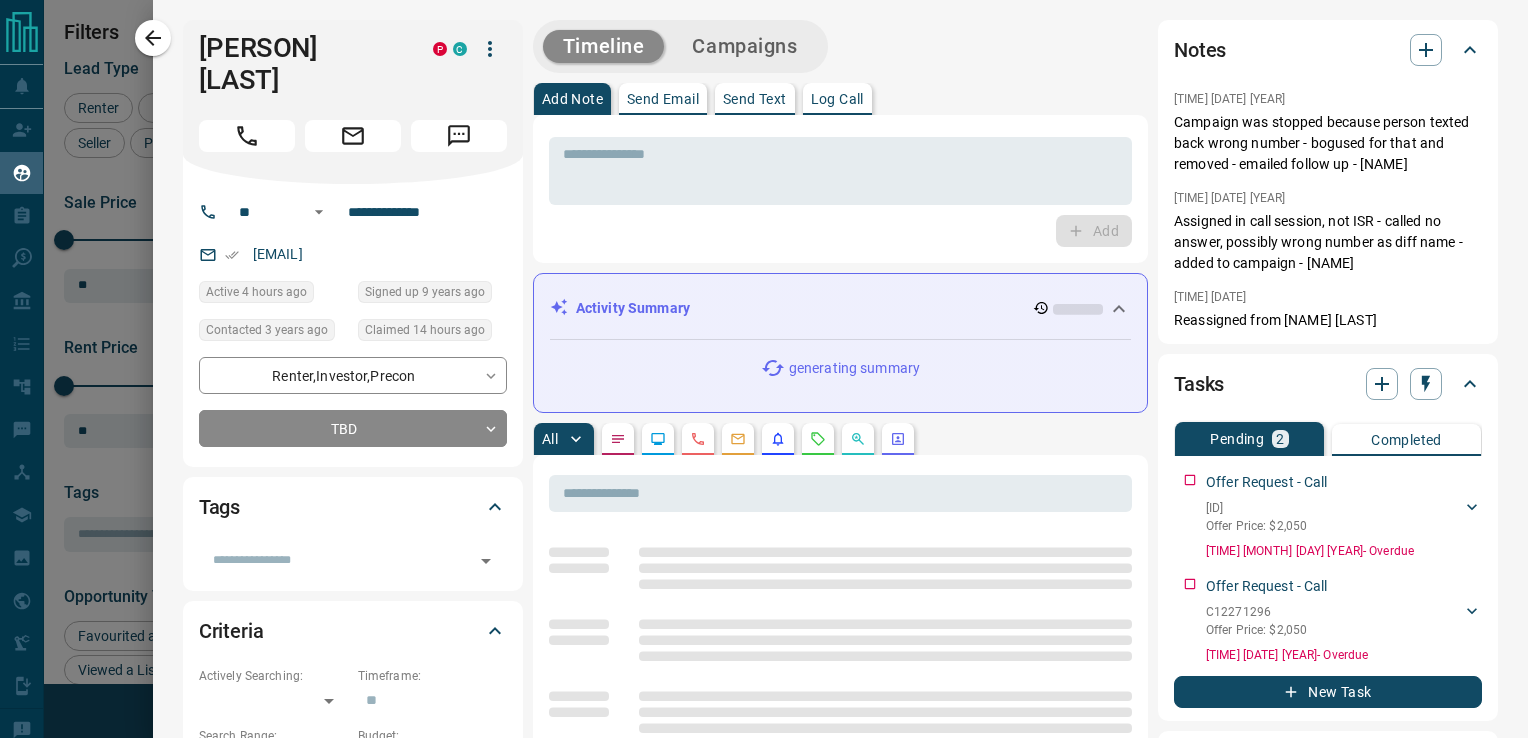click on "Send Text" at bounding box center (755, 99) 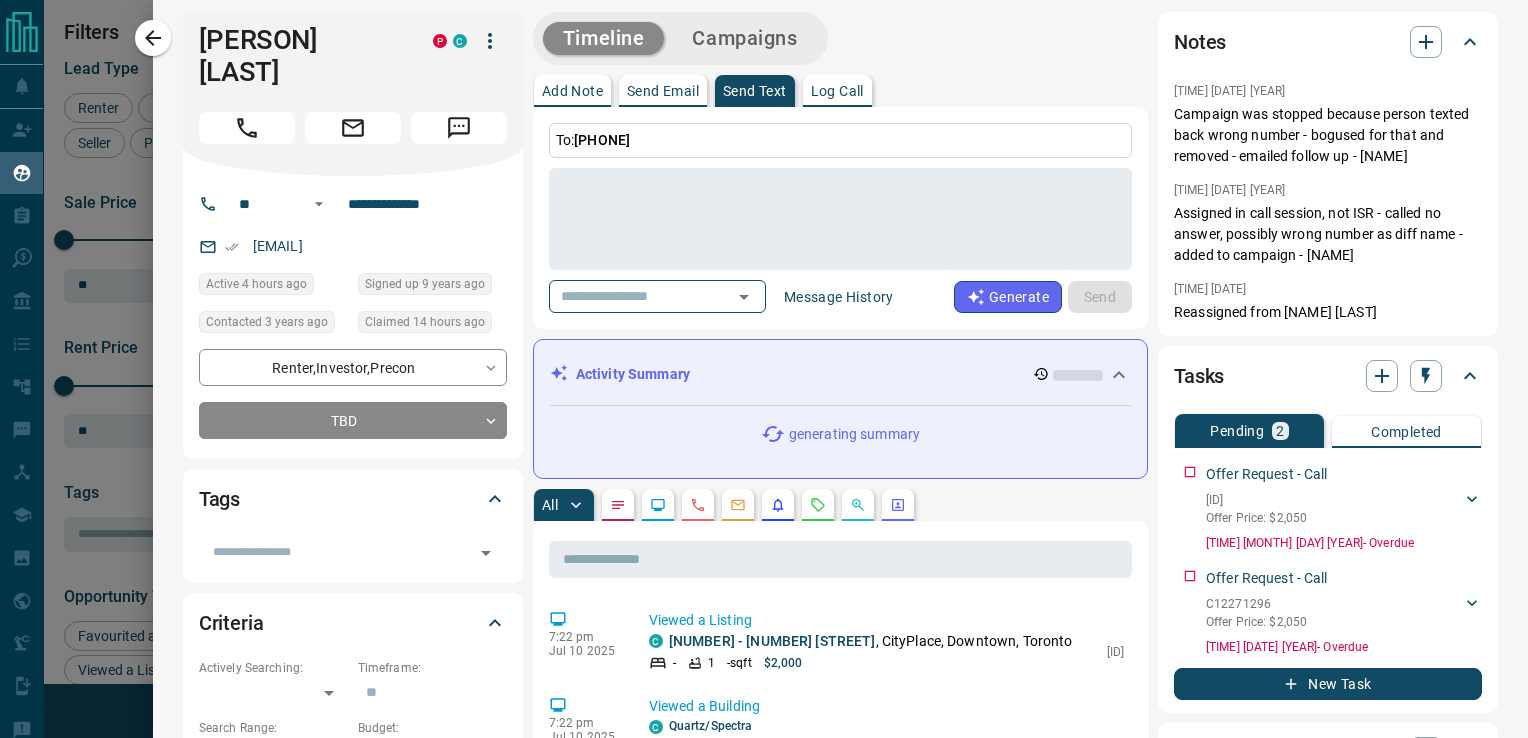 scroll, scrollTop: 0, scrollLeft: 0, axis: both 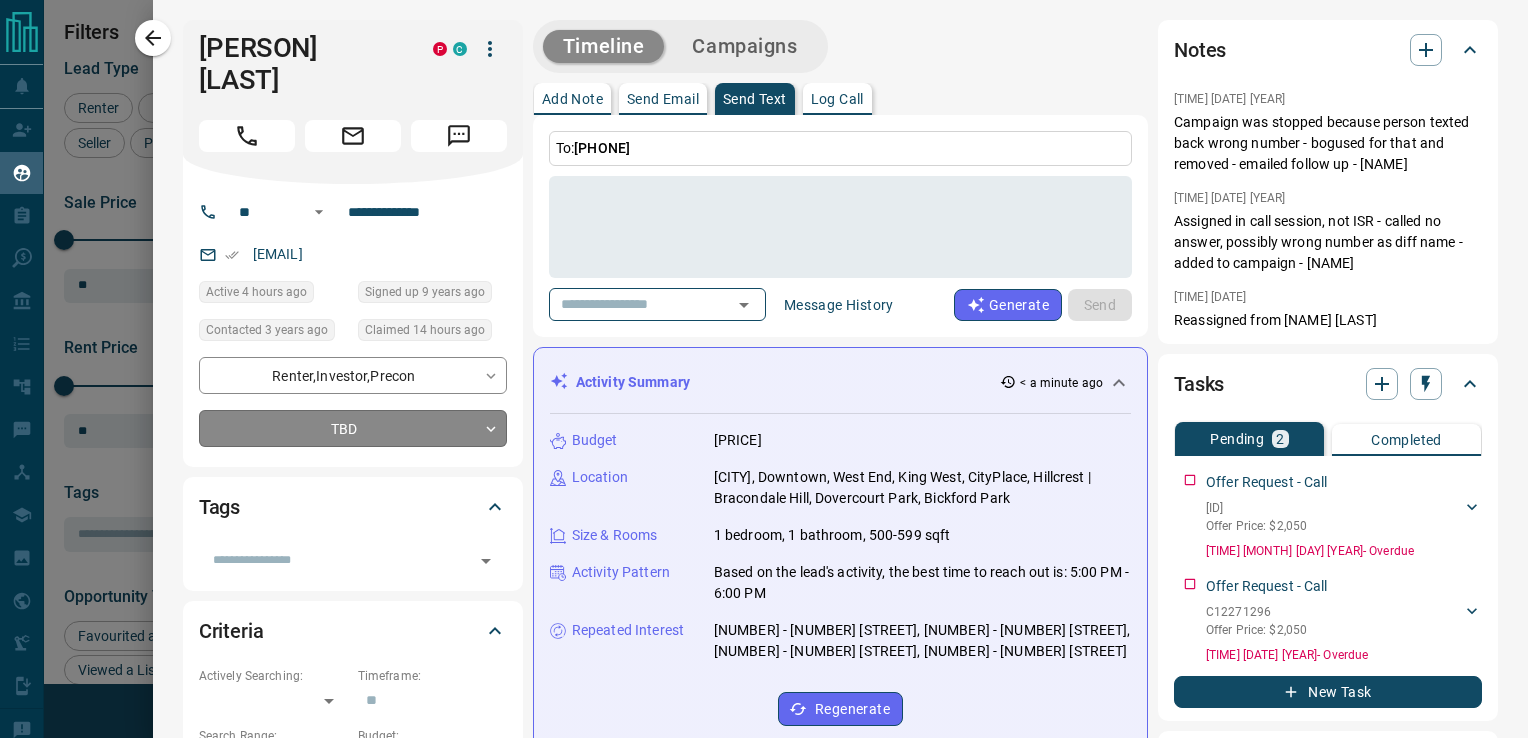 click on "Lead Transfers Claim Leads My Leads Tasks Opportunities Deals Campaigns Automations Messages Broker Bay Training Media Services Agent Resources Precon Worksheet Mobile Apps Disclosure Logout My Leads Filters 1 Manage Tabs New Lead All 1780 TBD 601 Do Not Contact - Not Responsive 916 Bogus 10 Just Browsing 86 Criteria Obtained 28 Future Follow Up 45 Warm 51 HOT 1 Taken on Showings 15 Submitted Offer - Client 27 Name Details Last Active Claimed Date Status Tags [FIRST] [LAST] Buyer C $730K - $730K Downtown, Toronto 12 hours ago Contacted in 3 hours 42 minutes ago Signed up 2 years ago Not Responsive + [PERSON] [LAST] Renter C $3K - $4K Downtown, Toronto 9 hours ago Contacted in 3 hours 2 hours ago Signed up 9 hours ago Not Responsive + [PERSON] [LAST] Renter C $3K - $3K Downtown, Toronto 7 hours ago Contacted in 3 hours 2 hours ago Signed up 7 hours ago Not Responsive + [FIRST] [LAST] Renter P $4K - $4K Downtown, West End, +1 7 hours ago Contacted in 3 hours 2 hours ago Signed up 7 hours ago Not Responsive + [PERSON] C +" at bounding box center (764, 356) 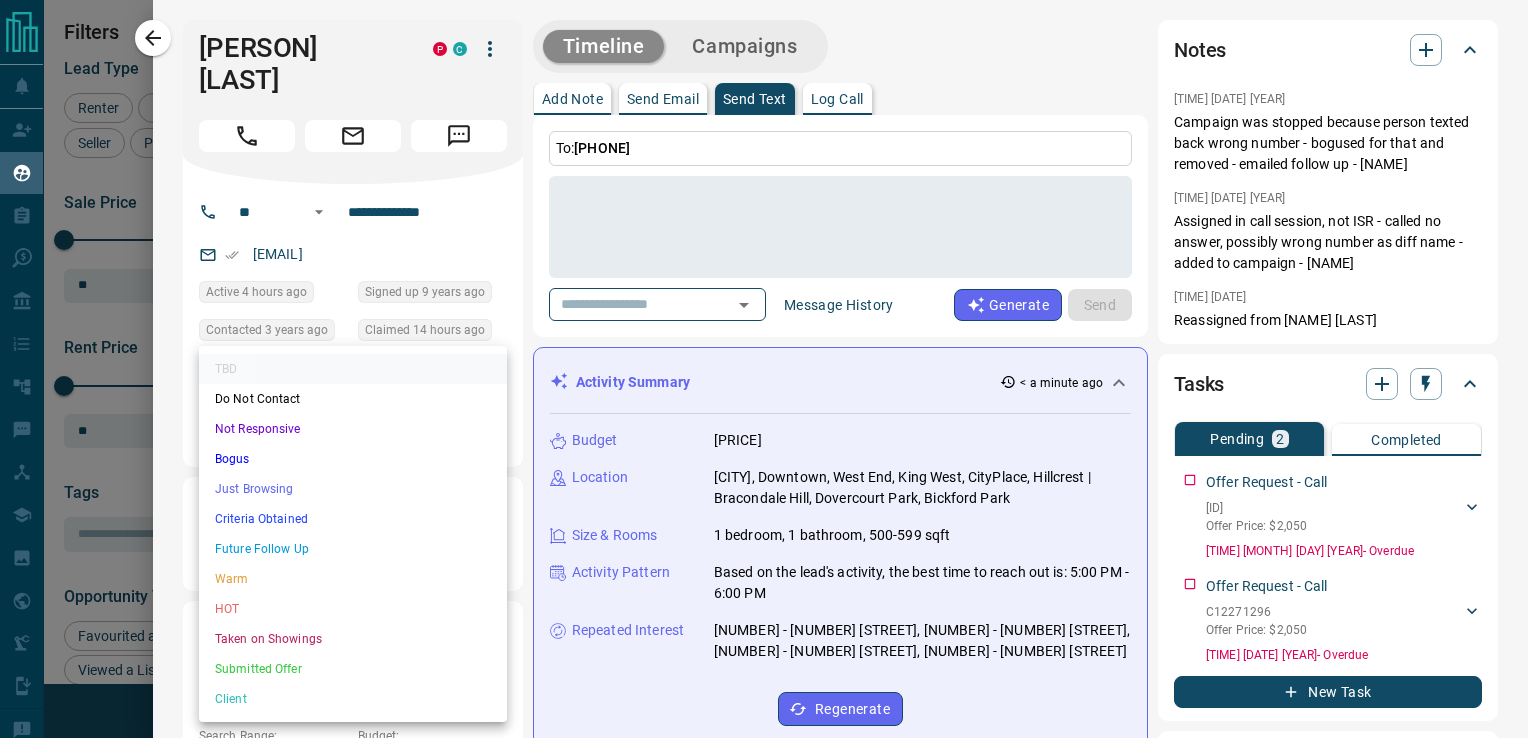 click on "Not Responsive" at bounding box center (353, 429) 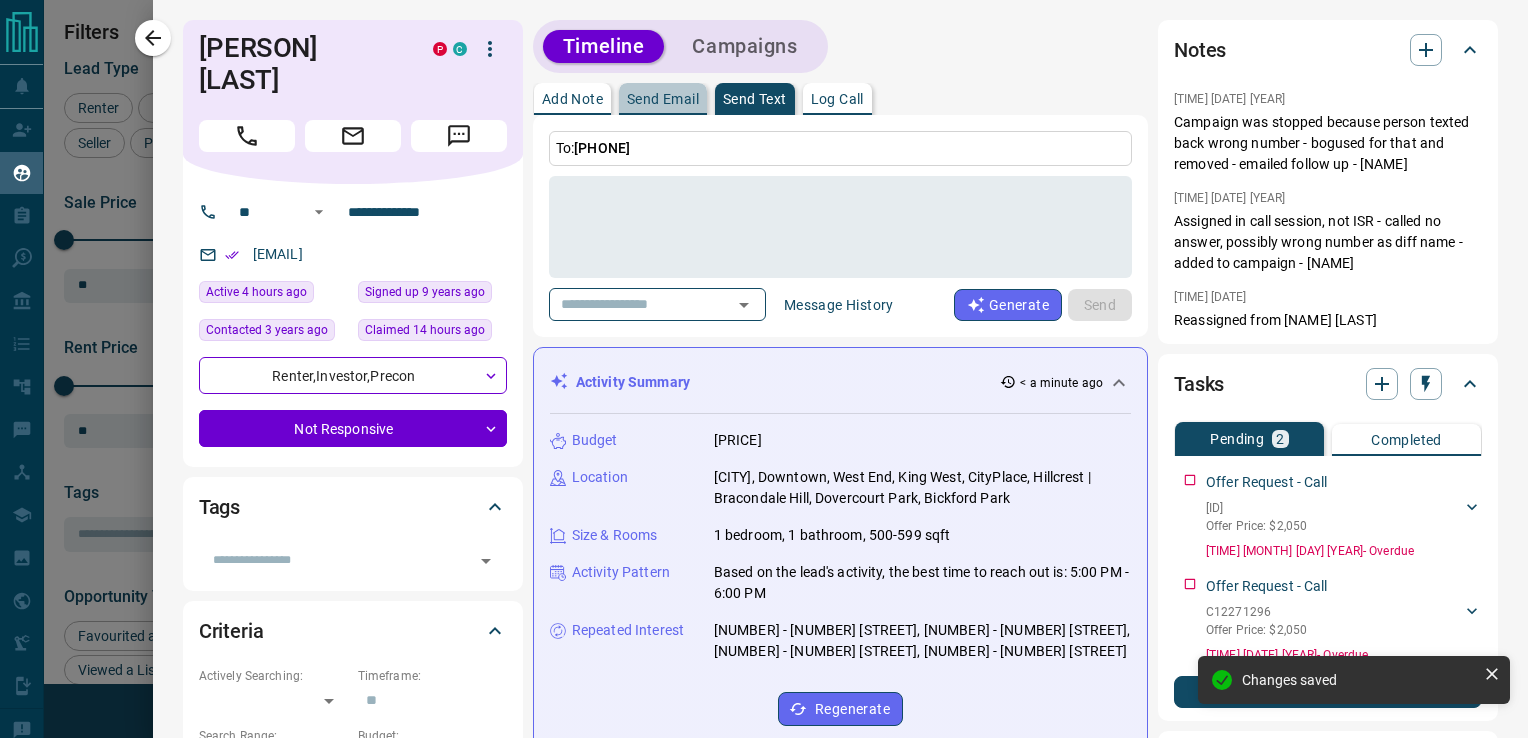 click on "Send Email" at bounding box center (663, 99) 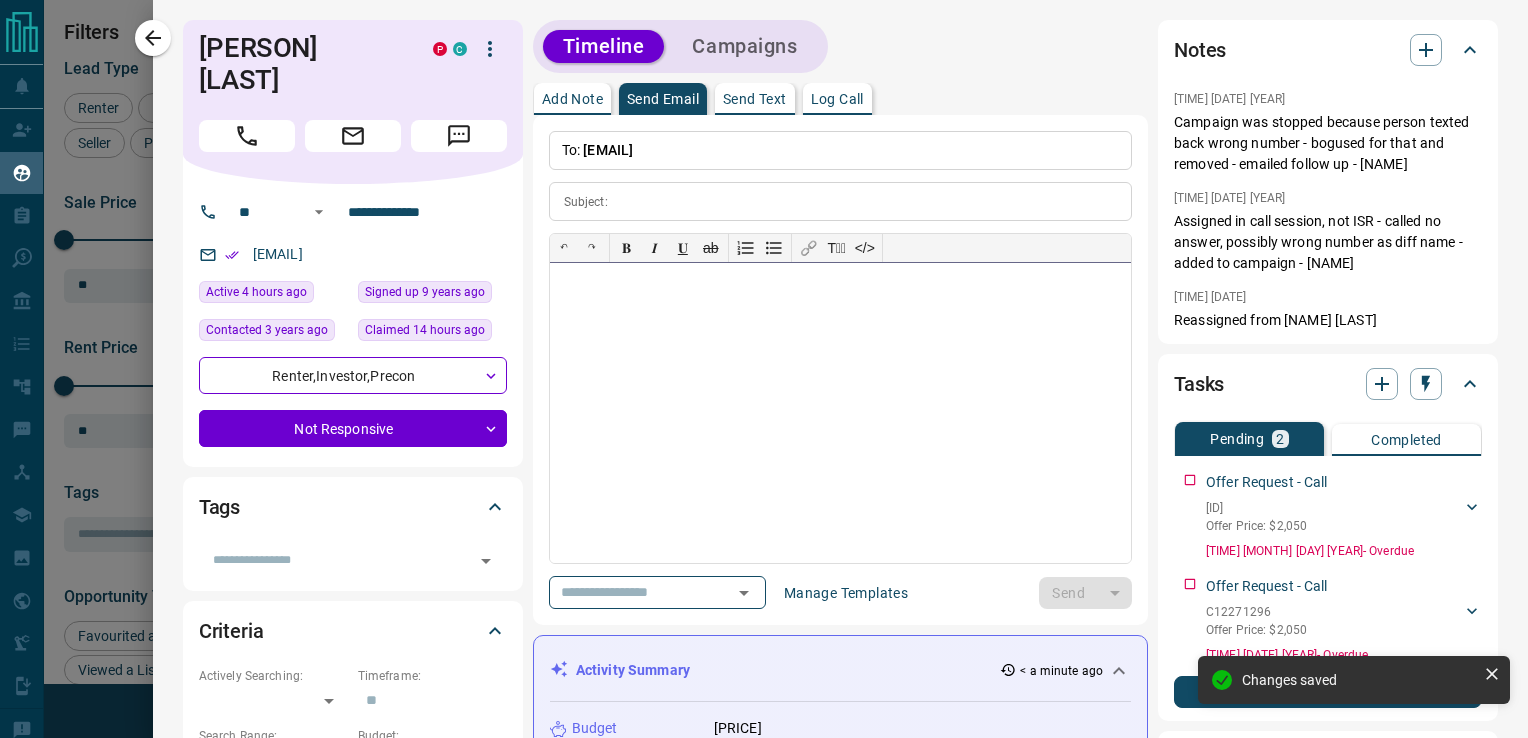 click at bounding box center [840, 413] 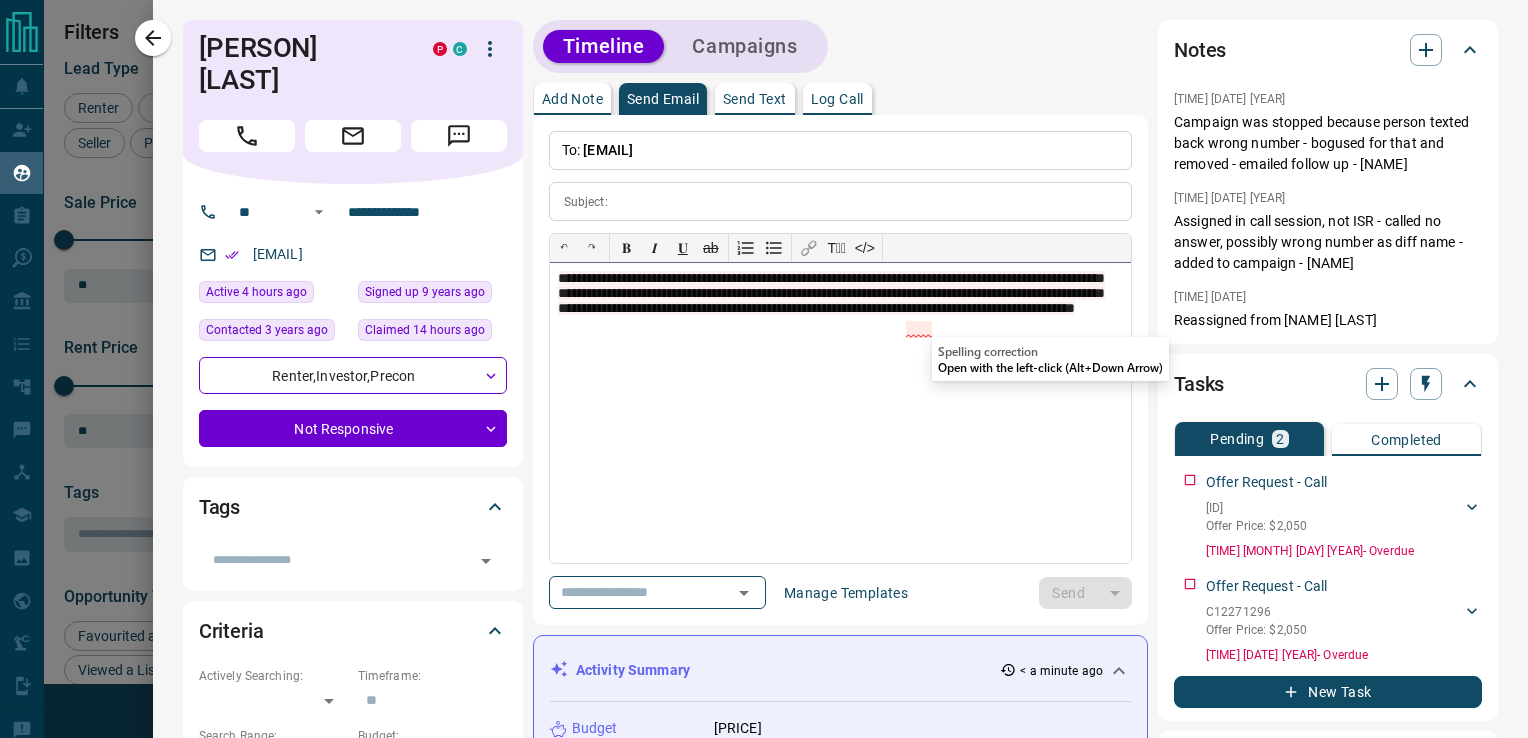 click on "**********" at bounding box center (831, 293) 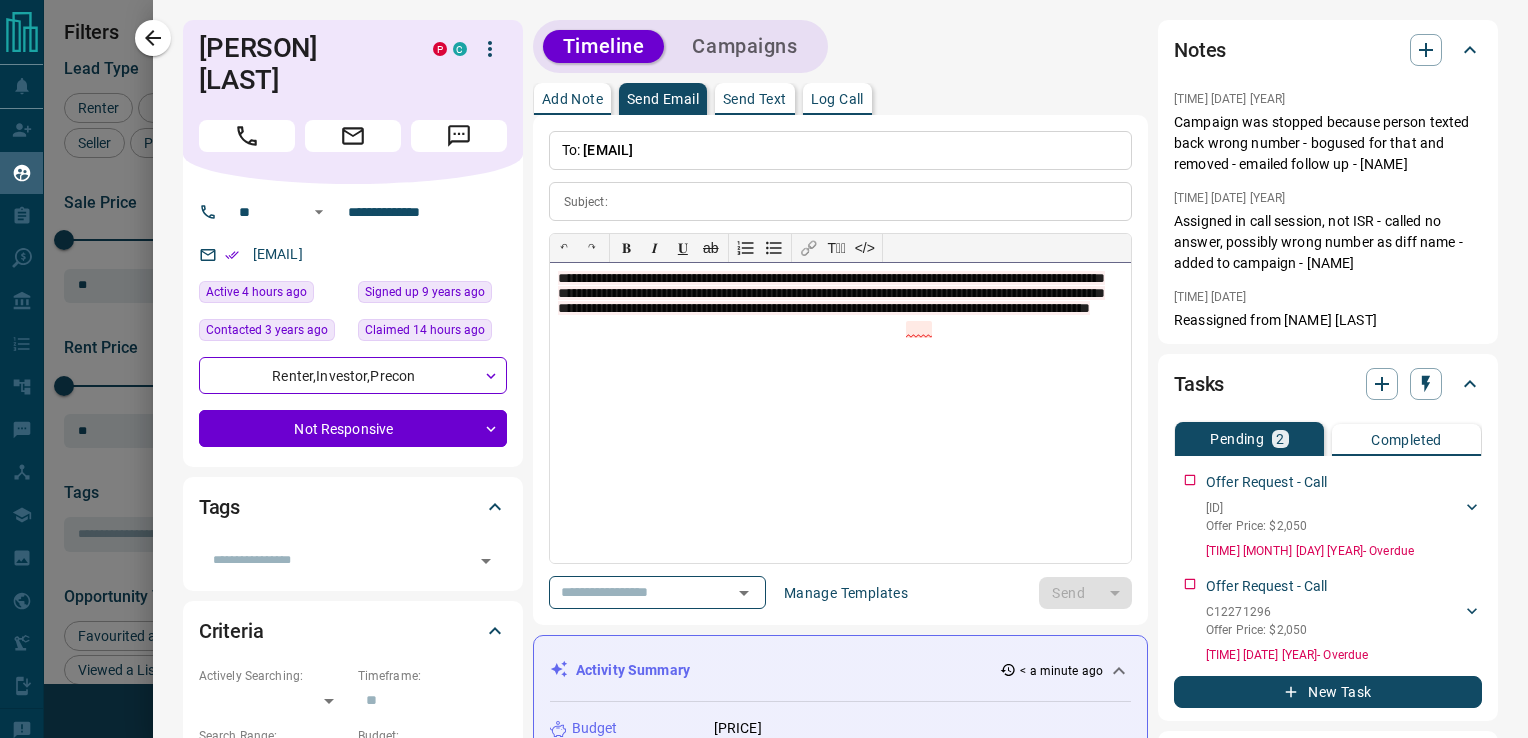 click on "**********" at bounding box center [840, 413] 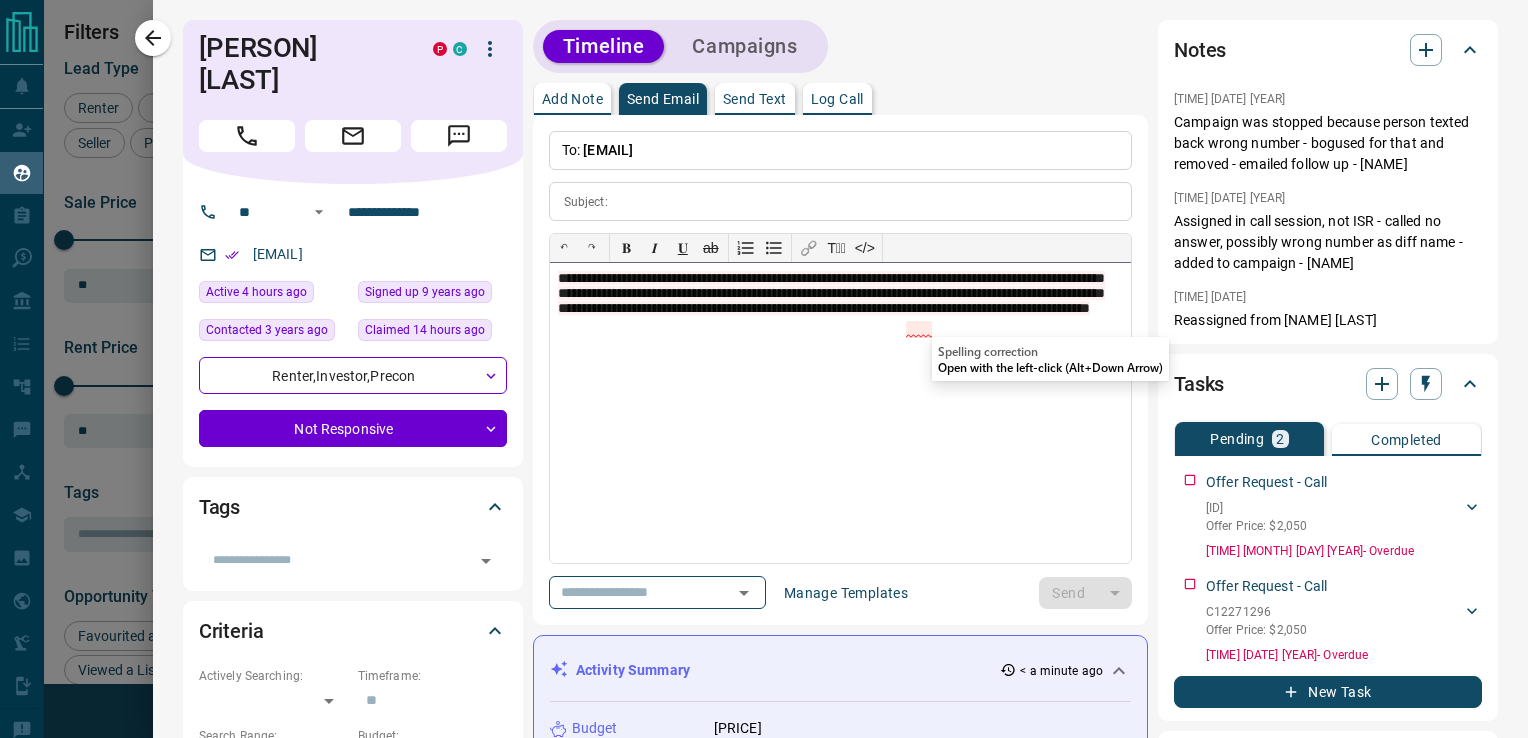 click on "**********" at bounding box center [840, 413] 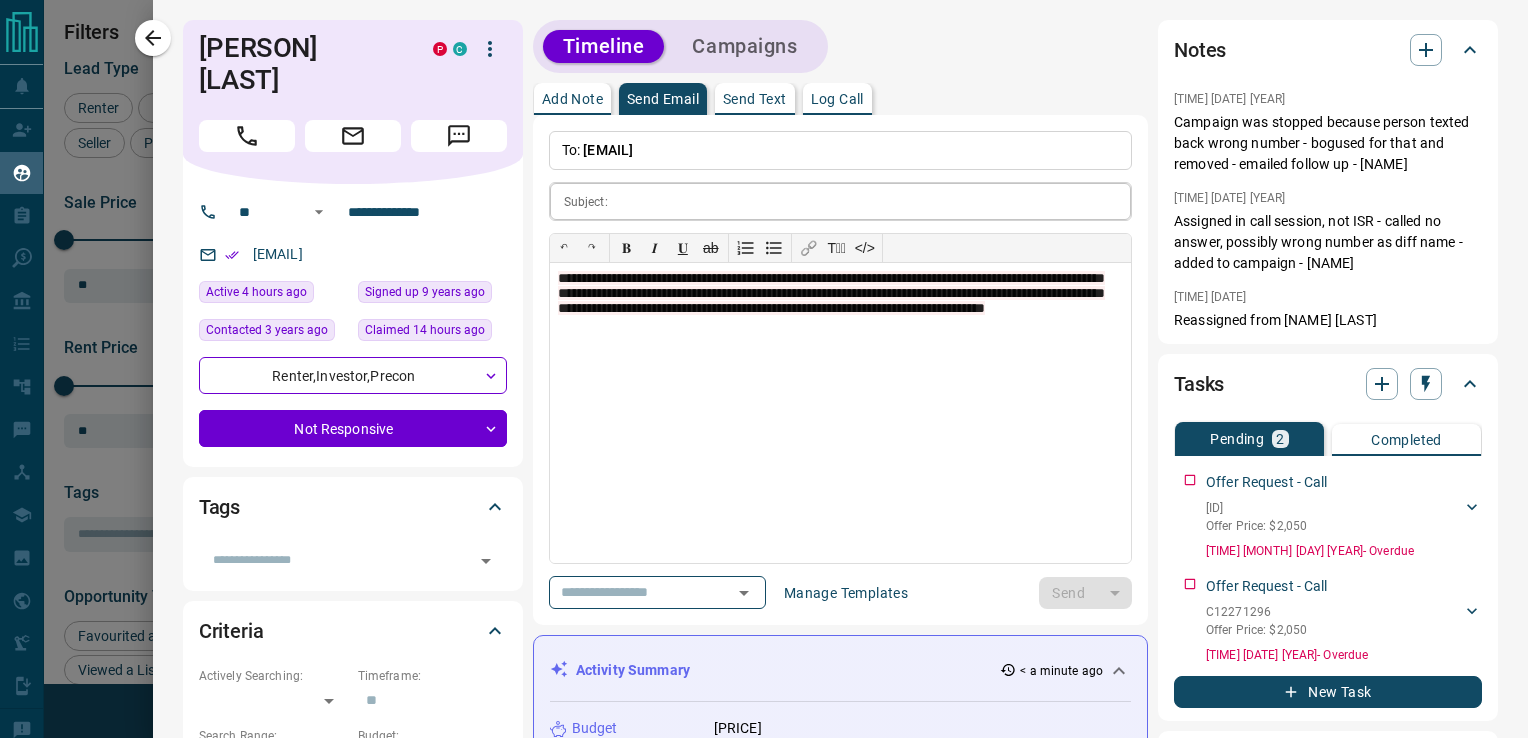 click at bounding box center (873, 201) 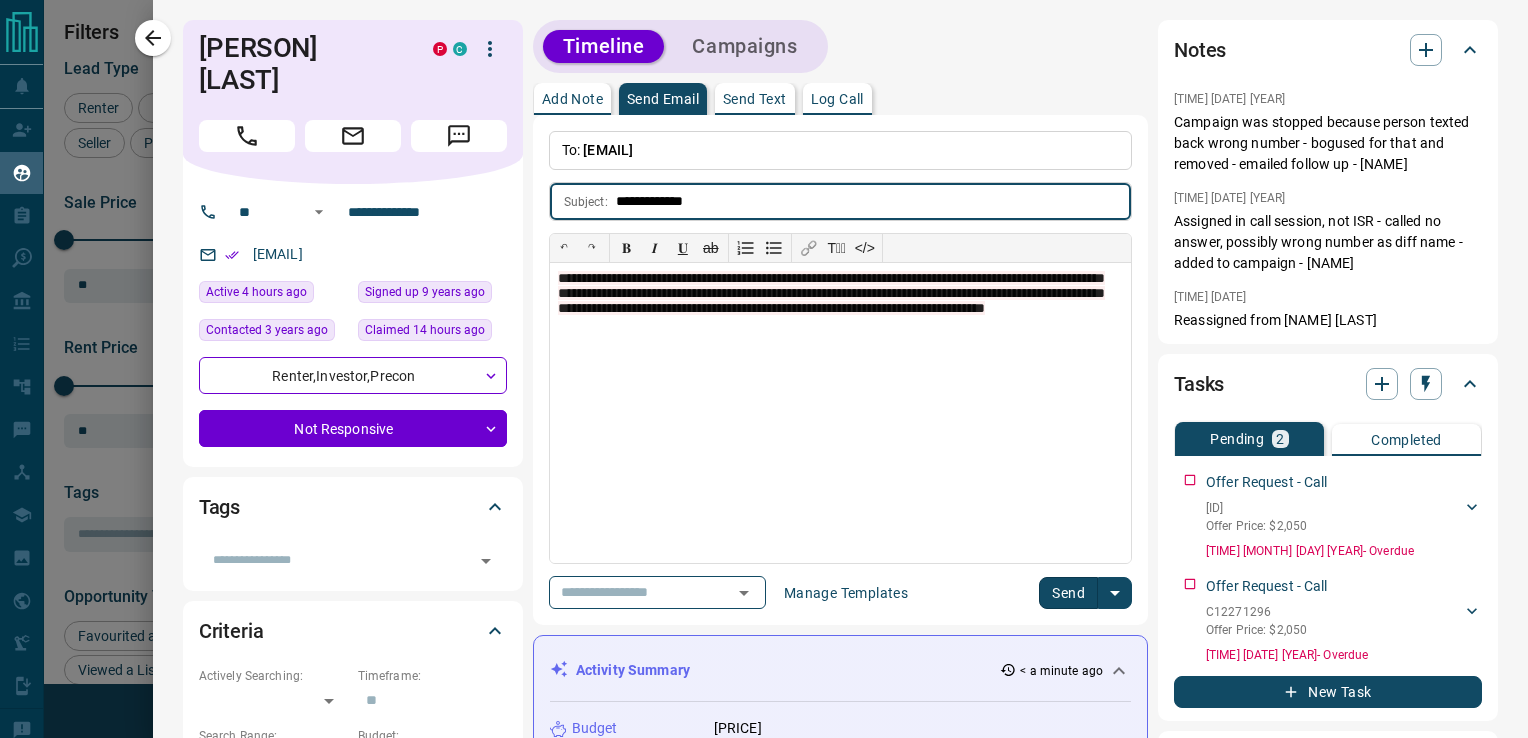 type on "**********" 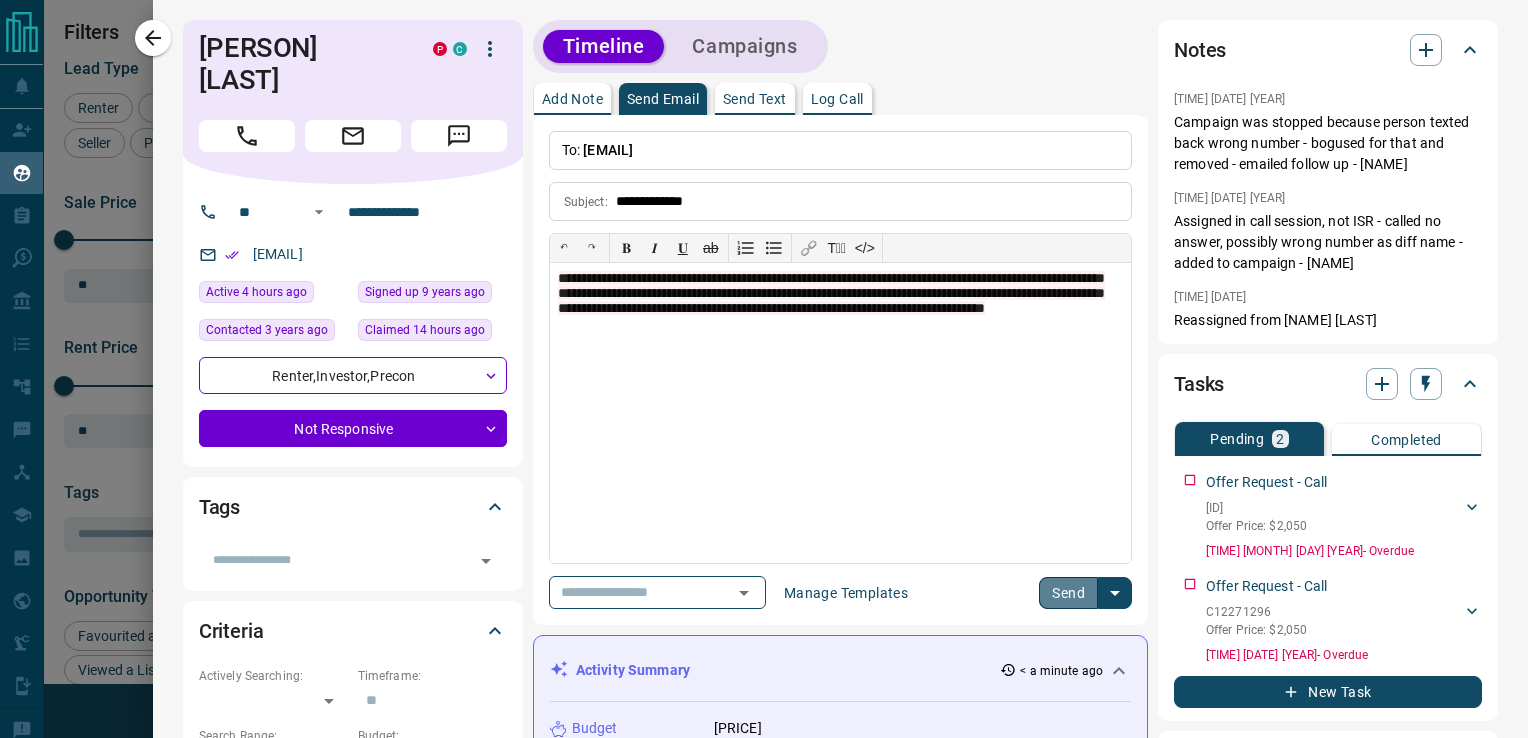 click on "Send" at bounding box center [1068, 593] 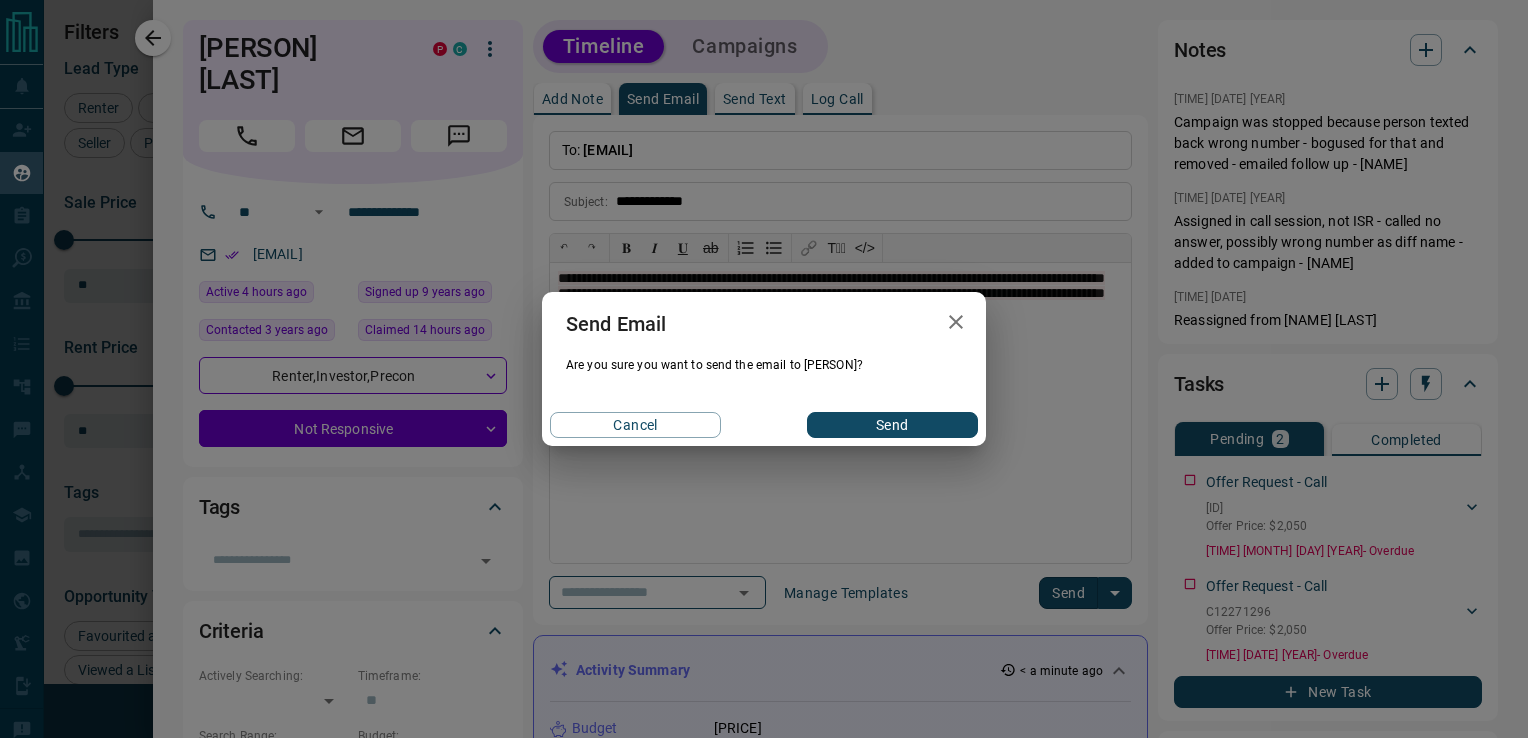 click on "Send" at bounding box center (892, 425) 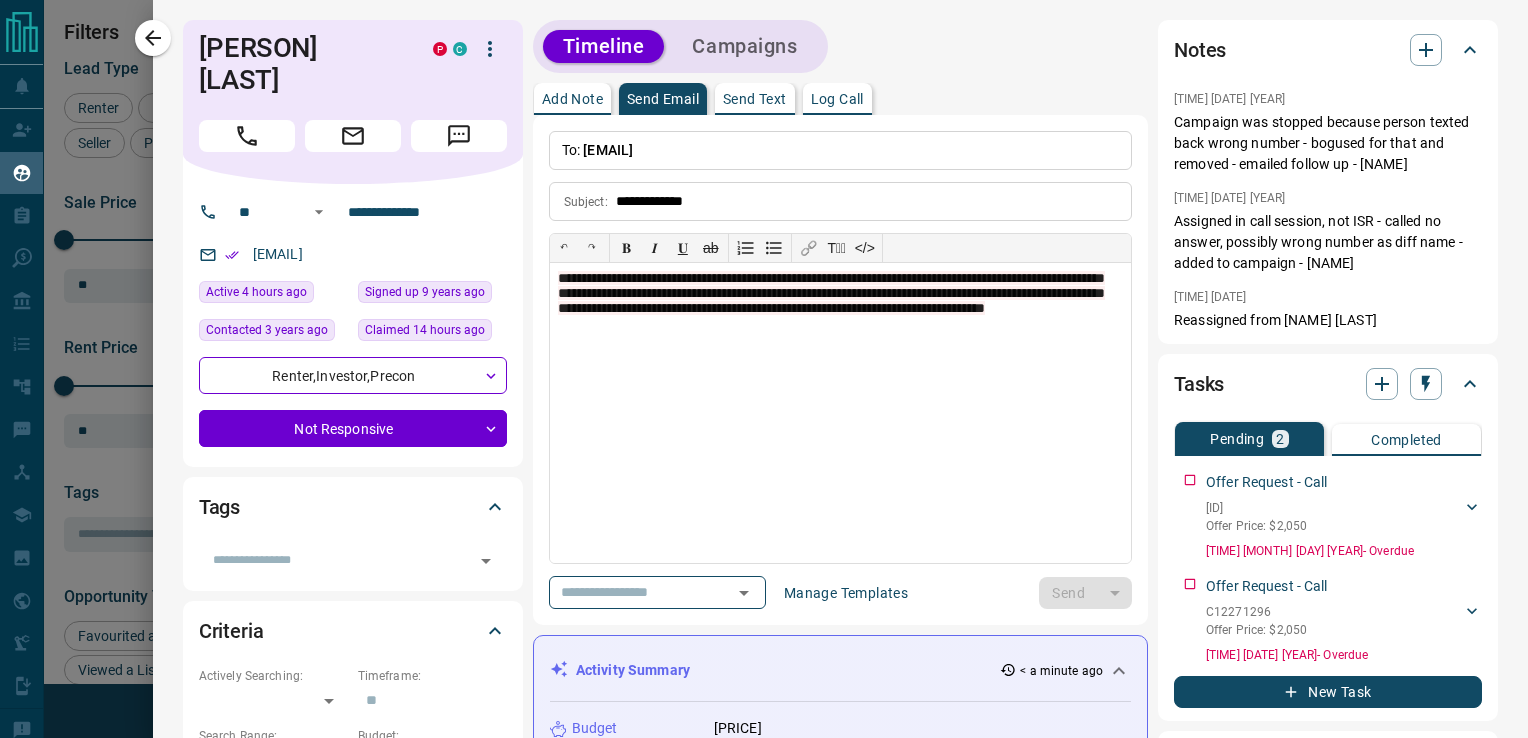 type 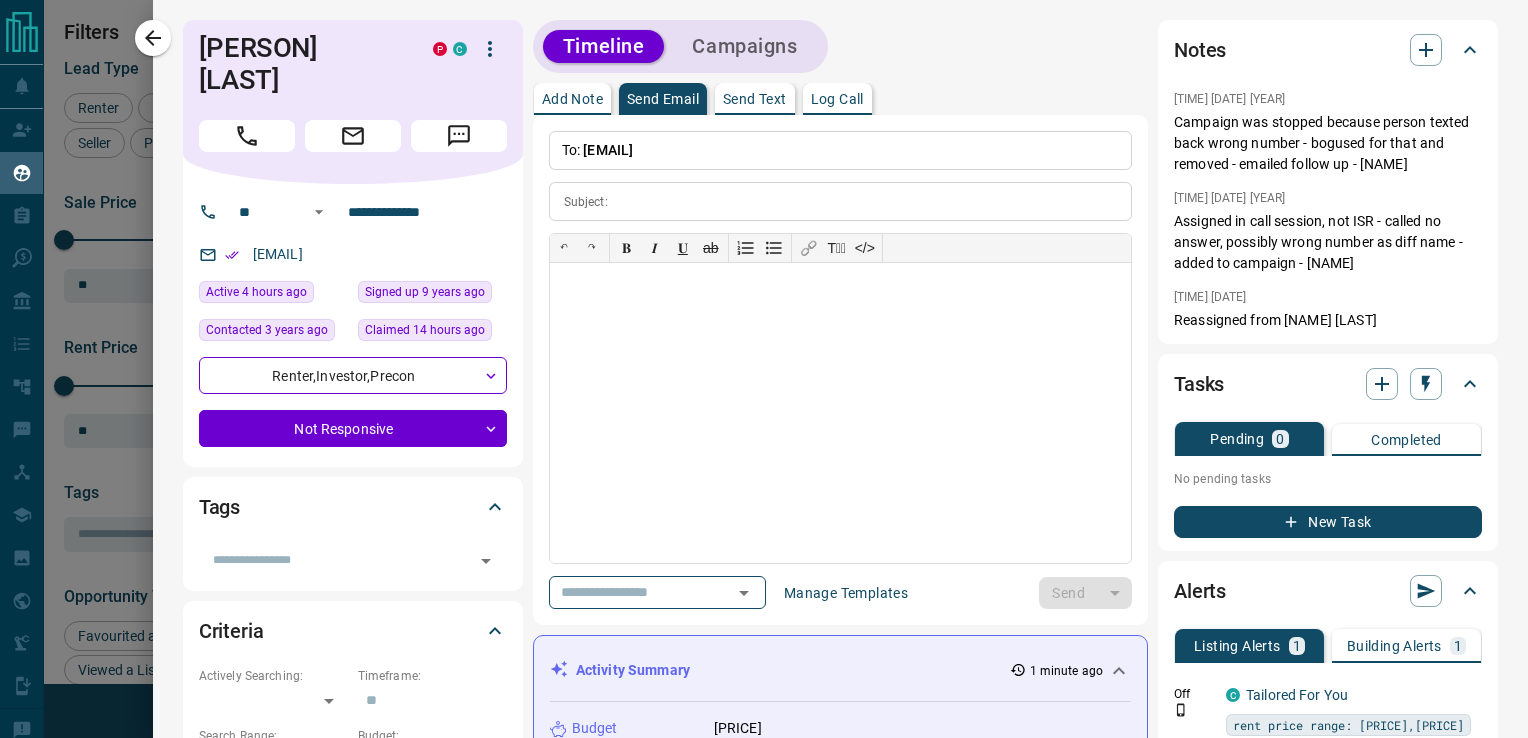 click on "Send Text" at bounding box center [755, 99] 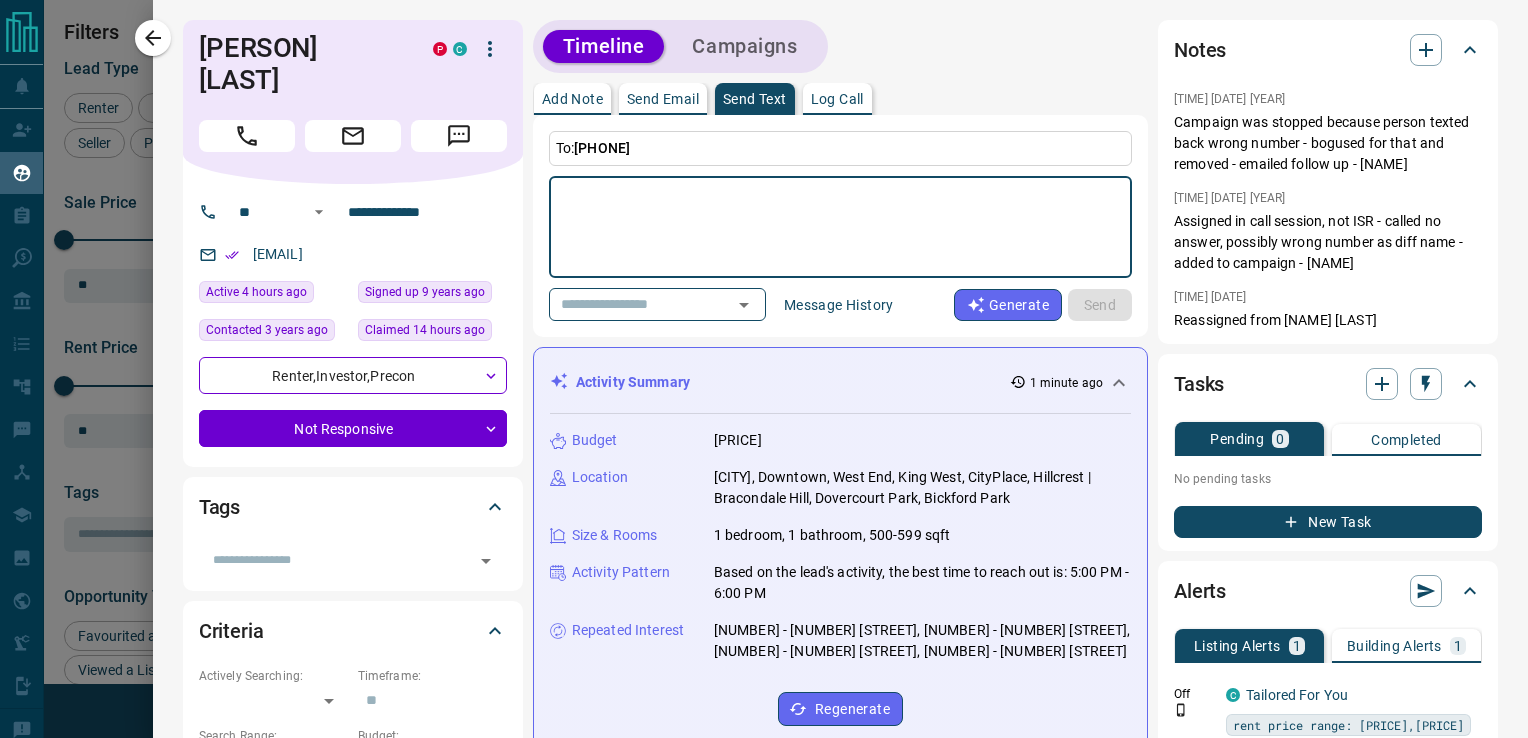click at bounding box center [840, 227] 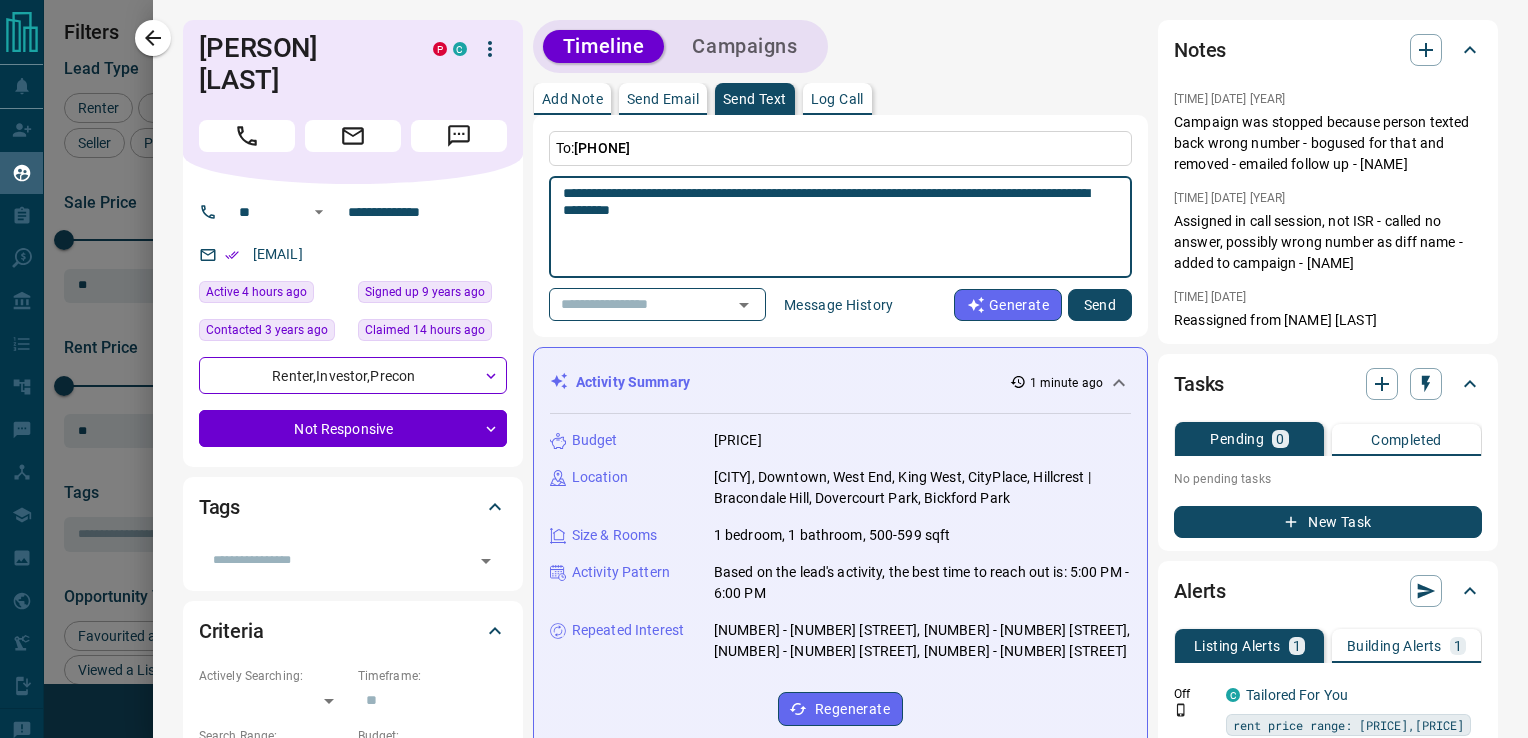 type on "**********" 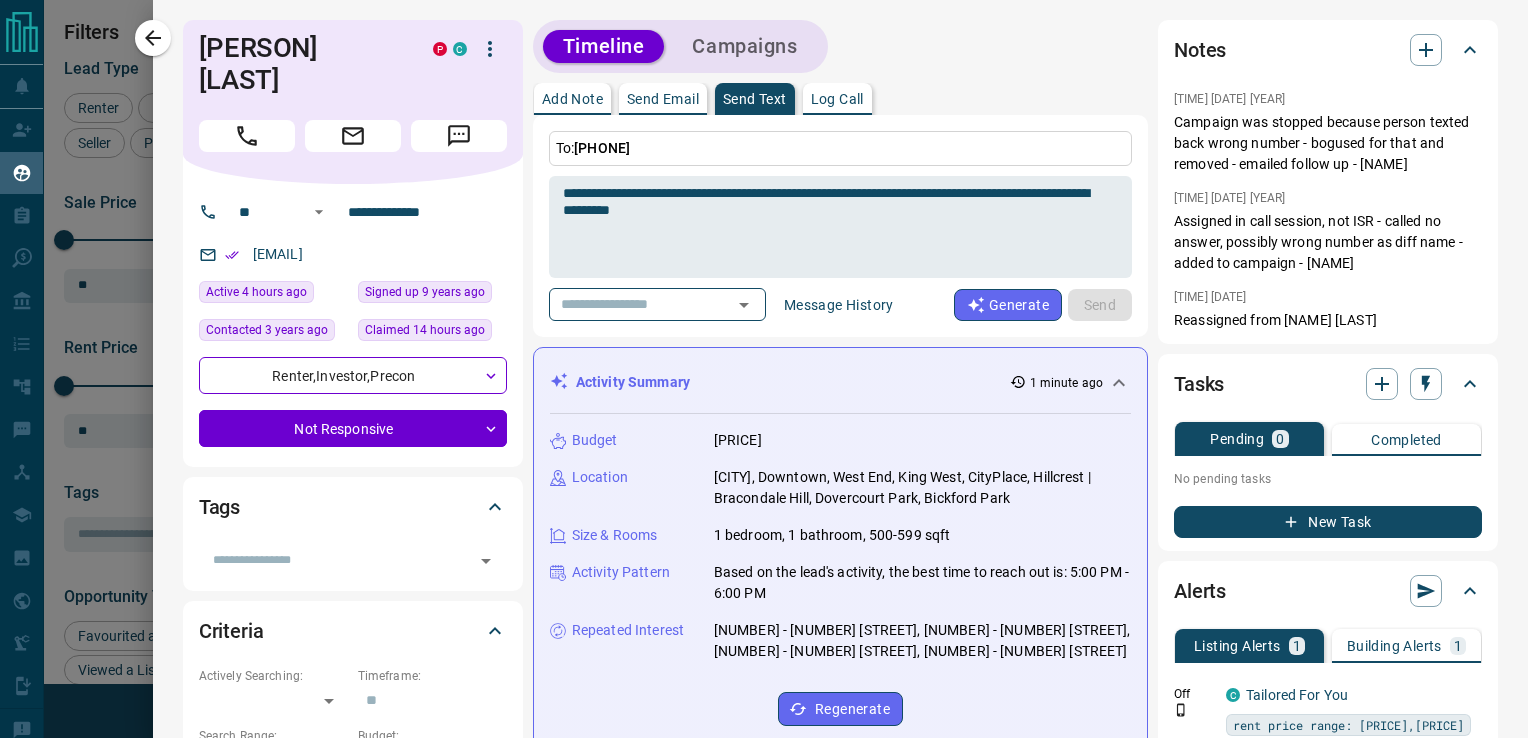 type 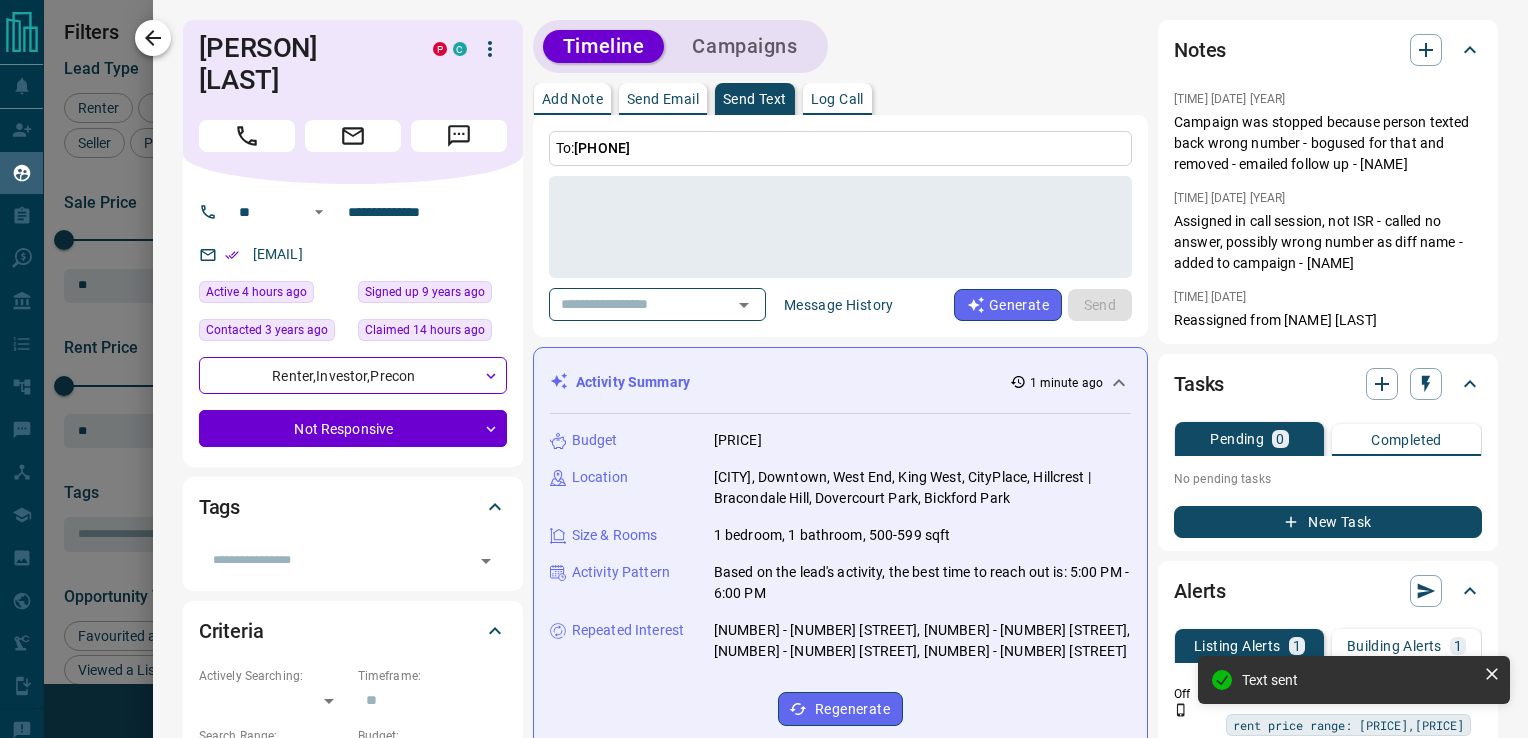 click 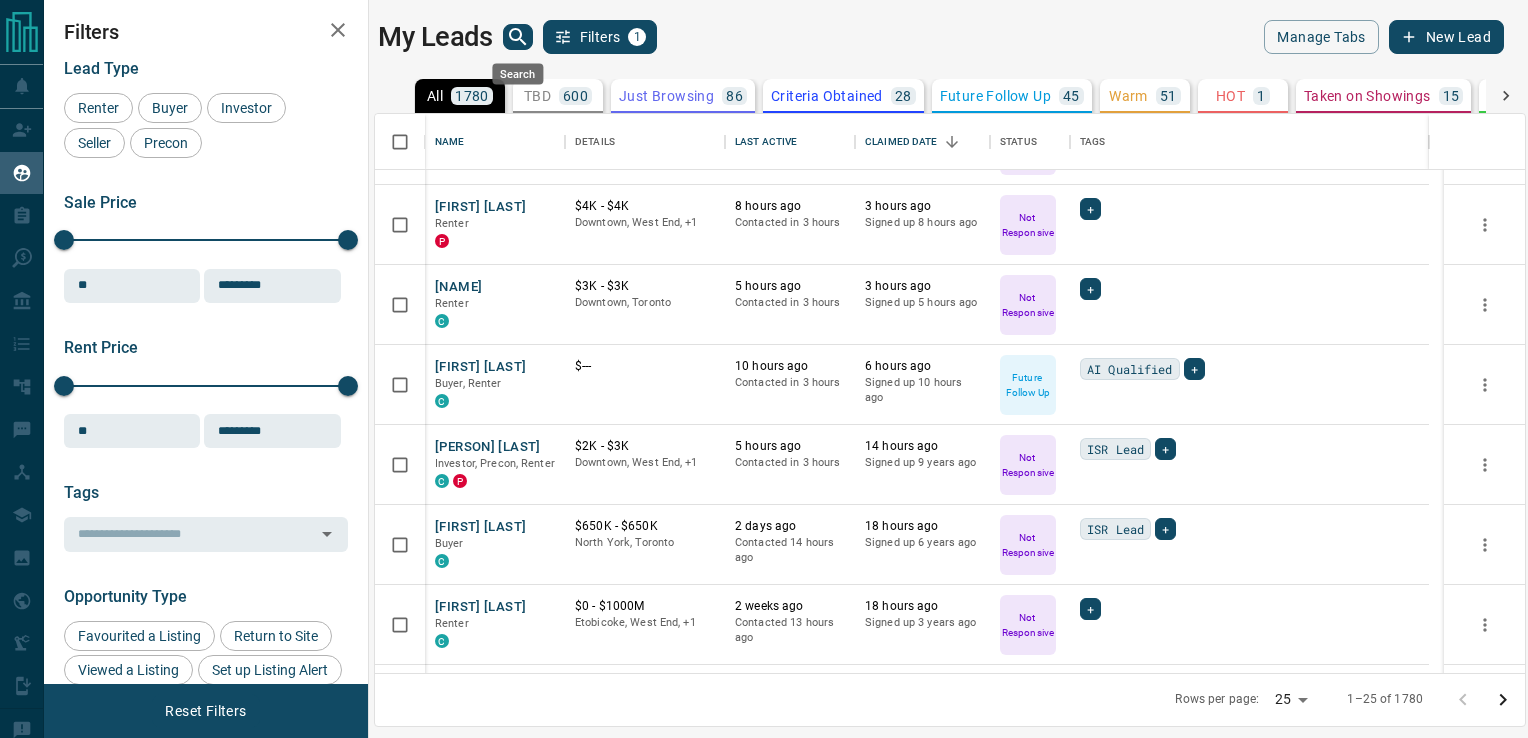 click 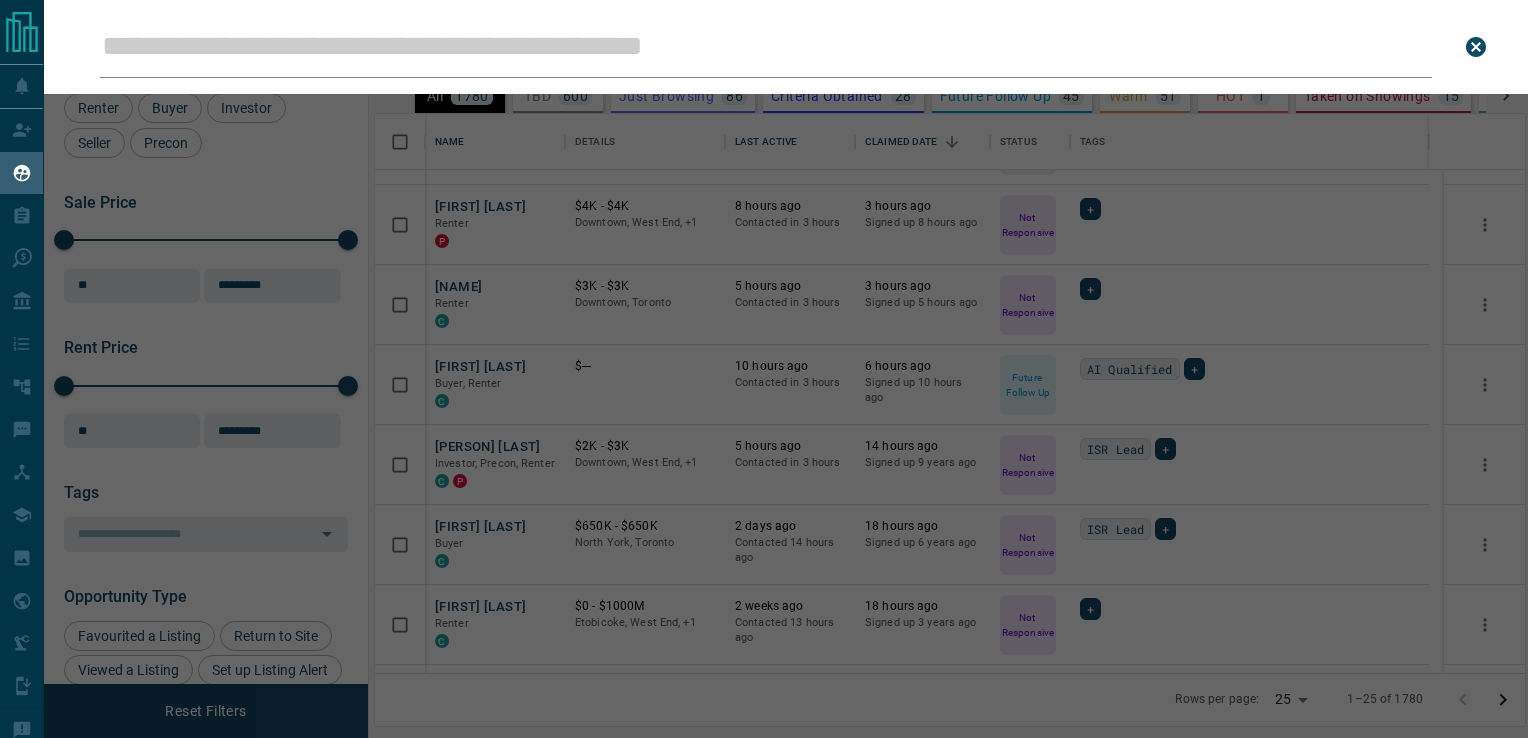 click on "Leads Search Bar" at bounding box center [766, 47] 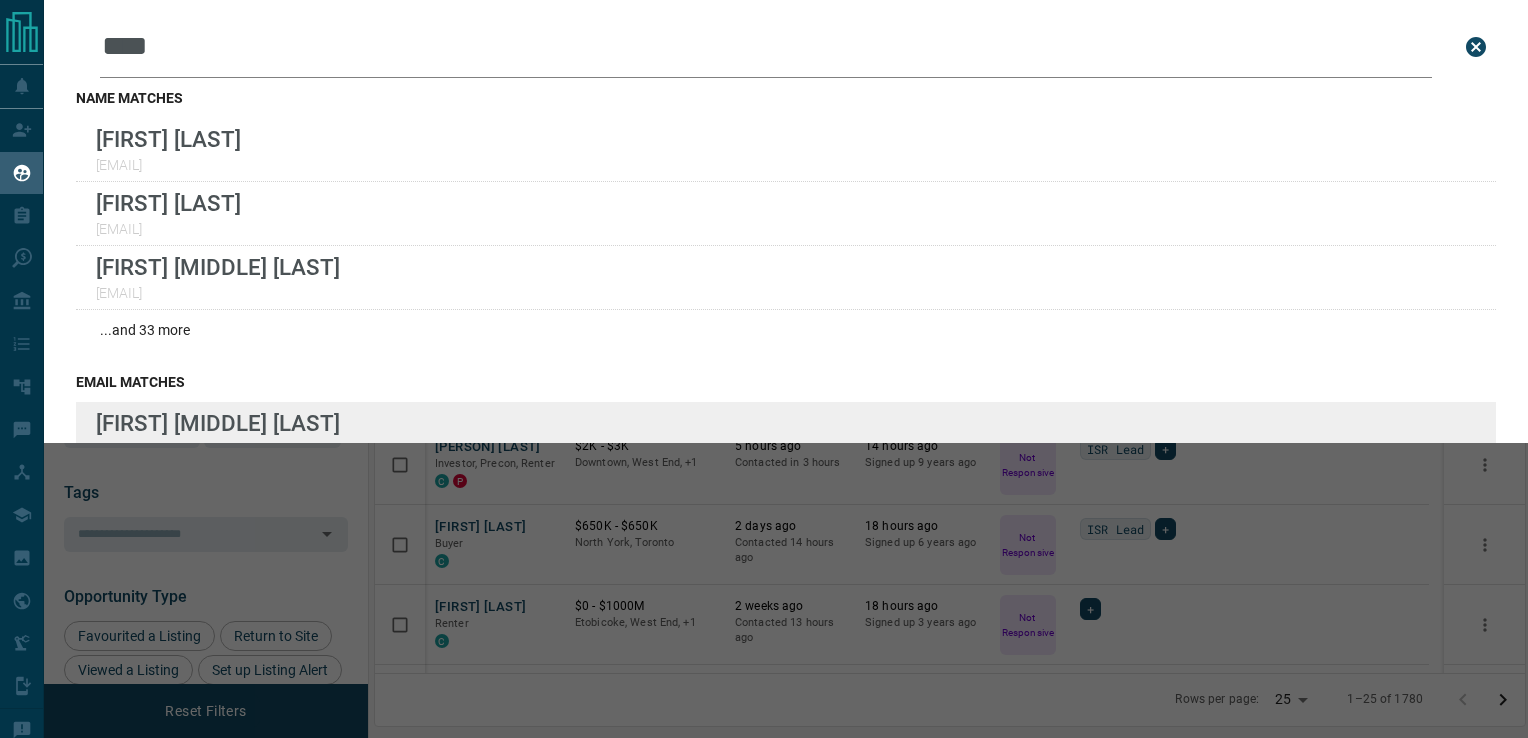 type on "****" 